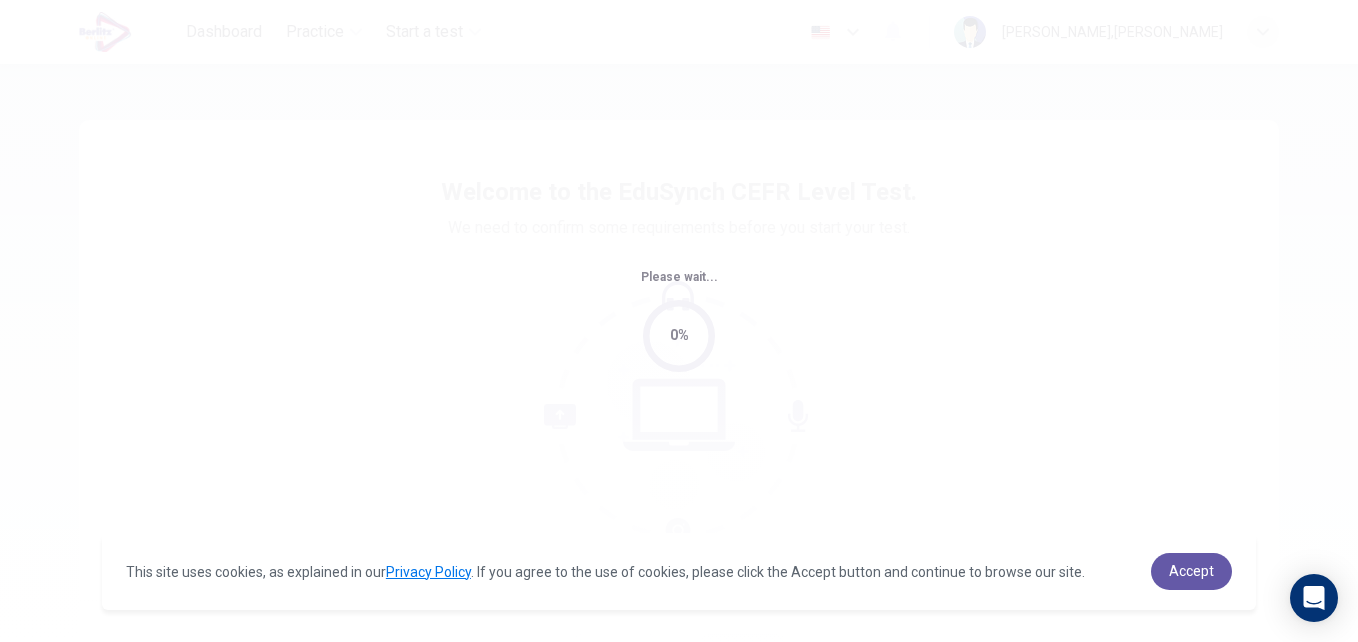 scroll, scrollTop: 0, scrollLeft: 0, axis: both 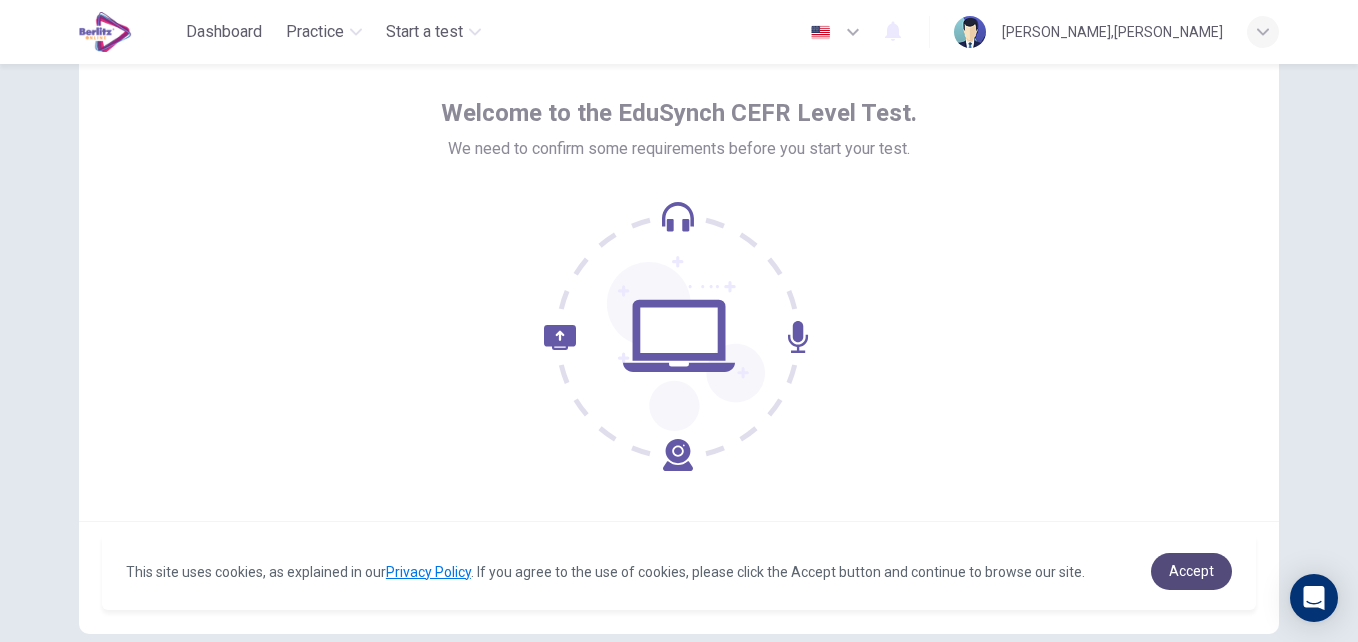 click on "Accept" at bounding box center [1191, 571] 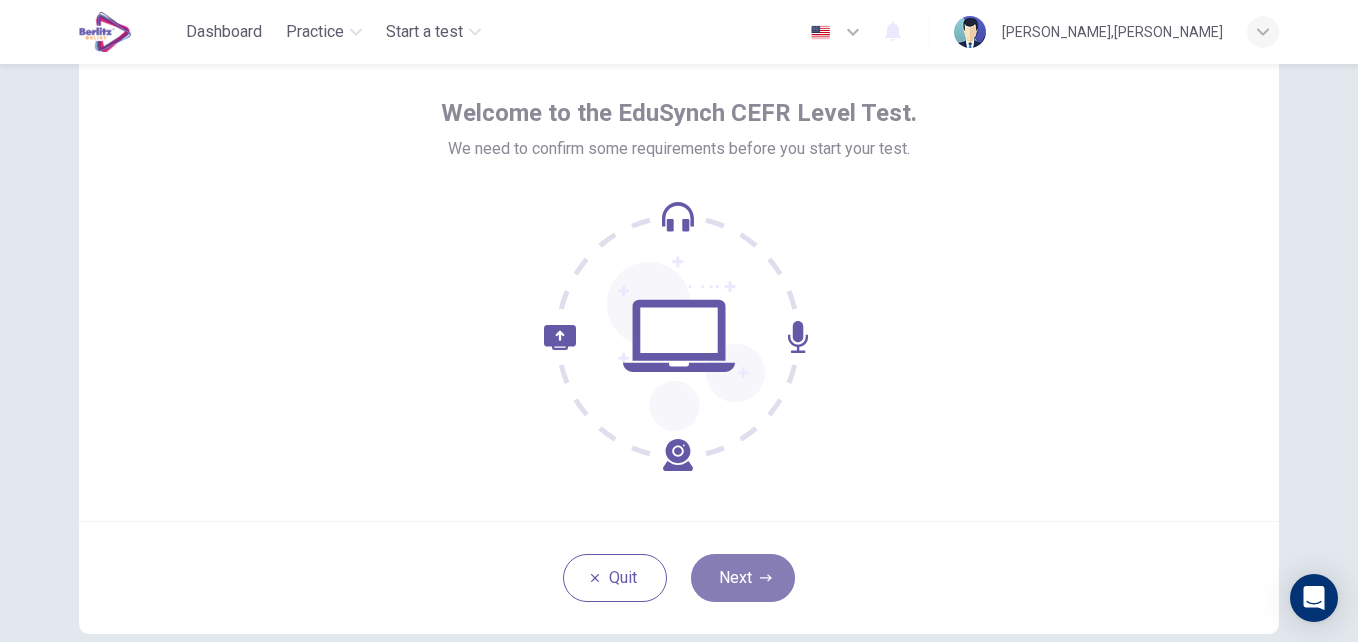 click on "Next" at bounding box center [743, 578] 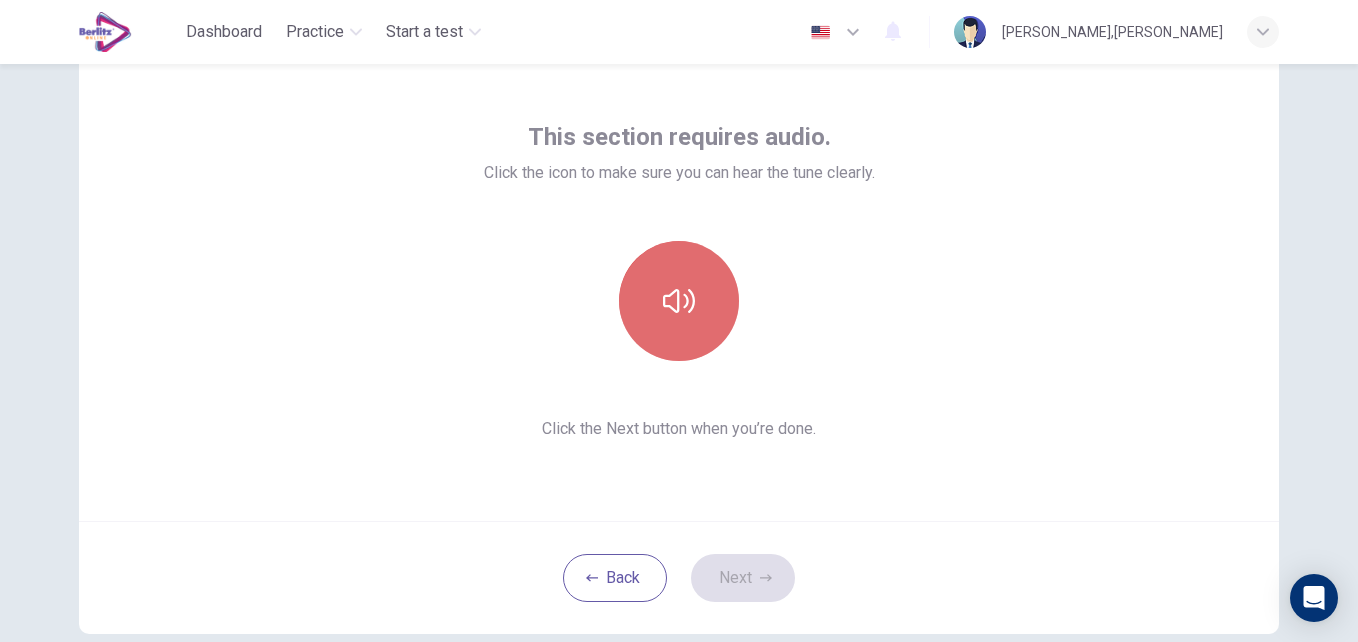 click 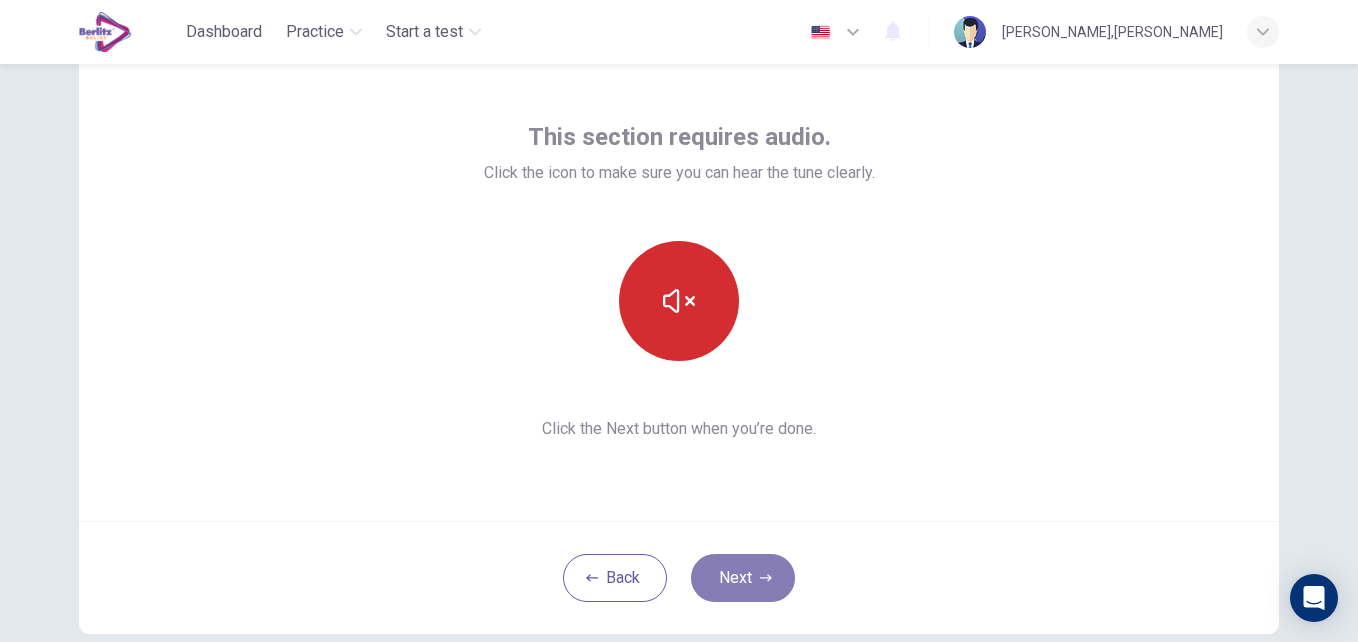click on "Next" at bounding box center [743, 578] 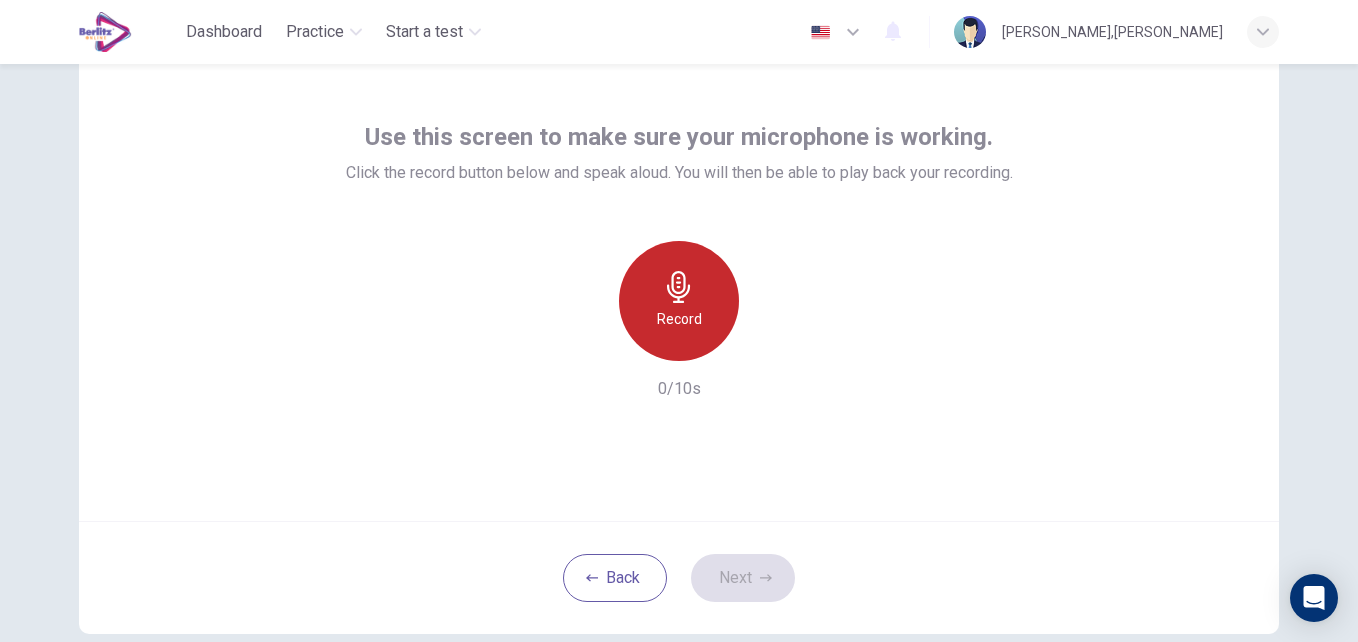 click on "Record" at bounding box center [679, 301] 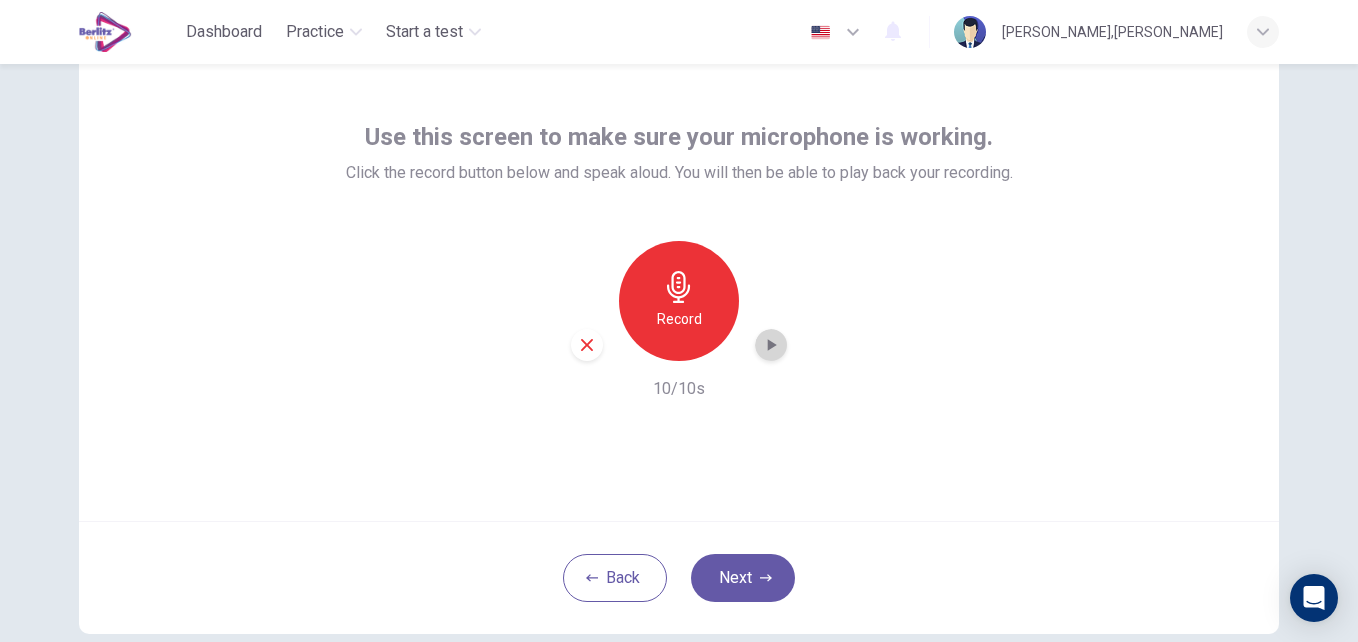 click 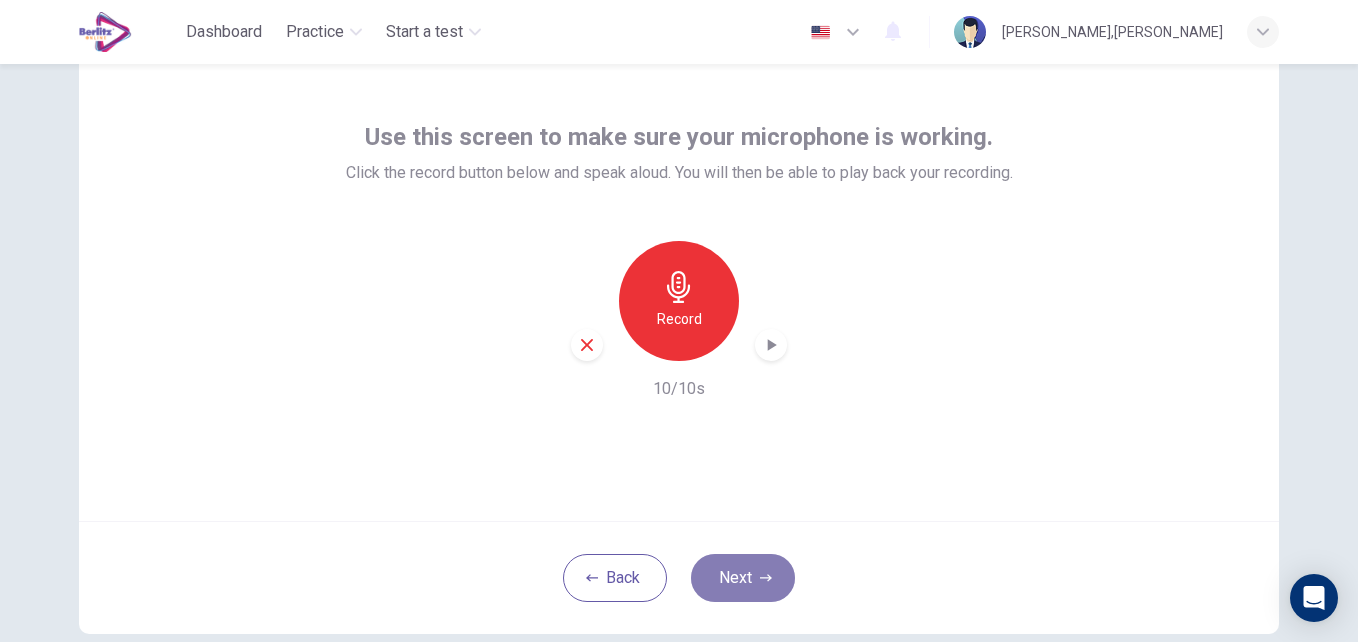 click on "Next" at bounding box center [743, 578] 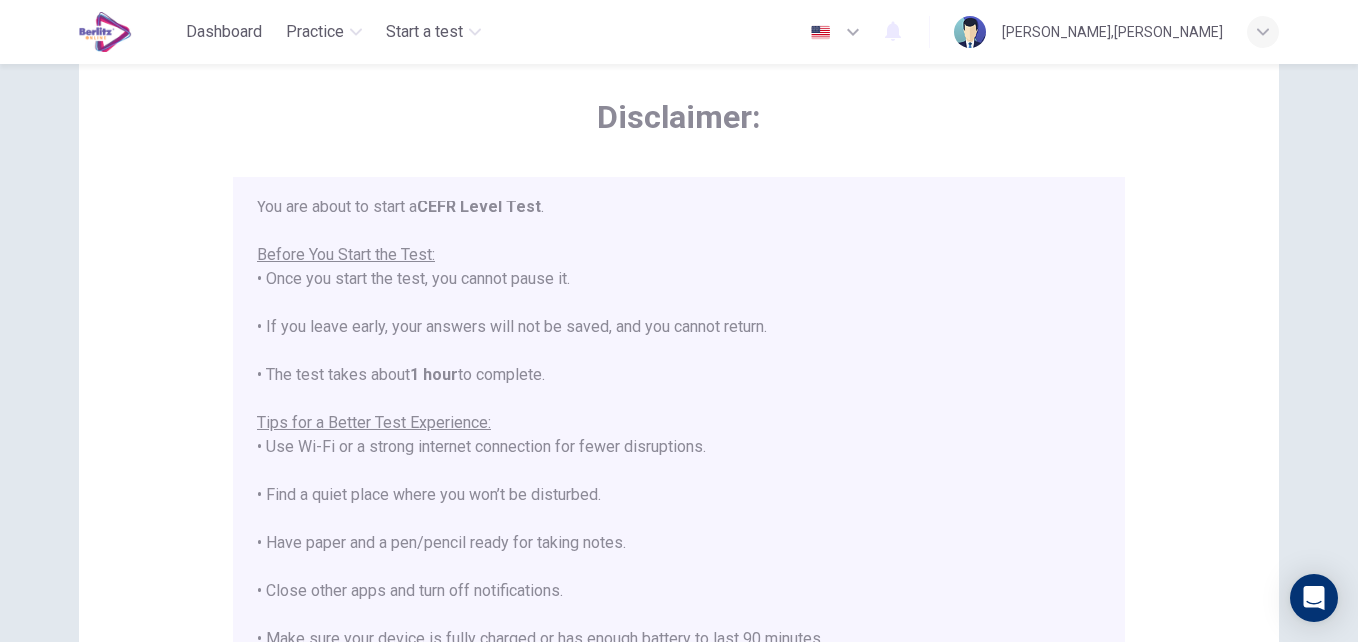 scroll, scrollTop: 191, scrollLeft: 0, axis: vertical 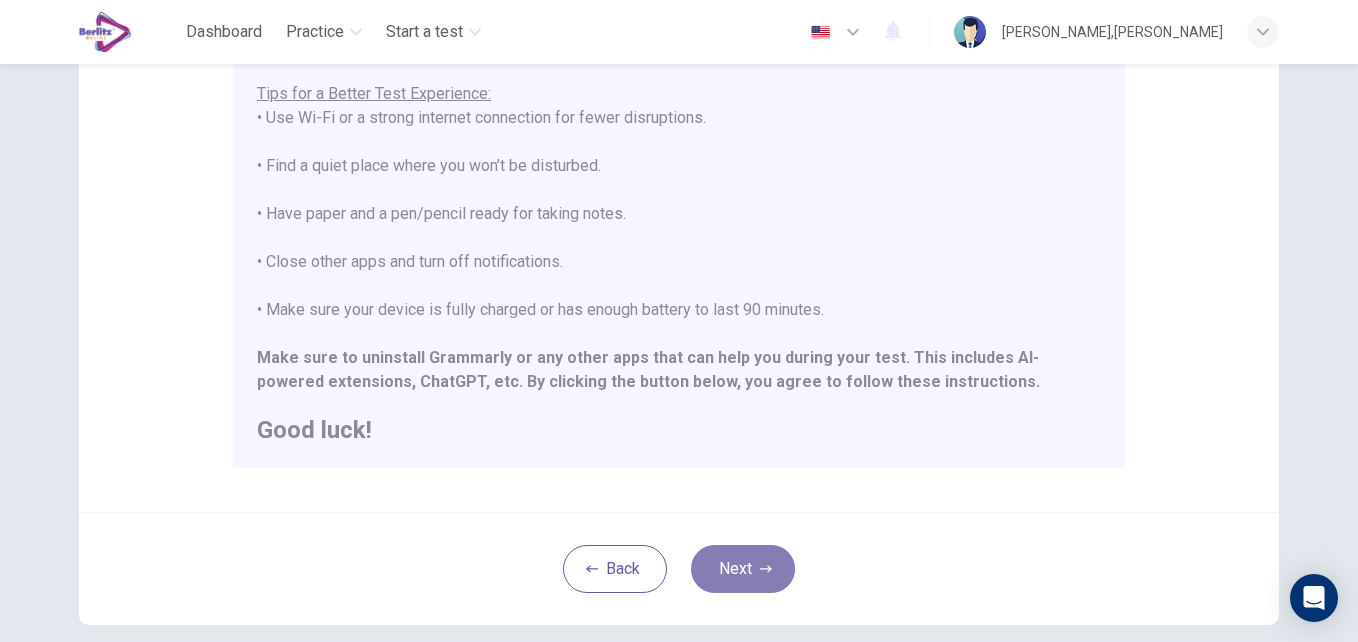 click on "Next" at bounding box center (743, 569) 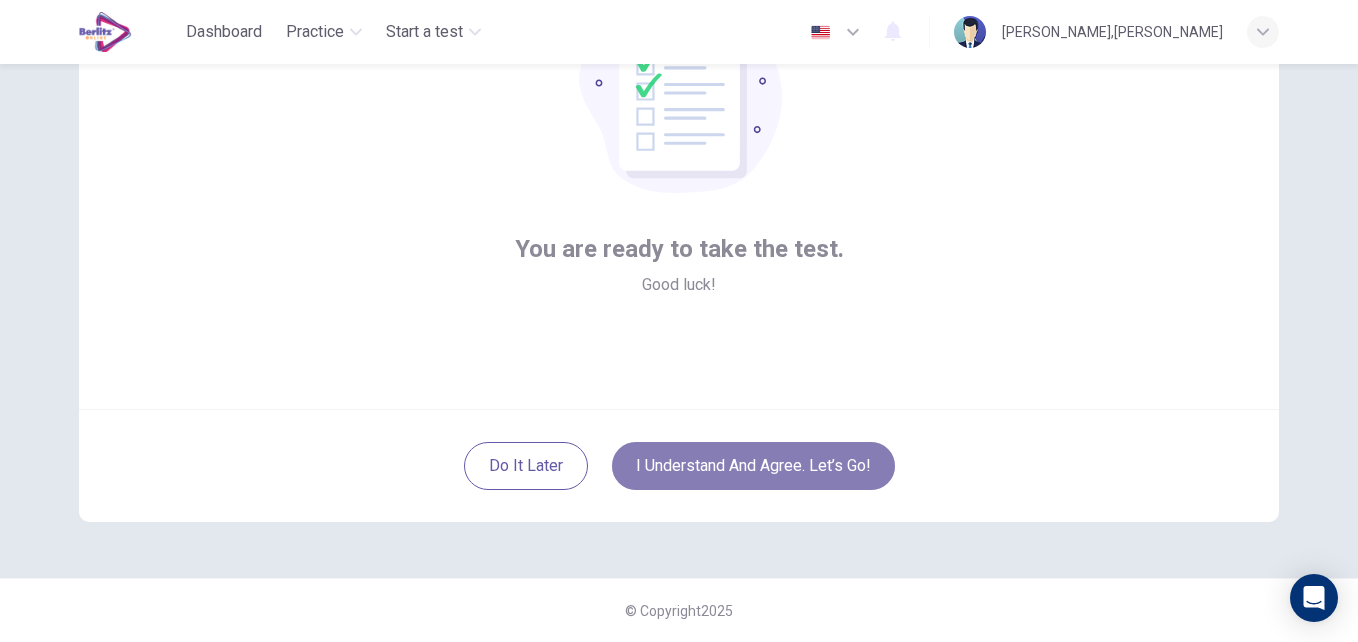 click on "I understand and agree. Let’s go!" at bounding box center (753, 466) 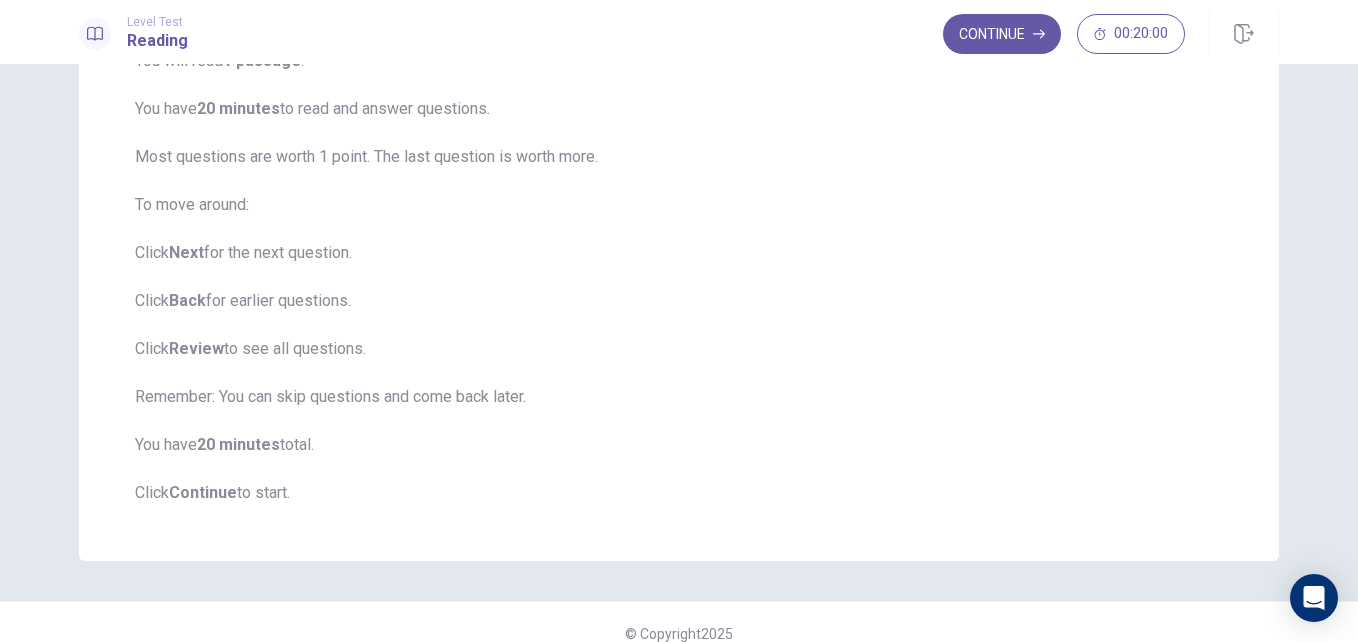 scroll, scrollTop: 214, scrollLeft: 0, axis: vertical 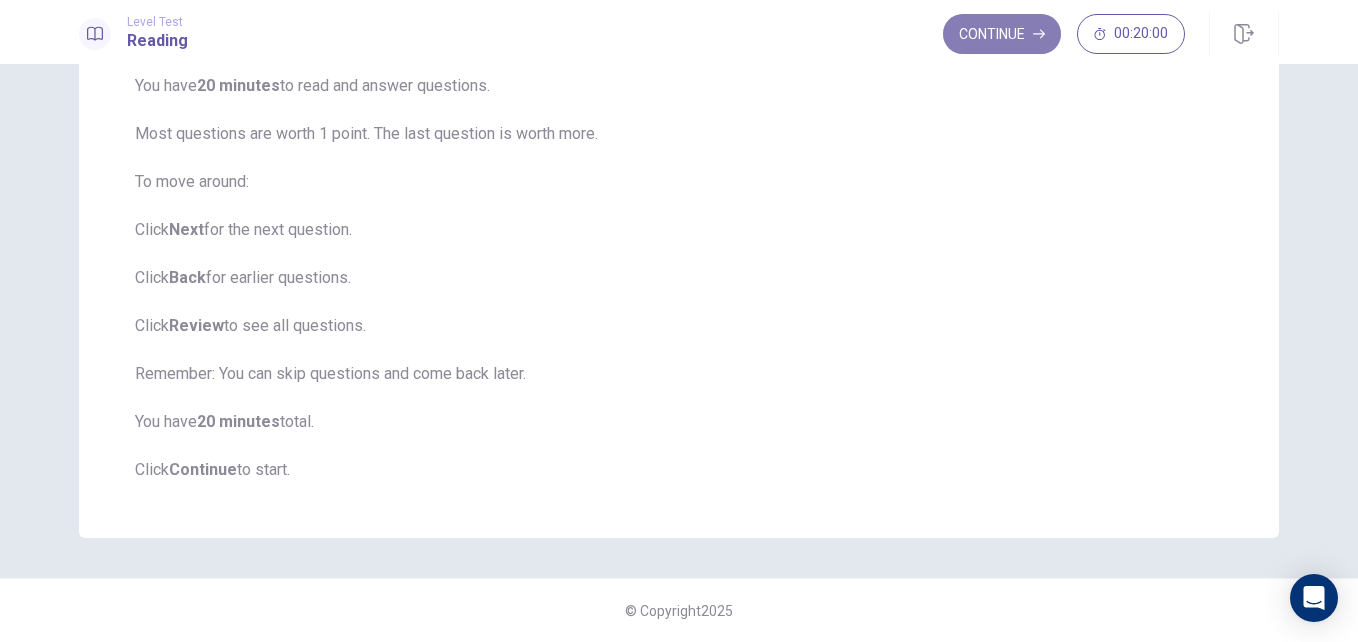 click on "Continue" at bounding box center (1002, 34) 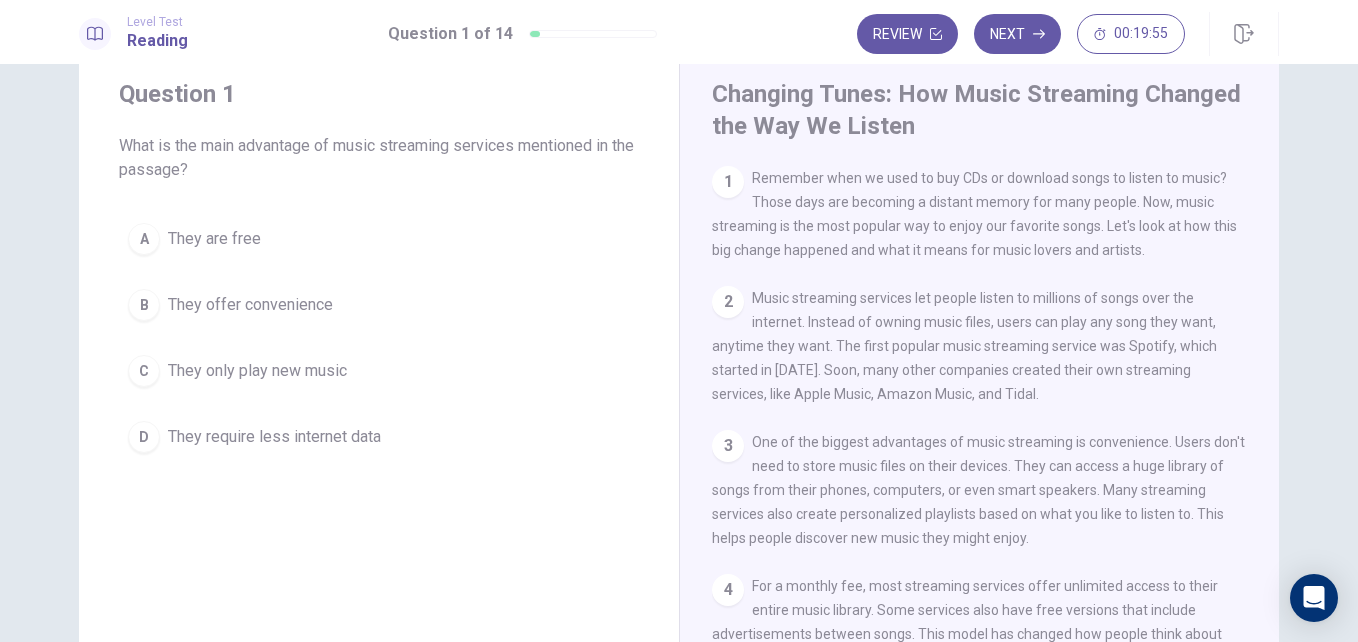 scroll, scrollTop: 23, scrollLeft: 0, axis: vertical 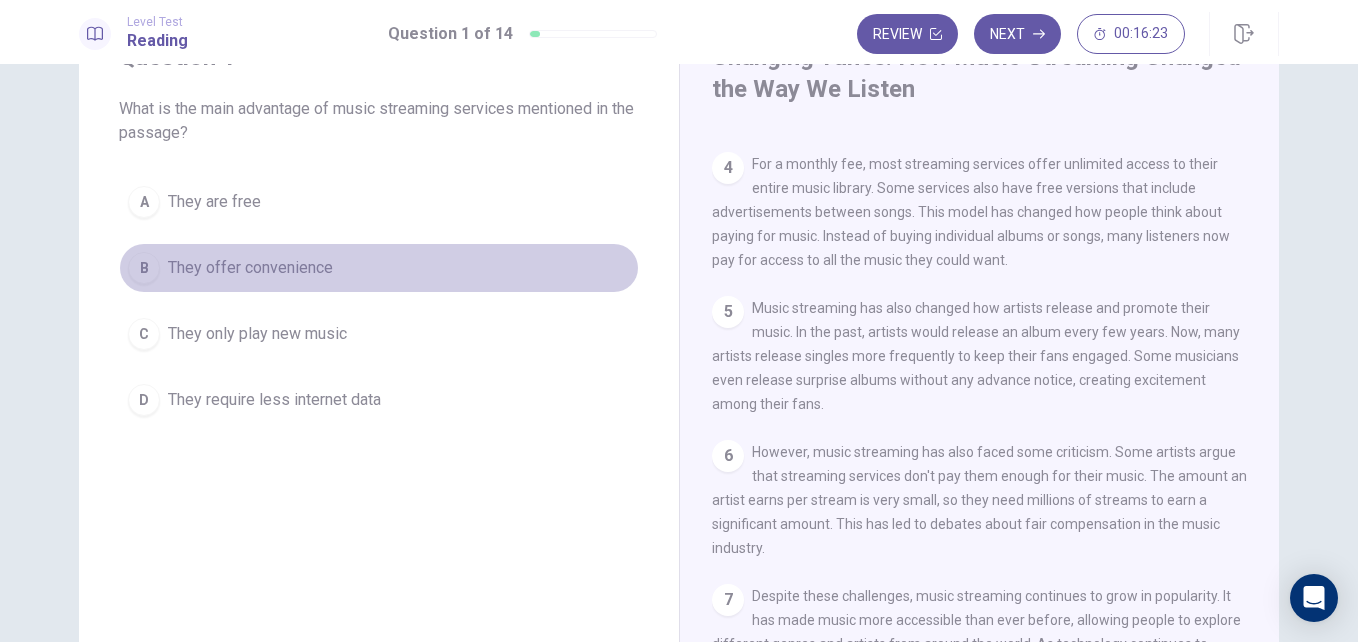 click on "B" at bounding box center [144, 268] 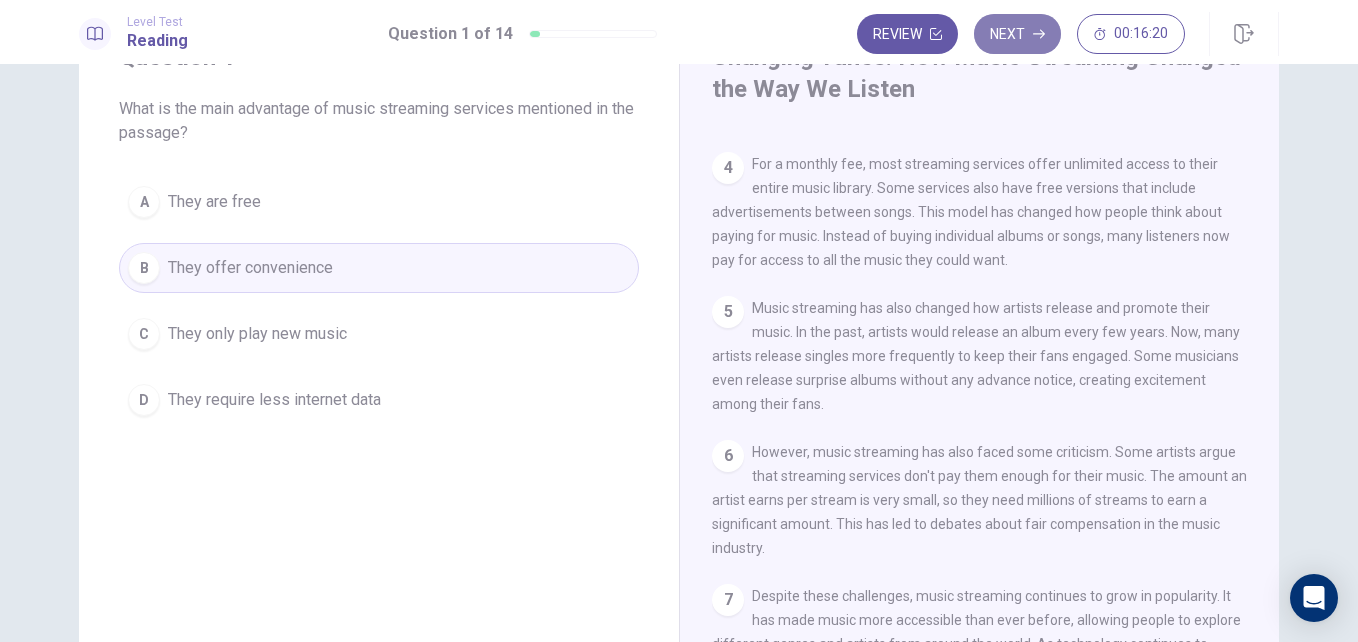 click on "Next" at bounding box center (1017, 34) 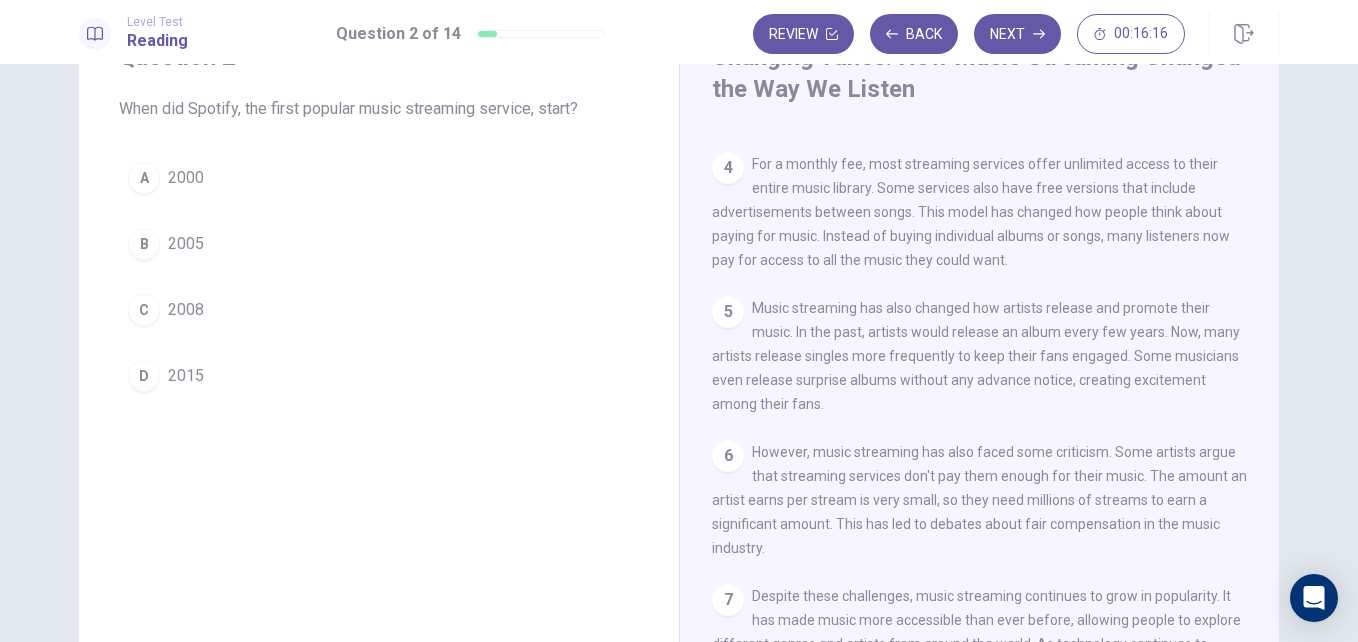 scroll, scrollTop: 65, scrollLeft: 0, axis: vertical 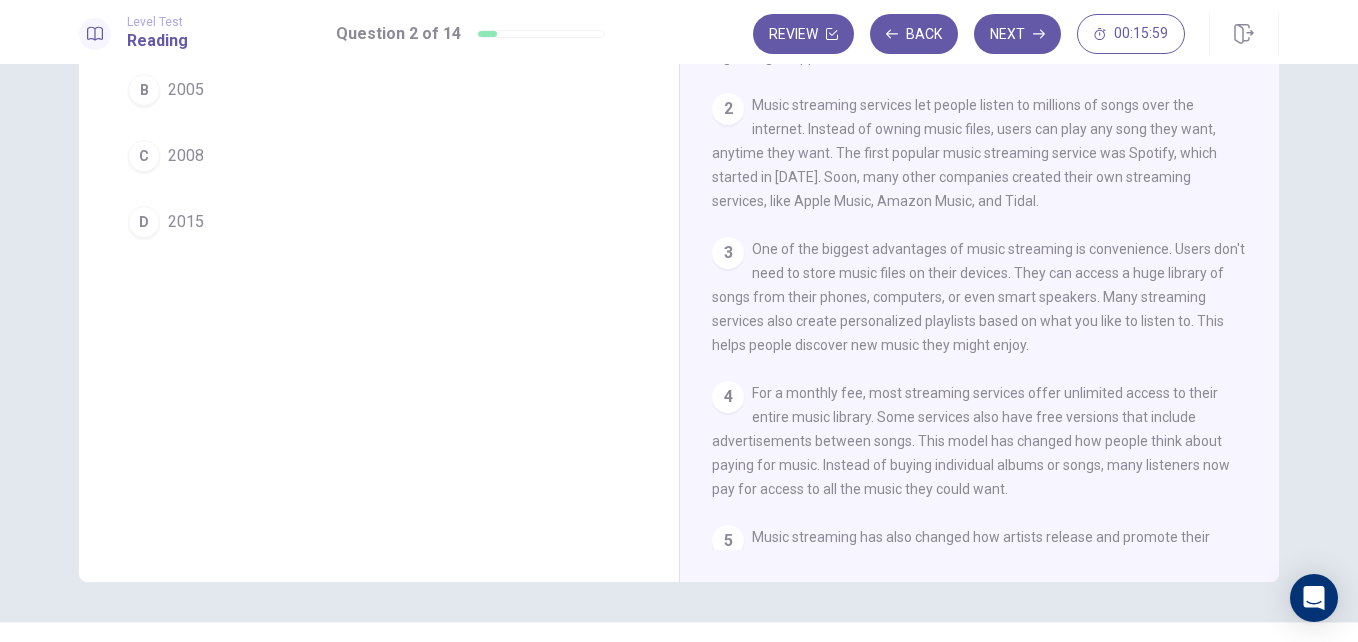 click on "C 2008" at bounding box center (379, 156) 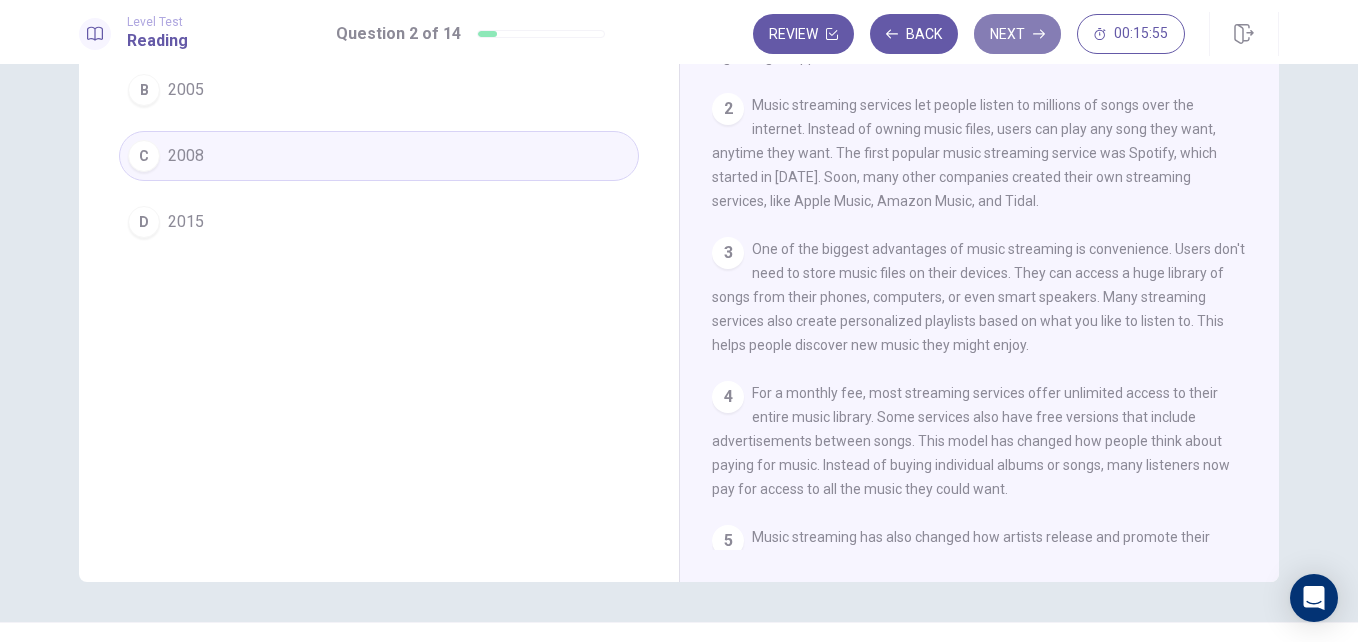 click on "Next" at bounding box center (1017, 34) 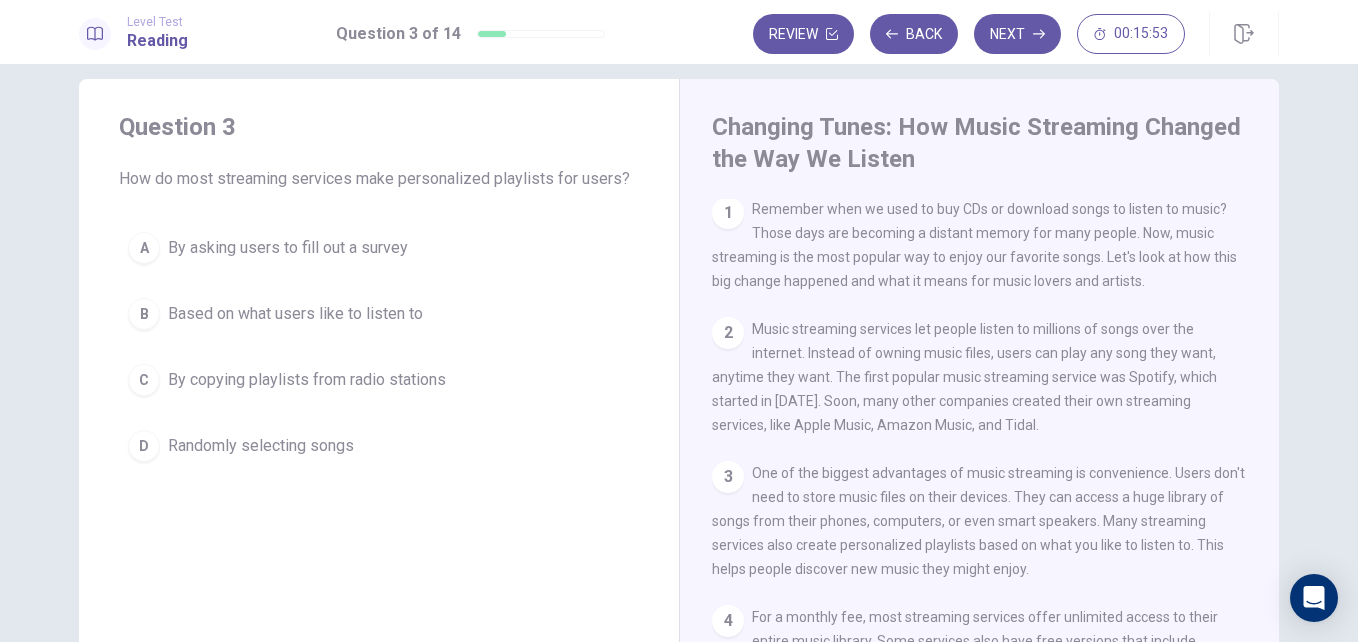 scroll, scrollTop: 0, scrollLeft: 0, axis: both 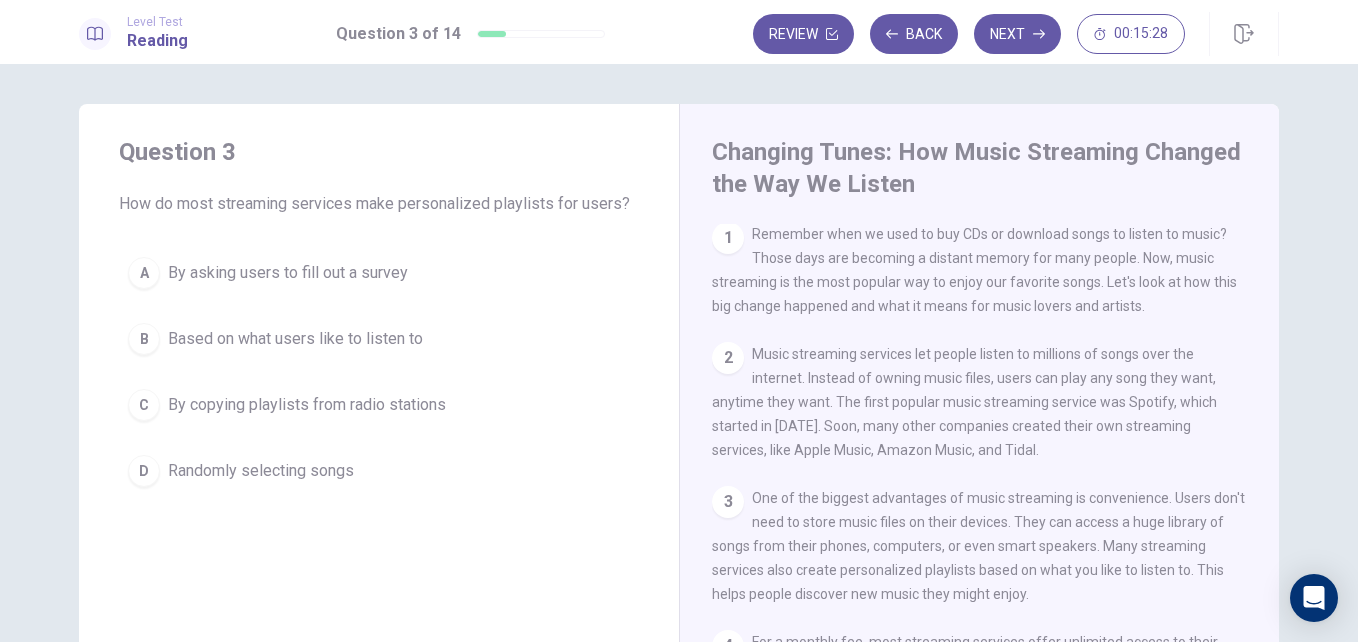 click on "Based on what users like to listen to" at bounding box center [295, 339] 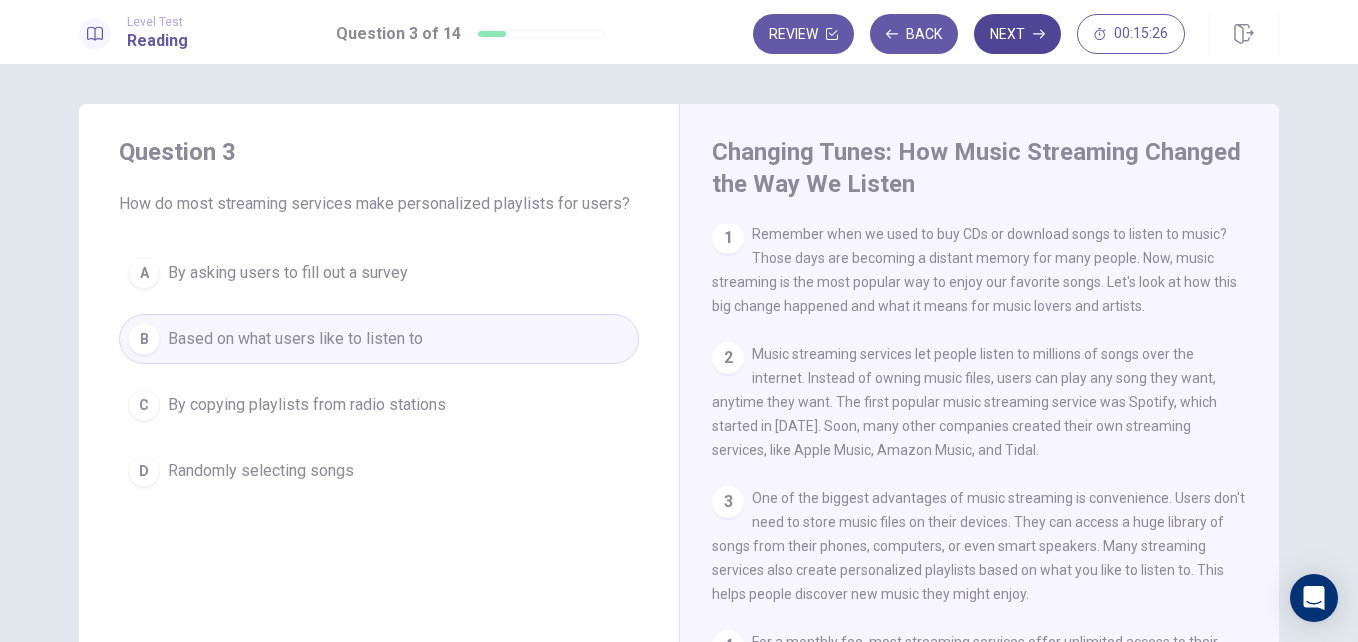 click on "Next" at bounding box center (1017, 34) 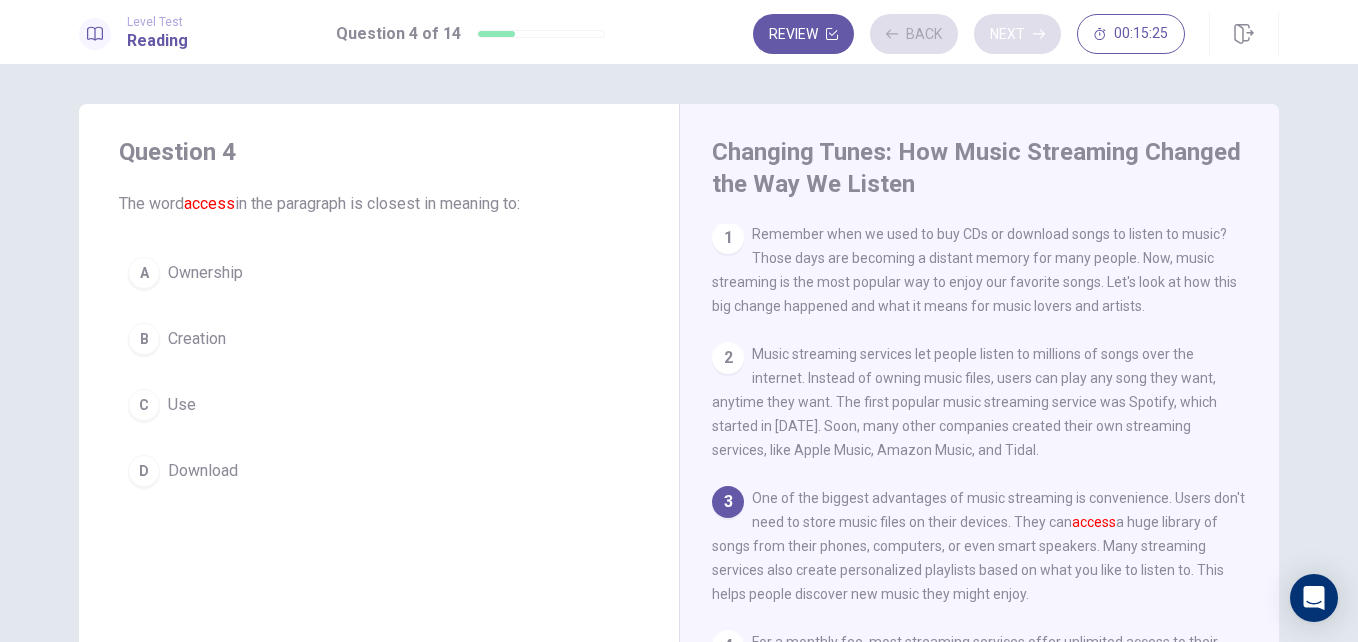 scroll, scrollTop: 23, scrollLeft: 0, axis: vertical 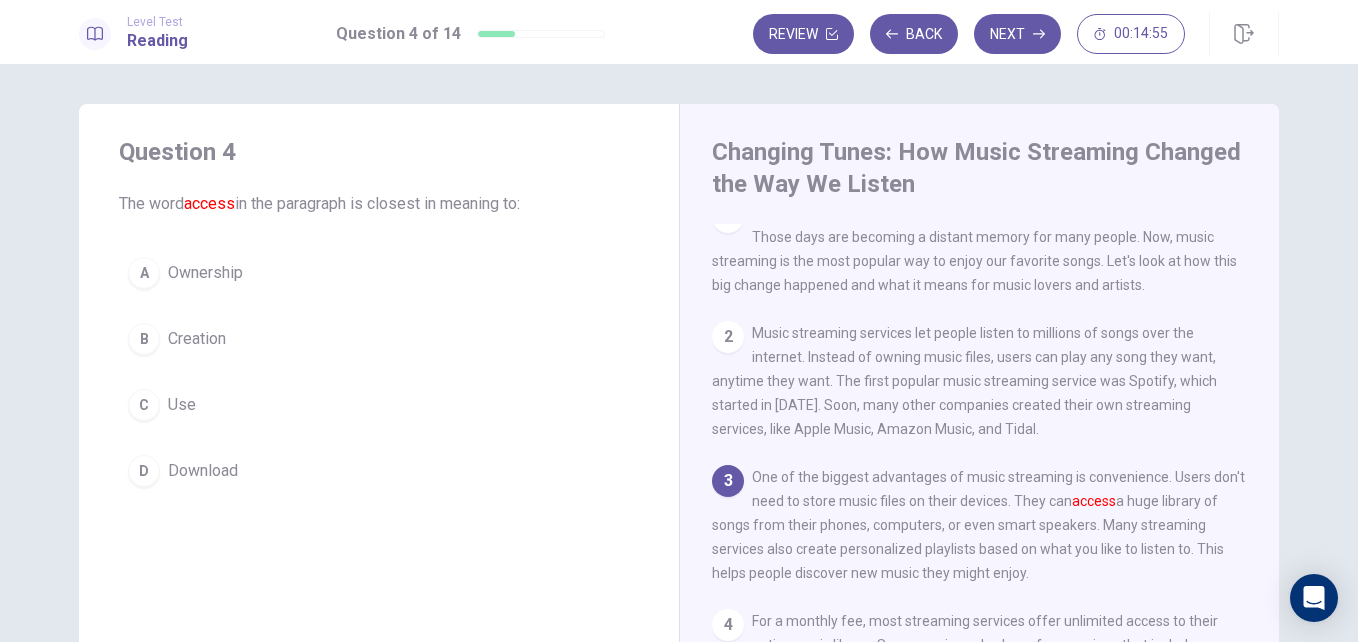 click on "D Download" at bounding box center (379, 471) 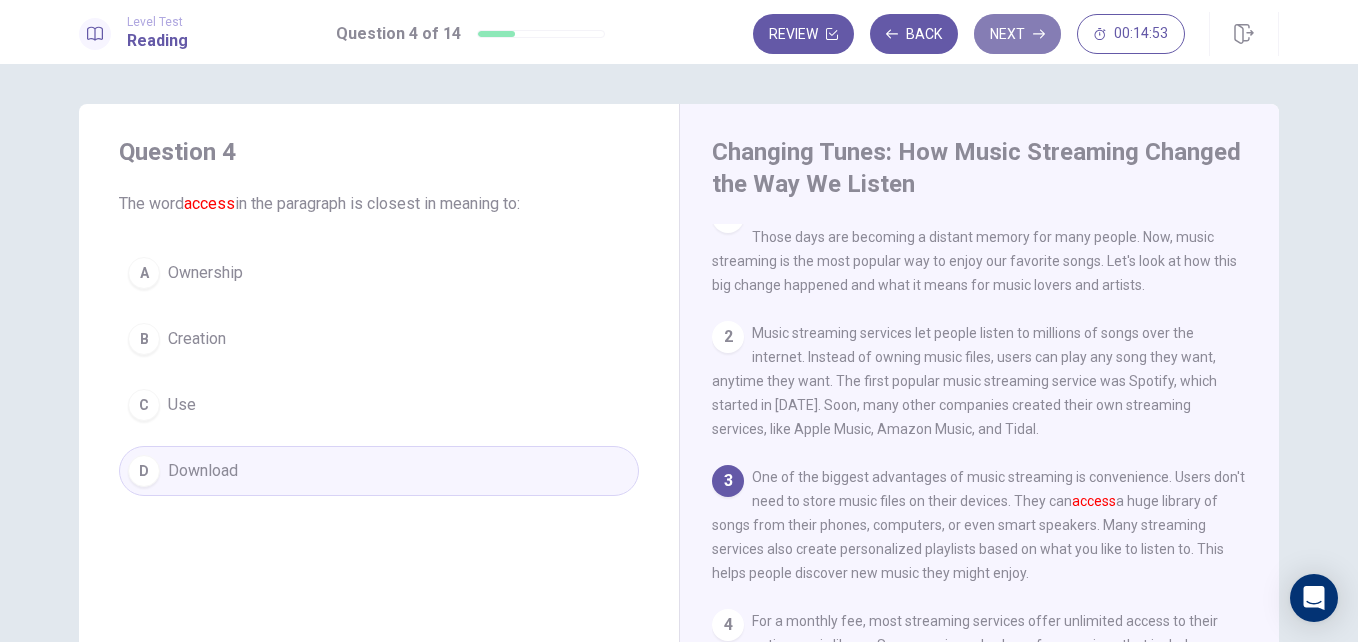click on "Next" at bounding box center [1017, 34] 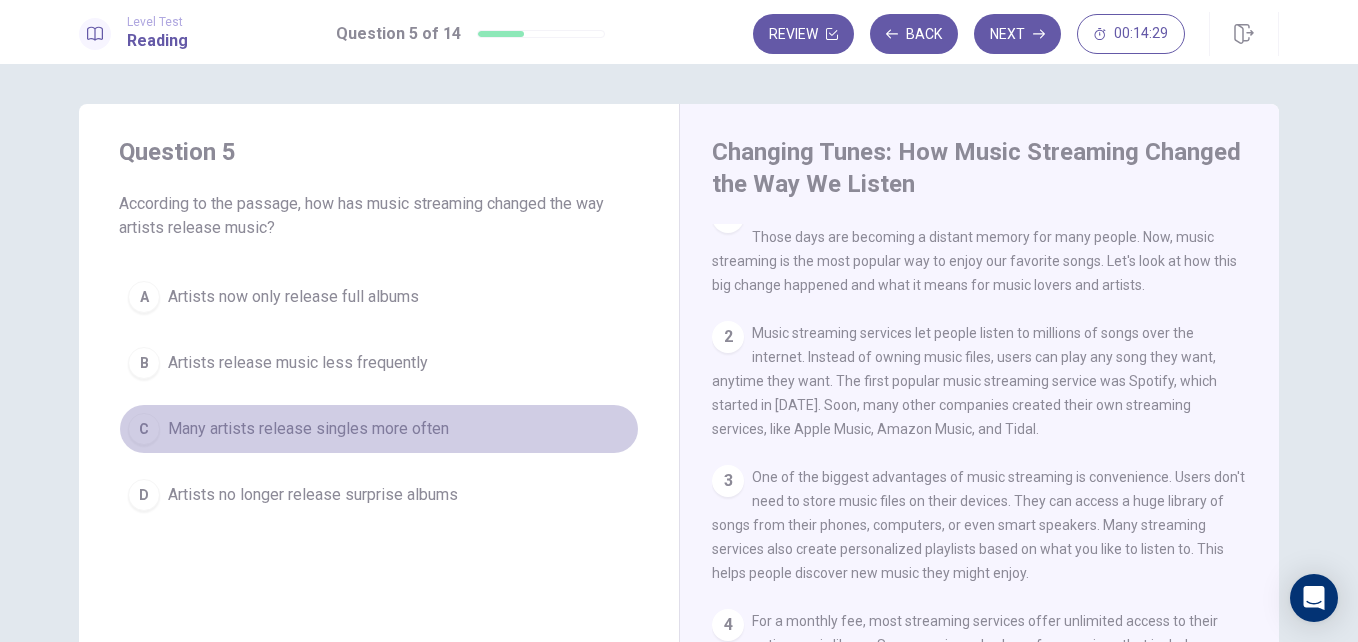 click on "Many artists release singles more often" at bounding box center (308, 429) 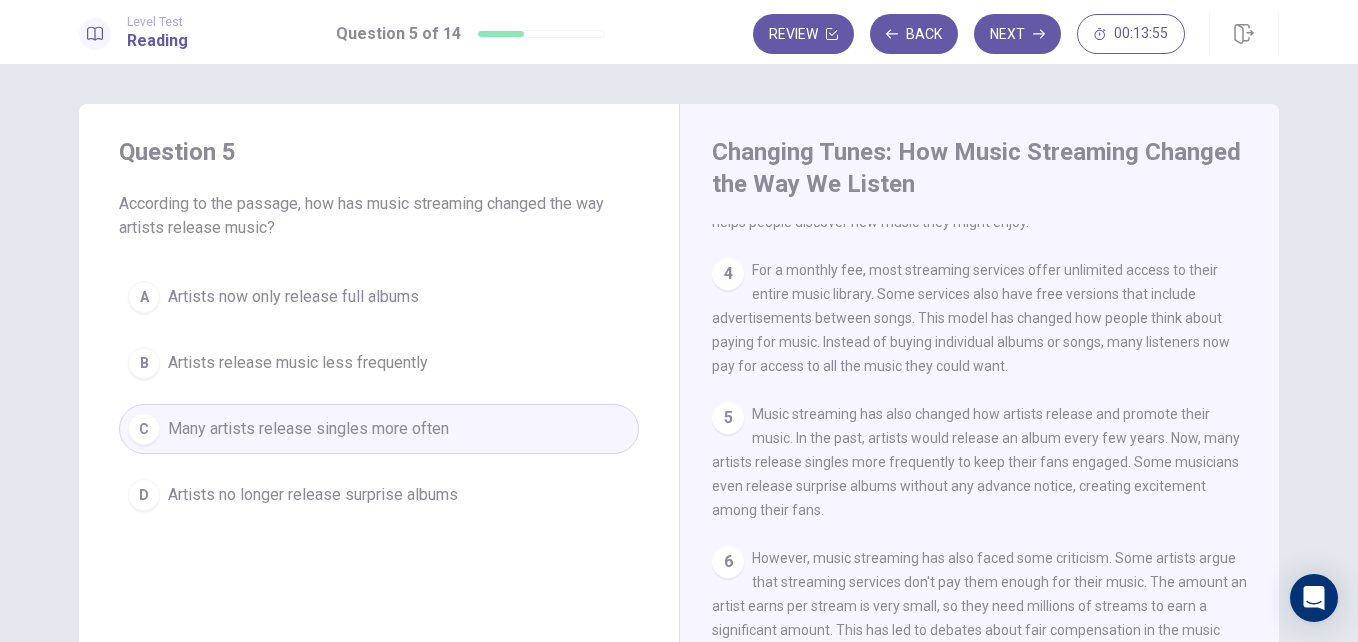 scroll, scrollTop: 376, scrollLeft: 0, axis: vertical 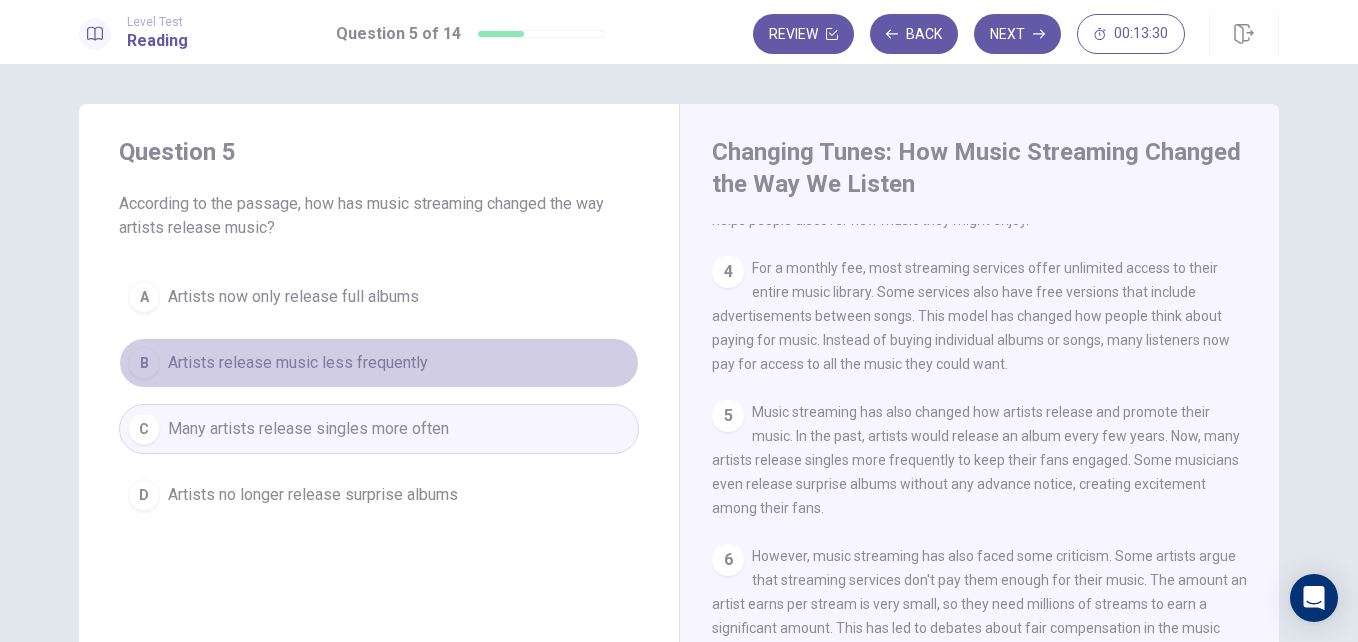 click on "B Artists release music less frequently" at bounding box center [379, 363] 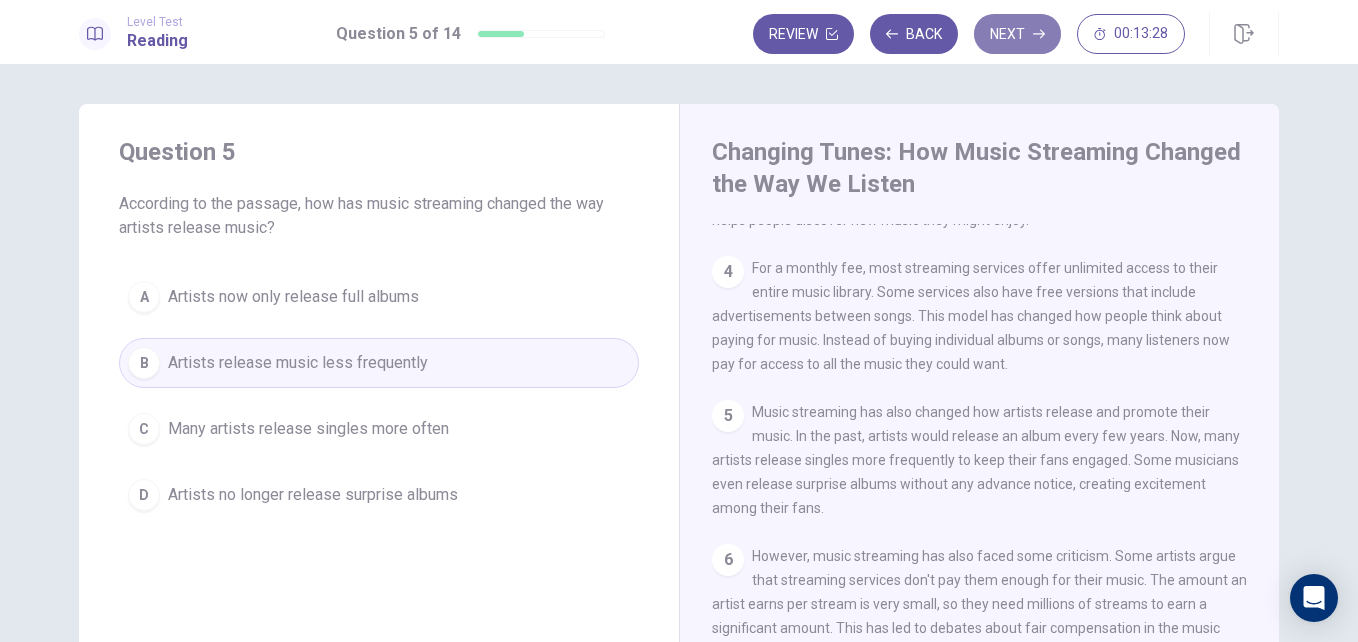click on "Next" at bounding box center (1017, 34) 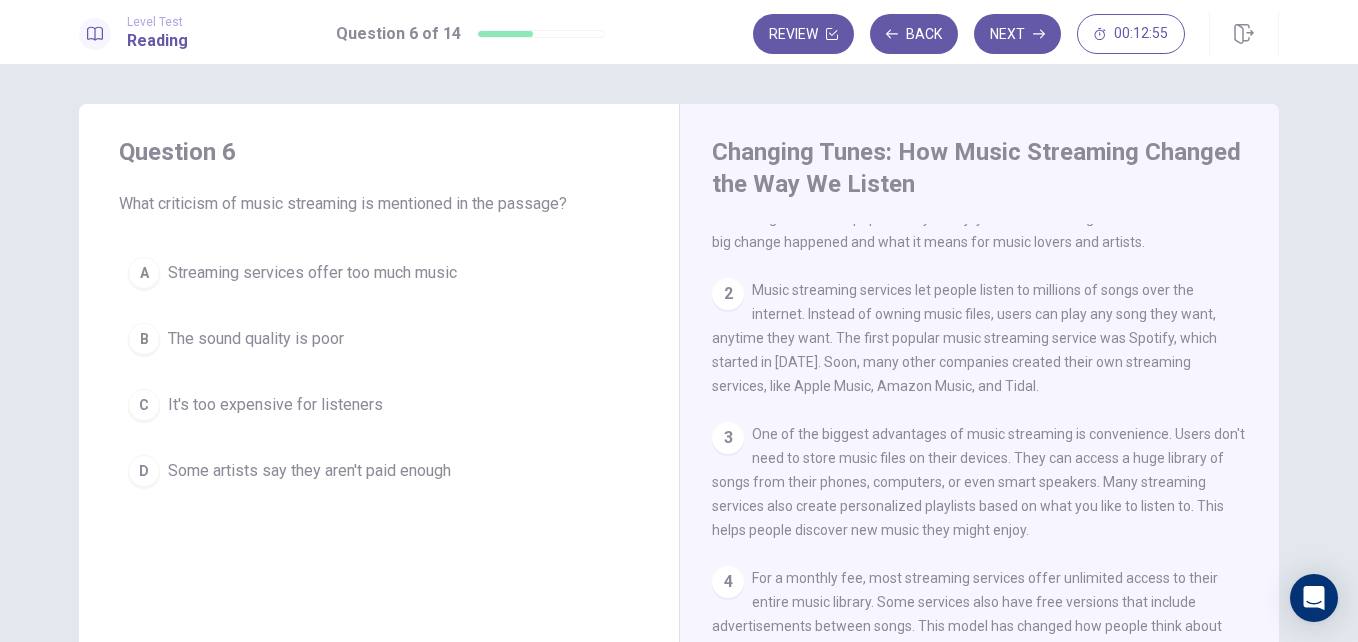 scroll, scrollTop: 0, scrollLeft: 0, axis: both 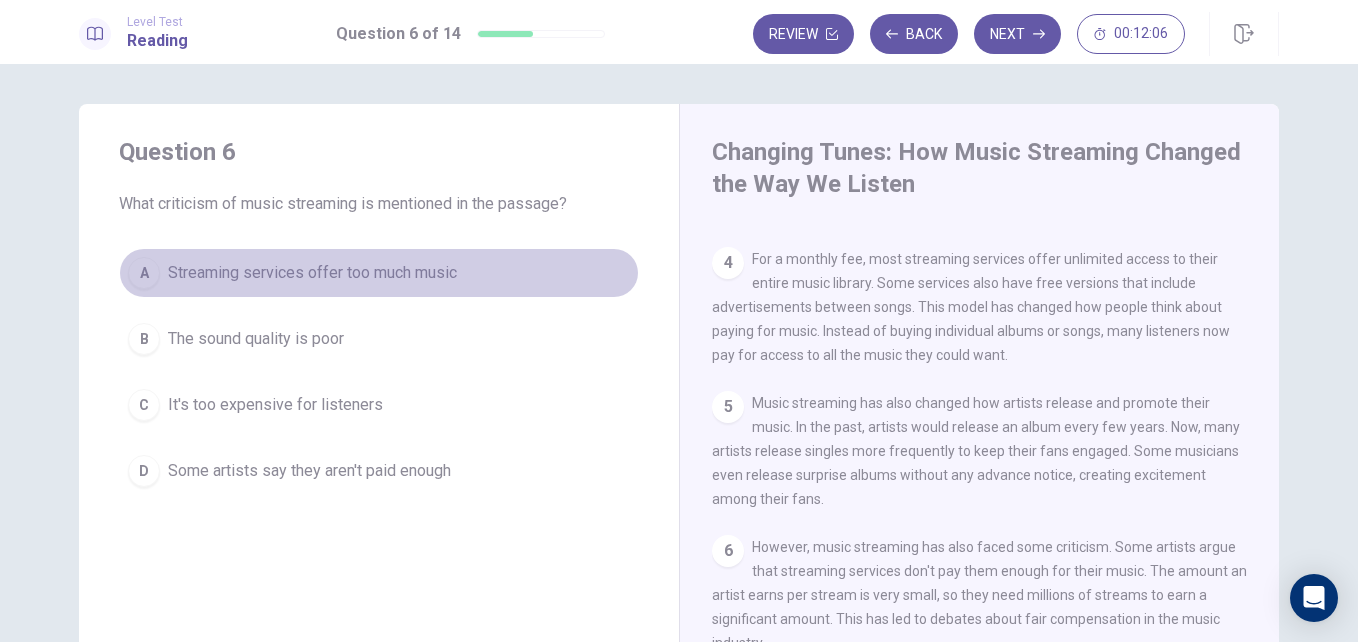 click on "A Streaming services offer too much music" at bounding box center [379, 273] 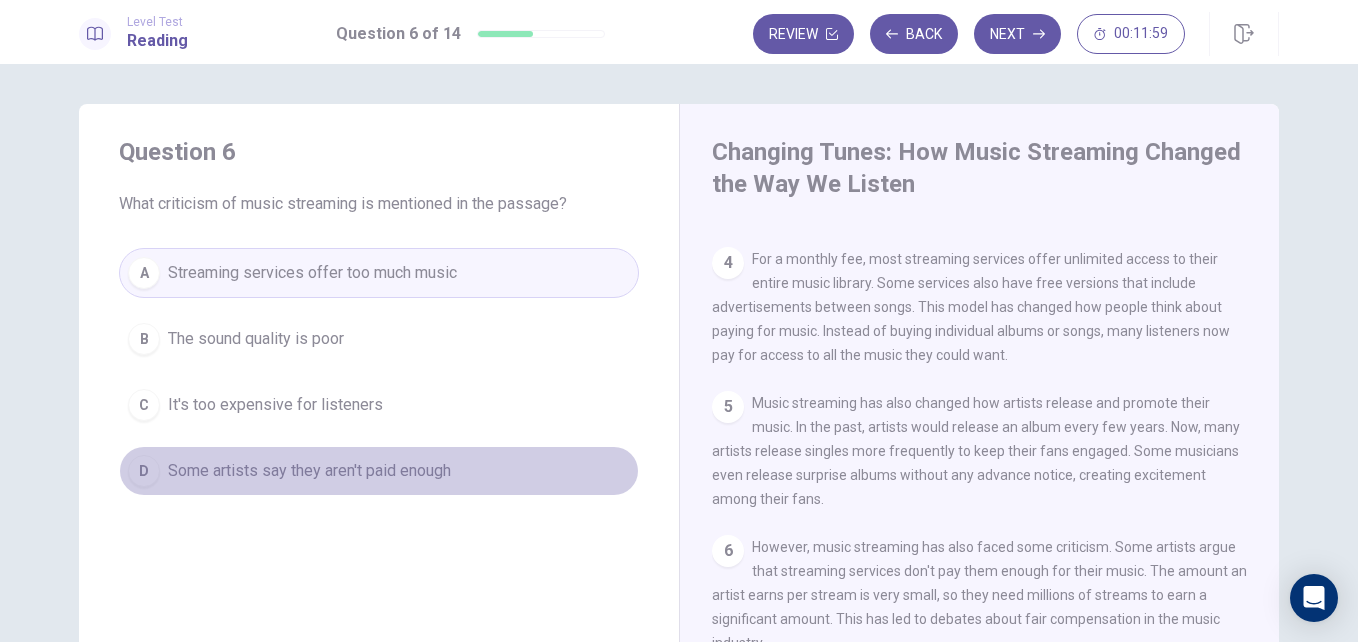 click on "Some artists say they aren't paid enough" at bounding box center (309, 471) 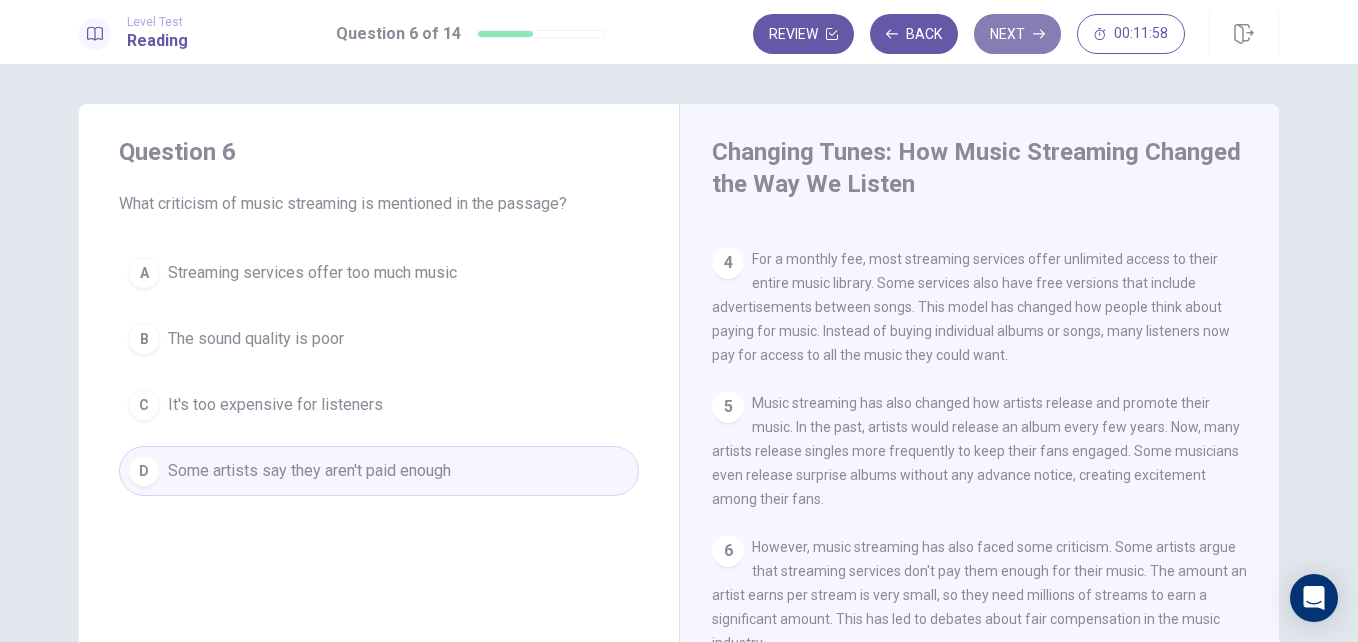 click on "Next" at bounding box center (1017, 34) 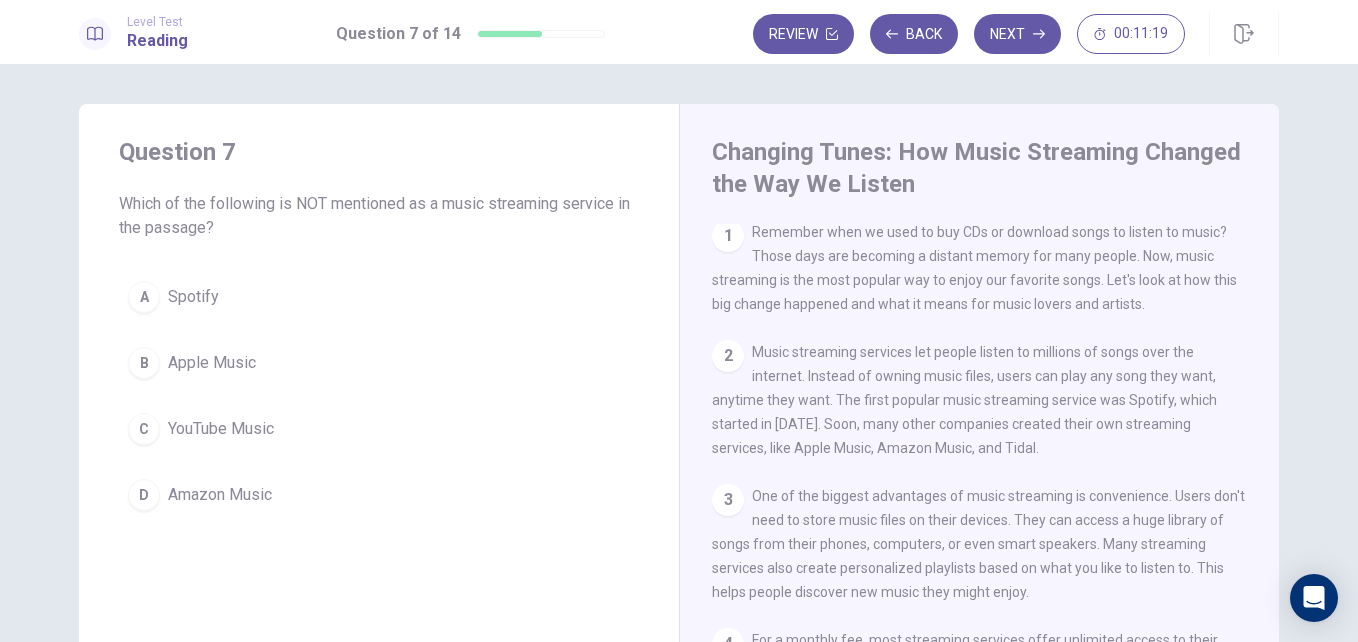 scroll, scrollTop: 0, scrollLeft: 0, axis: both 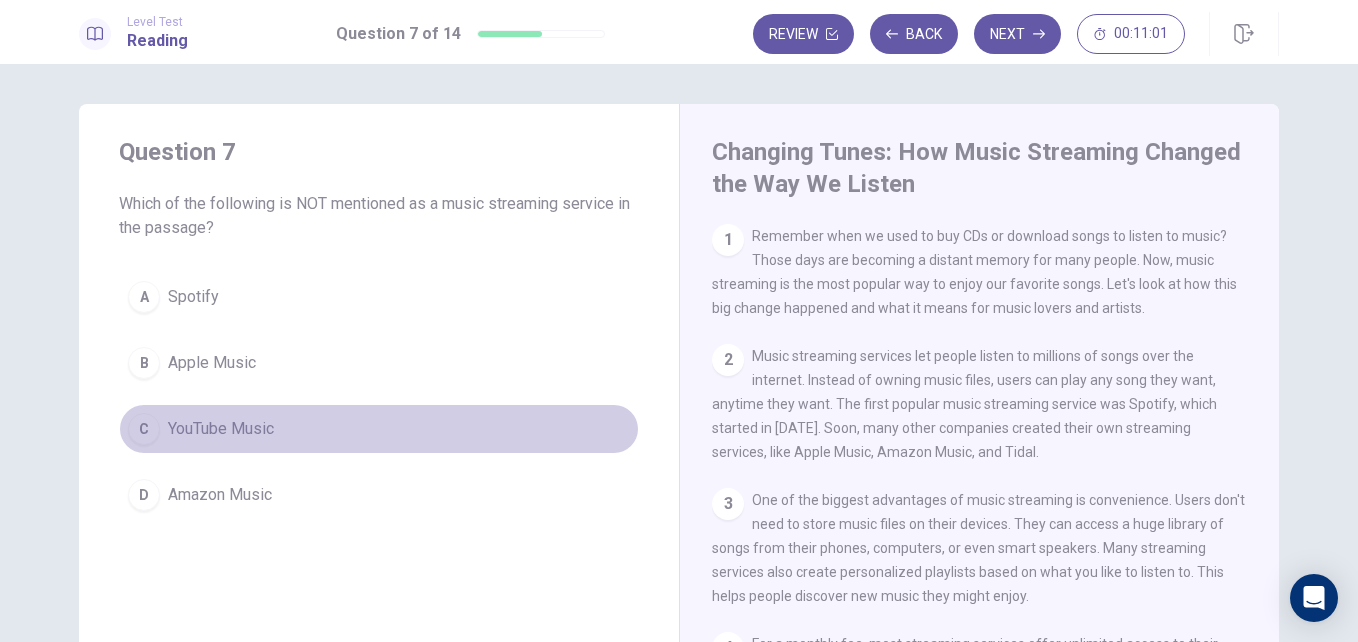click on "C YouTube Music" at bounding box center (379, 429) 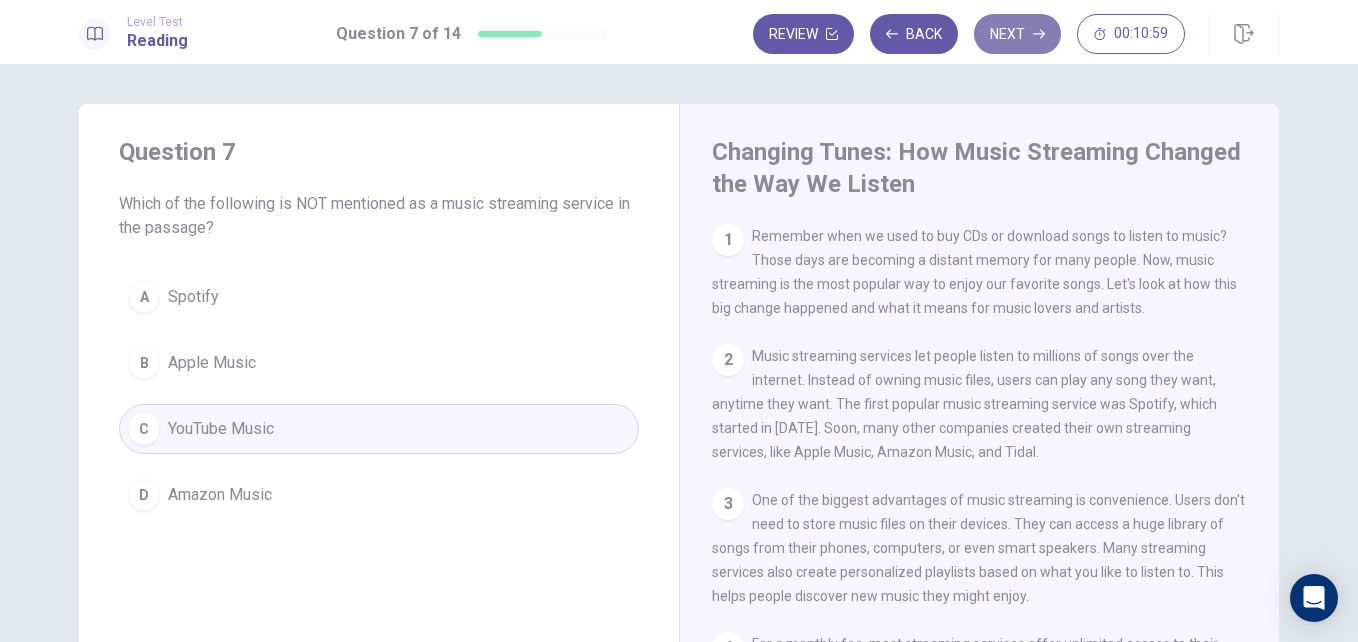 click on "Next" at bounding box center (1017, 34) 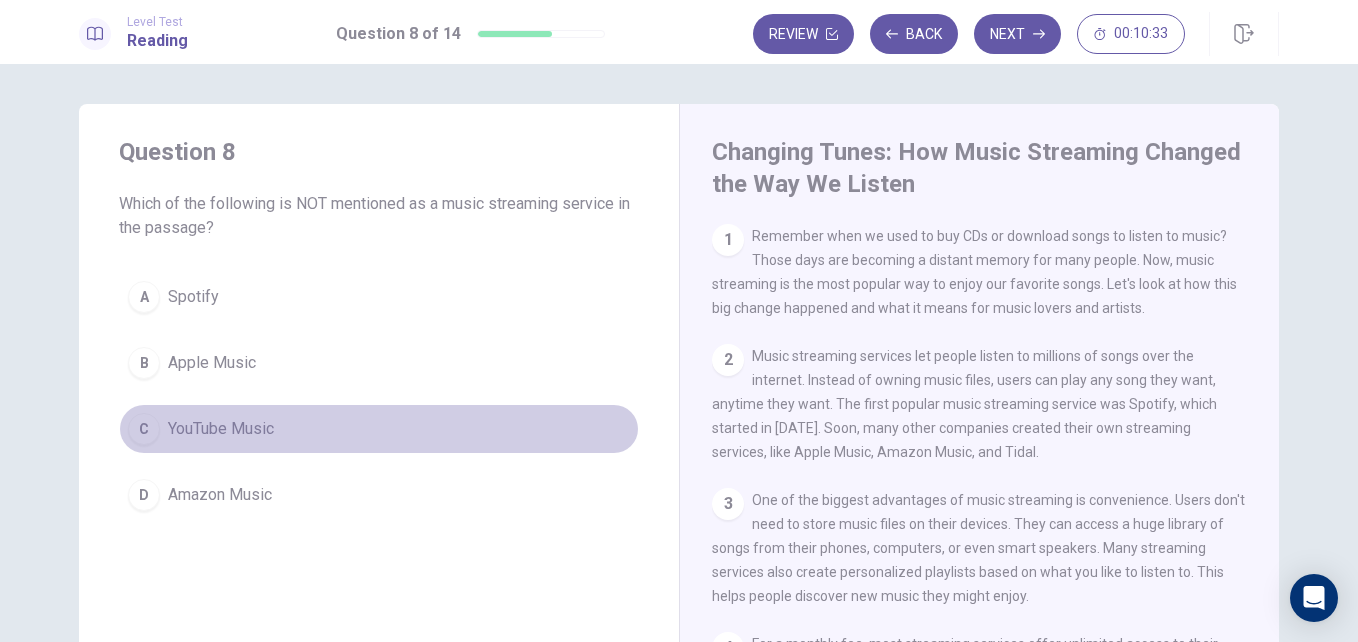 click on "YouTube Music" at bounding box center (221, 429) 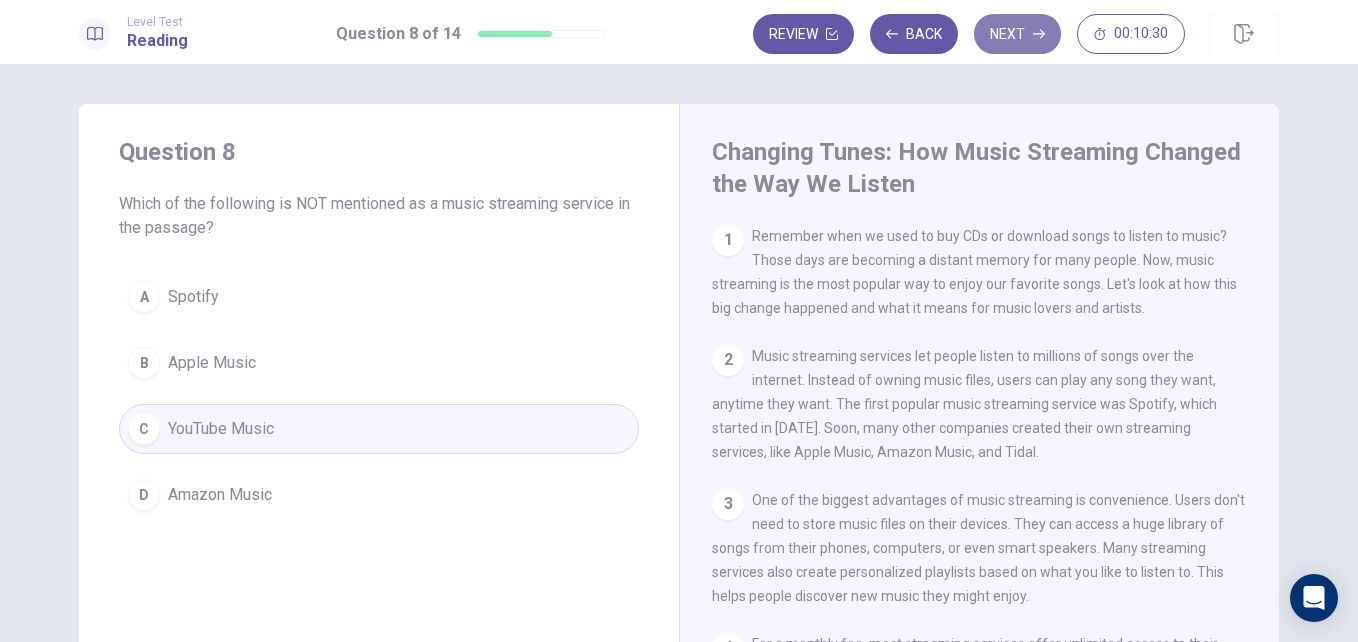 click on "Next" at bounding box center [1017, 34] 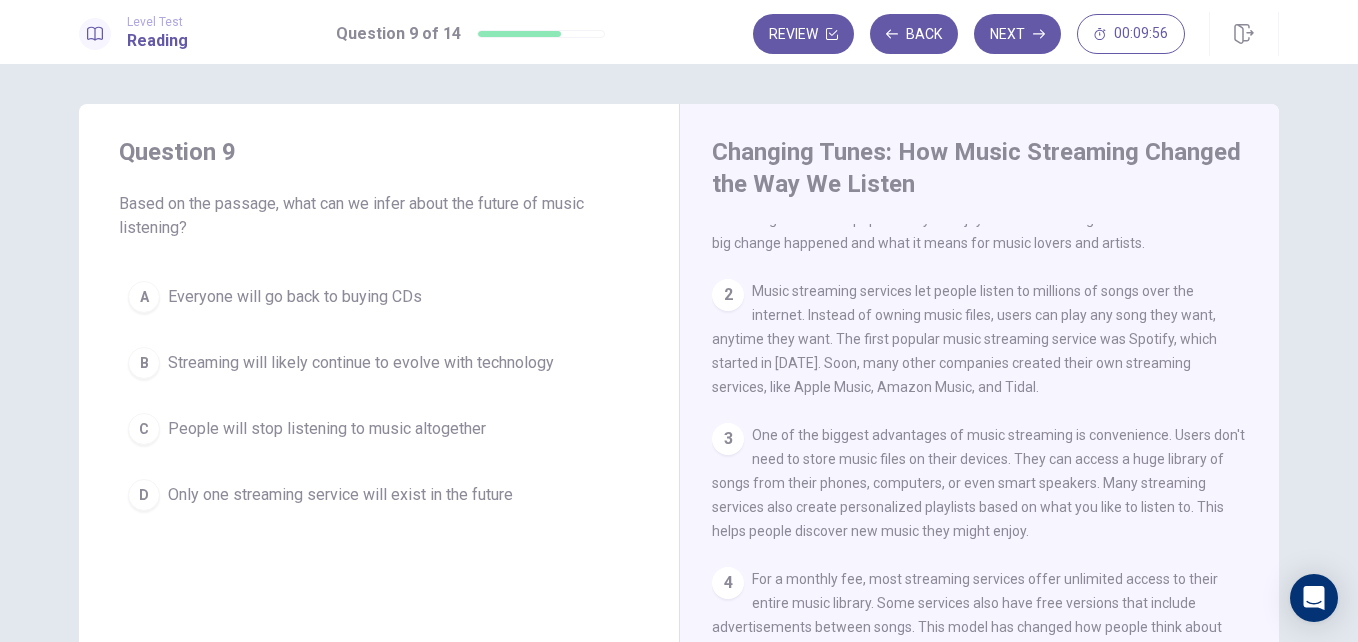 scroll, scrollTop: 67, scrollLeft: 0, axis: vertical 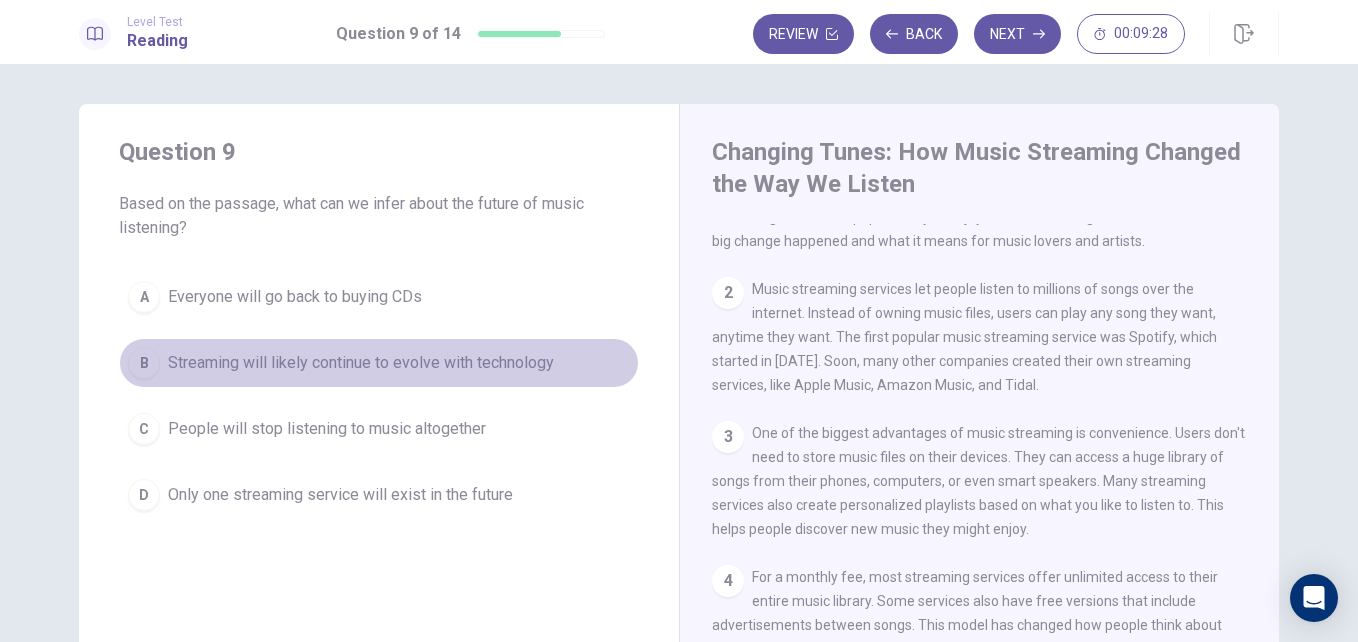 click on "Streaming will likely continue to evolve with technology" at bounding box center (361, 363) 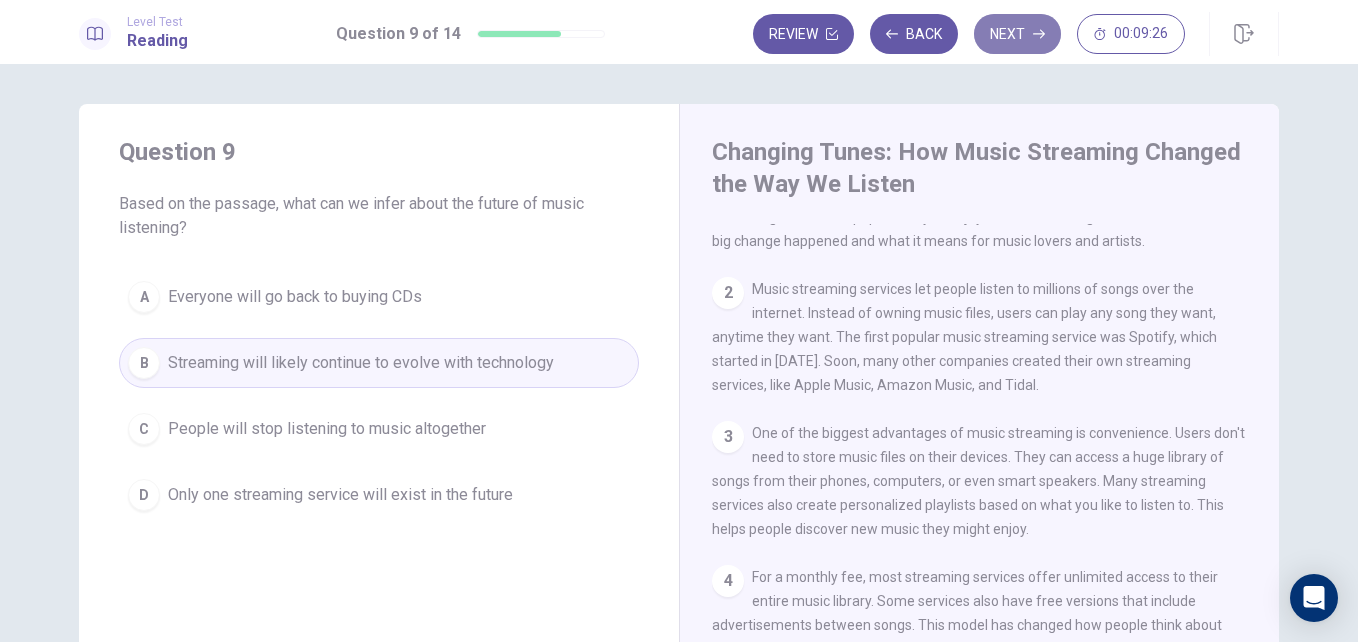 click on "Next" at bounding box center [1017, 34] 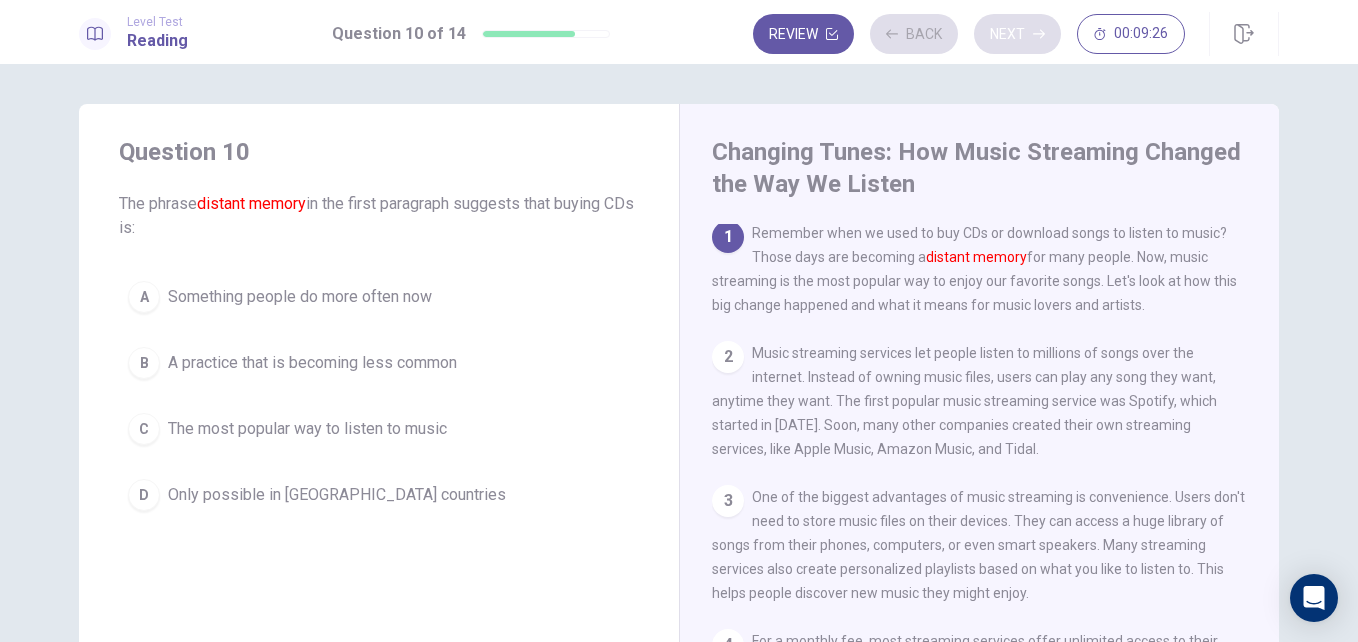 scroll, scrollTop: 0, scrollLeft: 0, axis: both 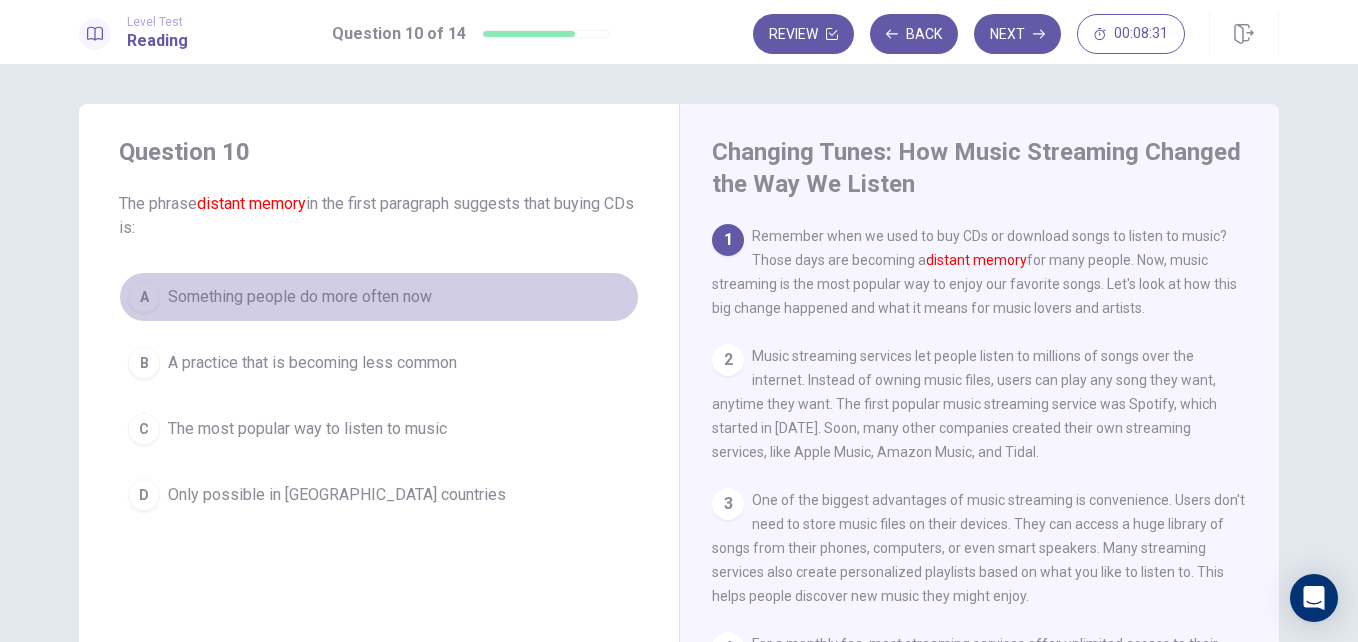 click on "Something people do more often now" at bounding box center [300, 297] 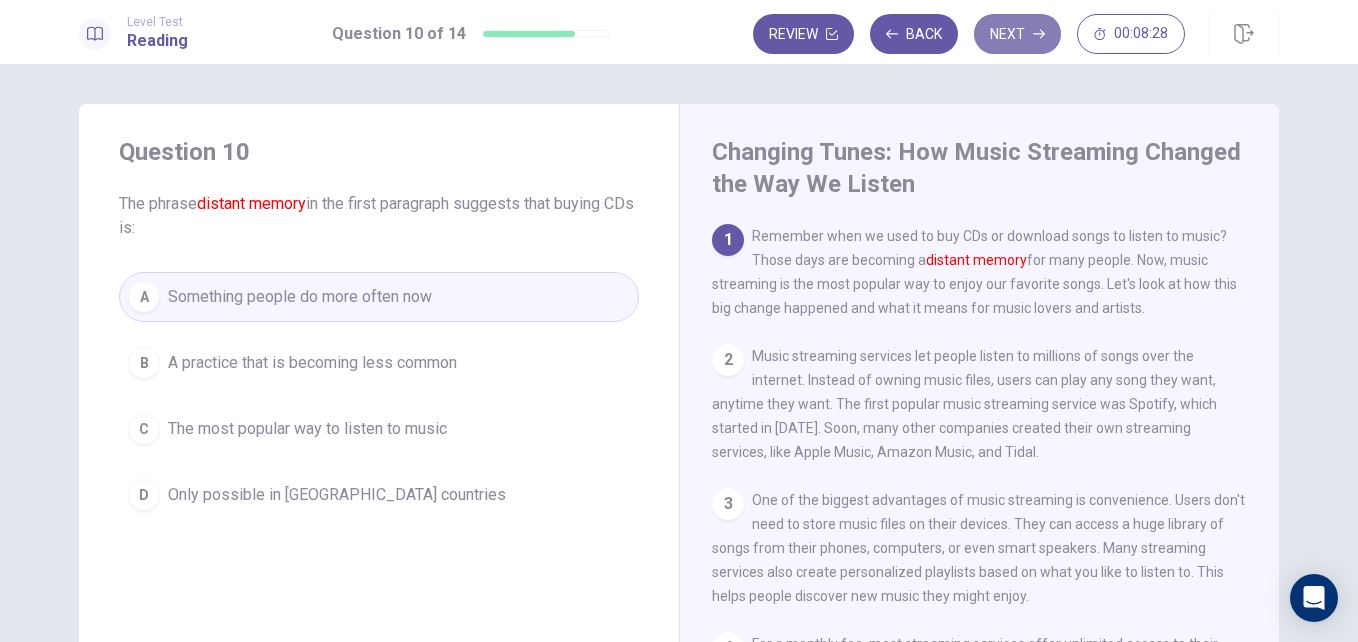 click on "Next" at bounding box center [1017, 34] 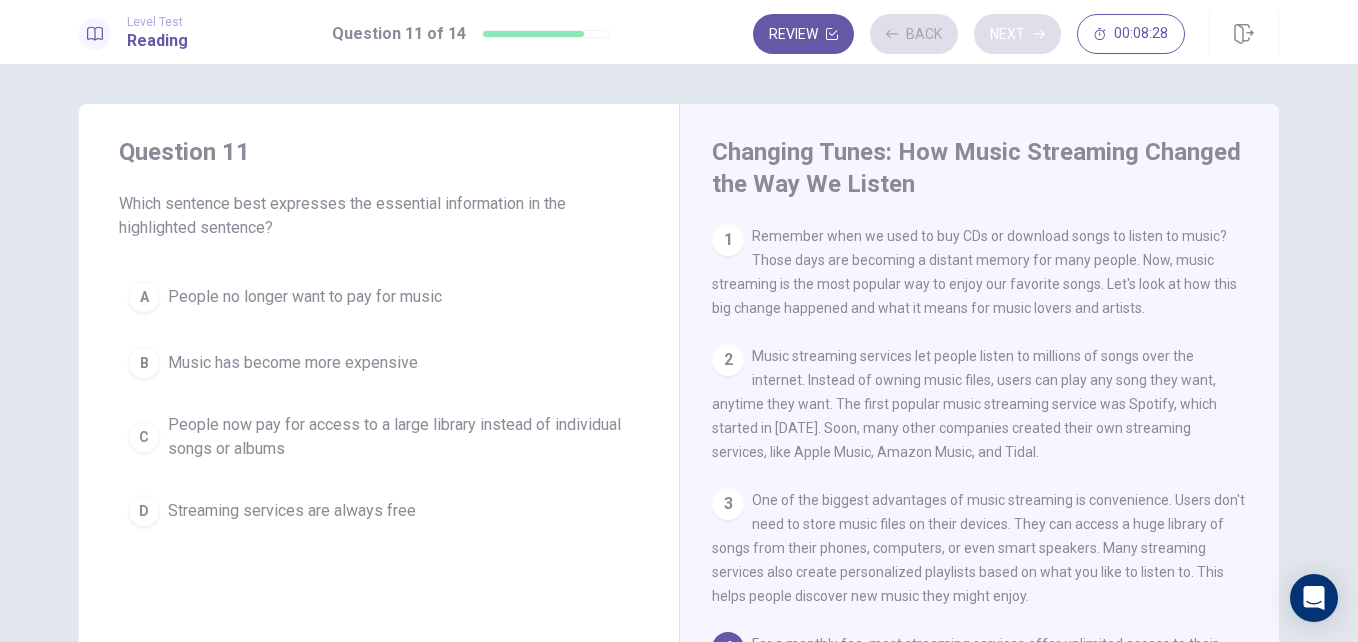 scroll, scrollTop: 172, scrollLeft: 0, axis: vertical 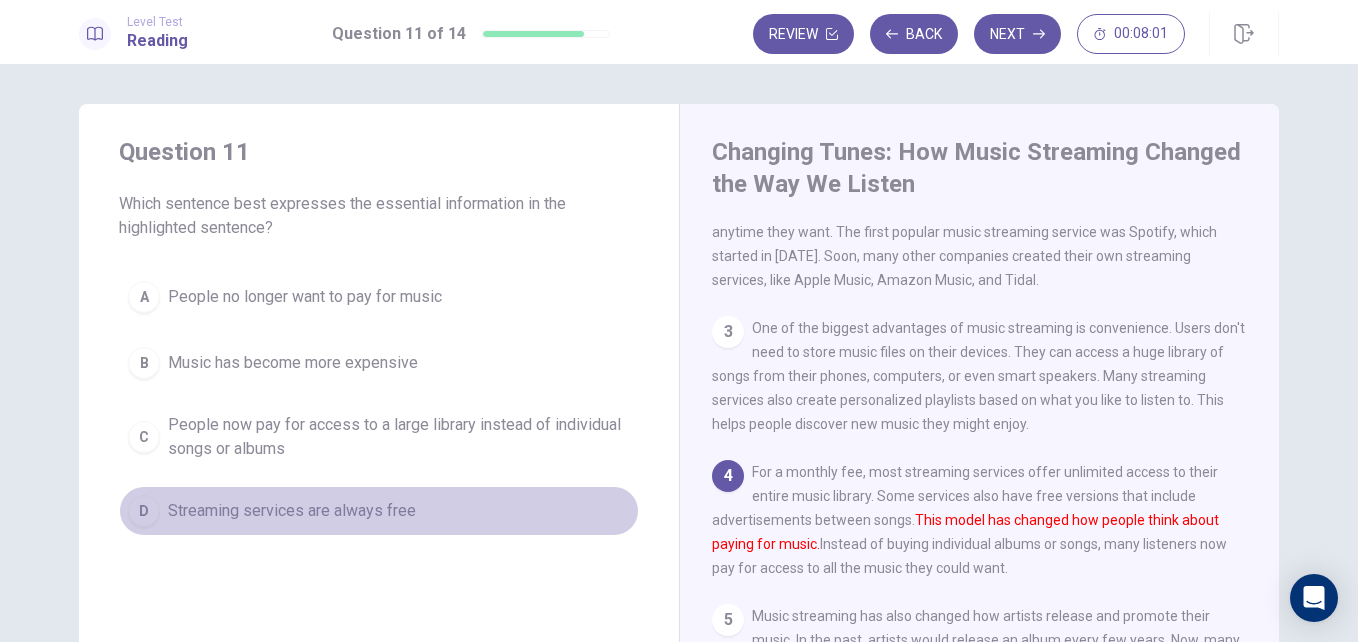 click on "Streaming services are always free" at bounding box center (292, 511) 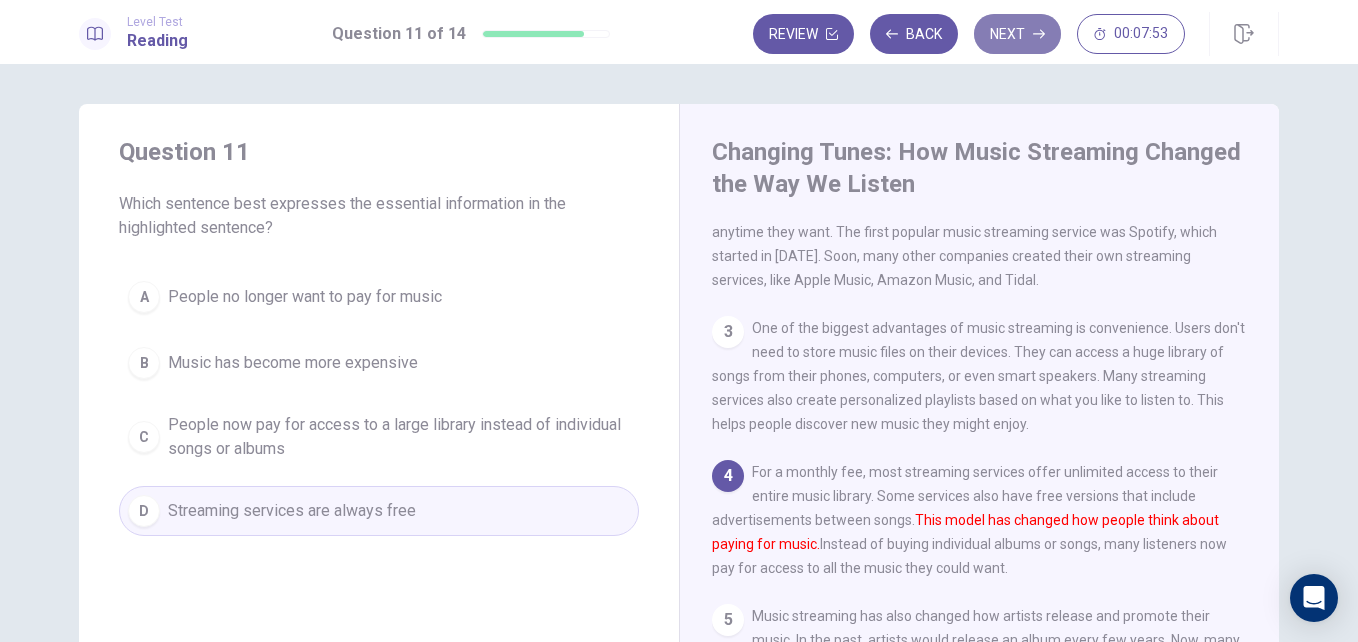 click on "Next" at bounding box center [1017, 34] 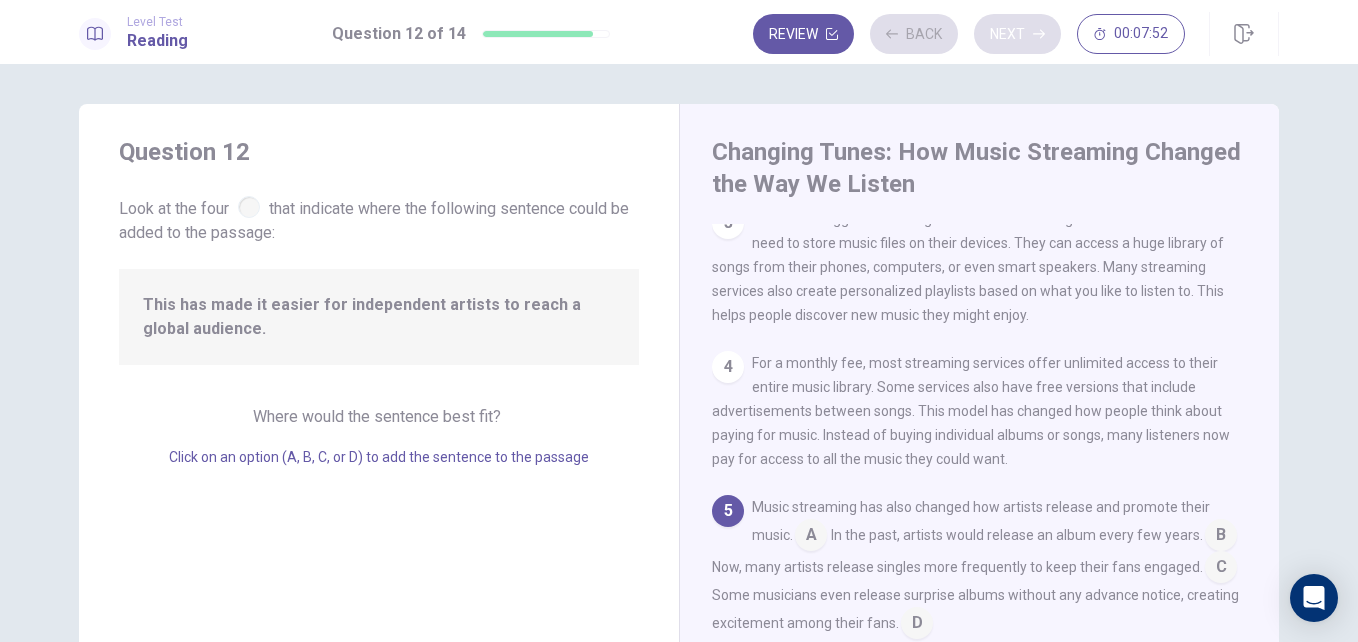 scroll, scrollTop: 348, scrollLeft: 0, axis: vertical 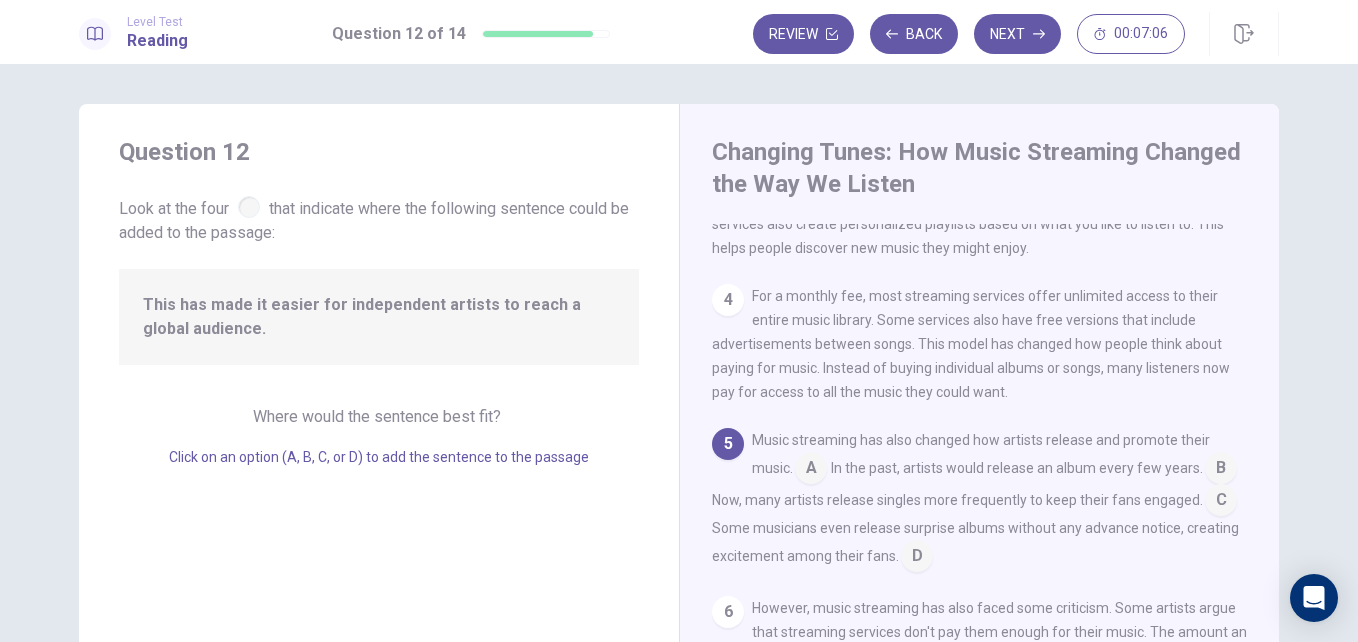click at bounding box center (1221, 470) 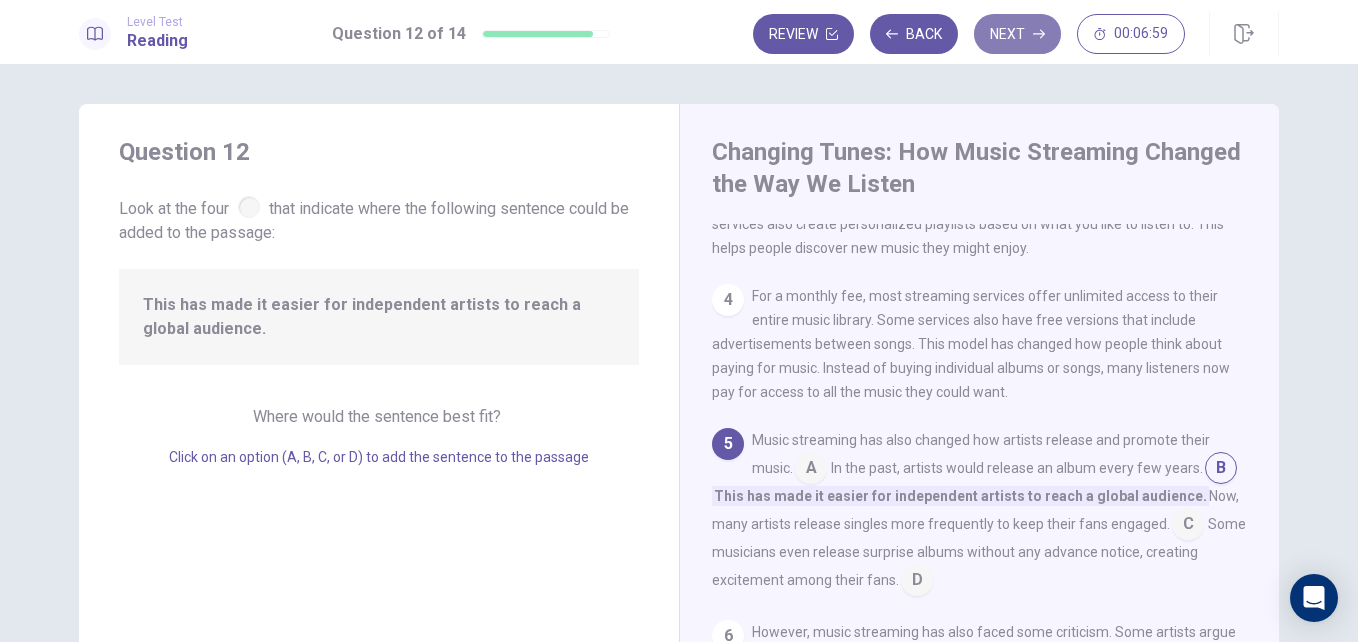 click on "Next" at bounding box center (1017, 34) 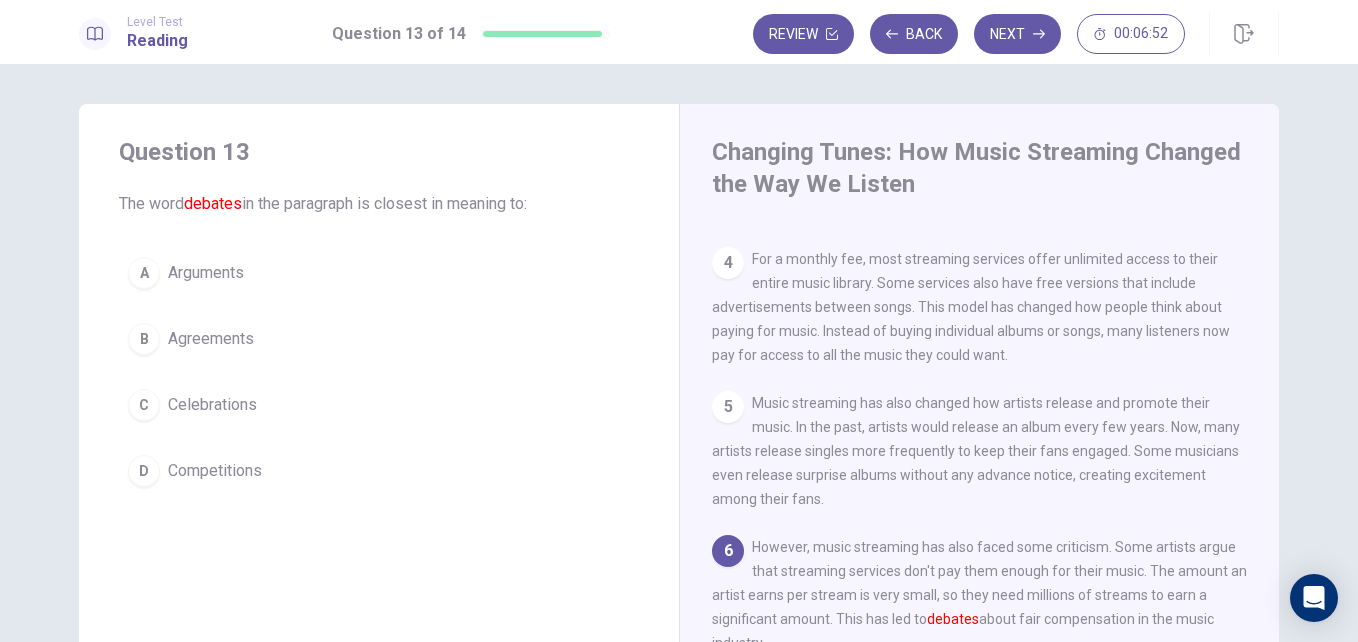 scroll, scrollTop: 418, scrollLeft: 0, axis: vertical 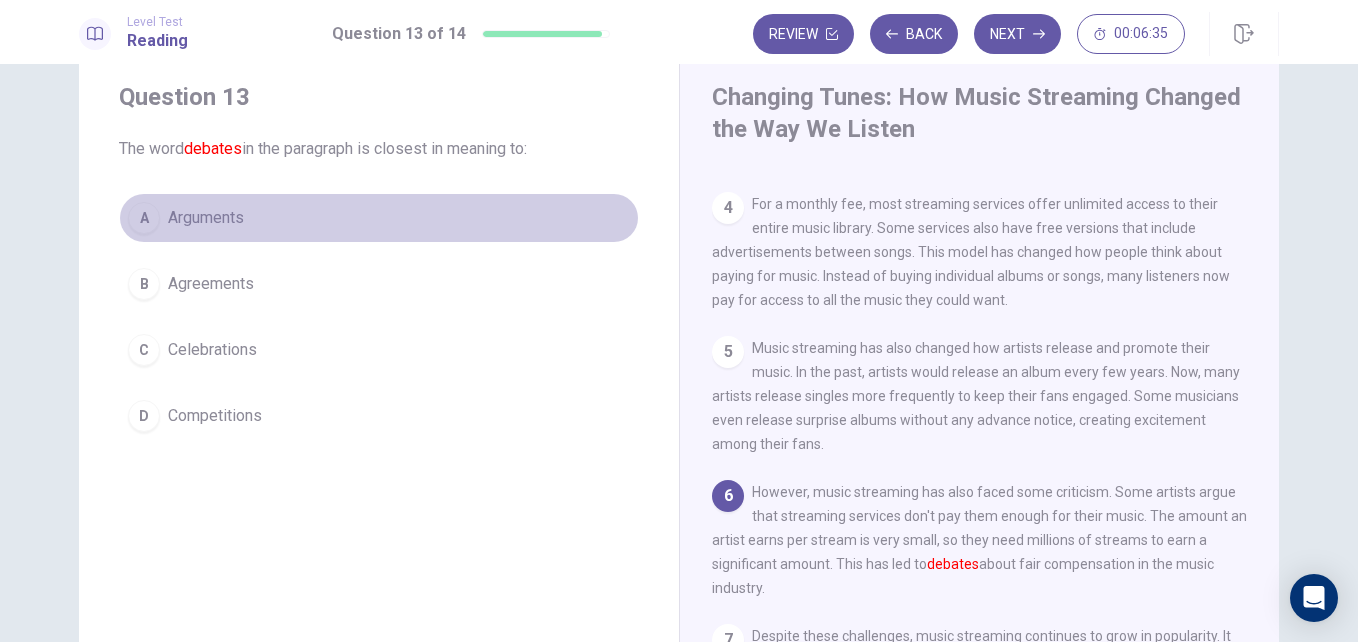 click on "A Arguments" at bounding box center (379, 218) 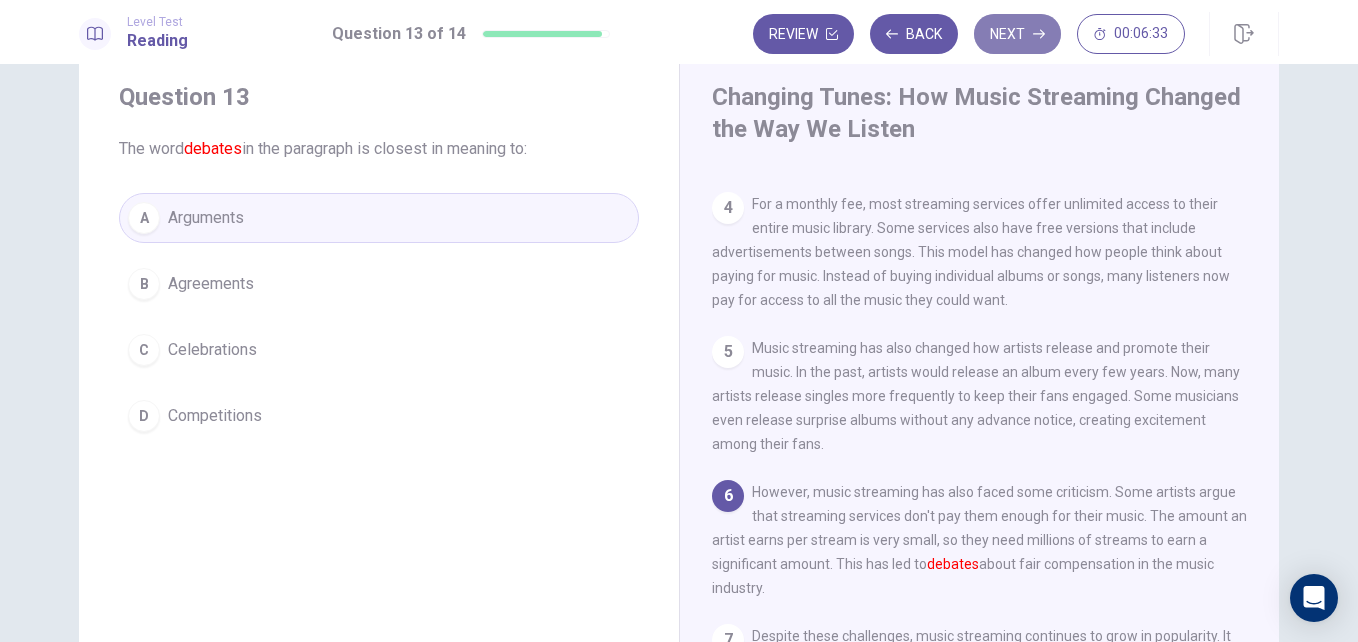click on "Next" at bounding box center [1017, 34] 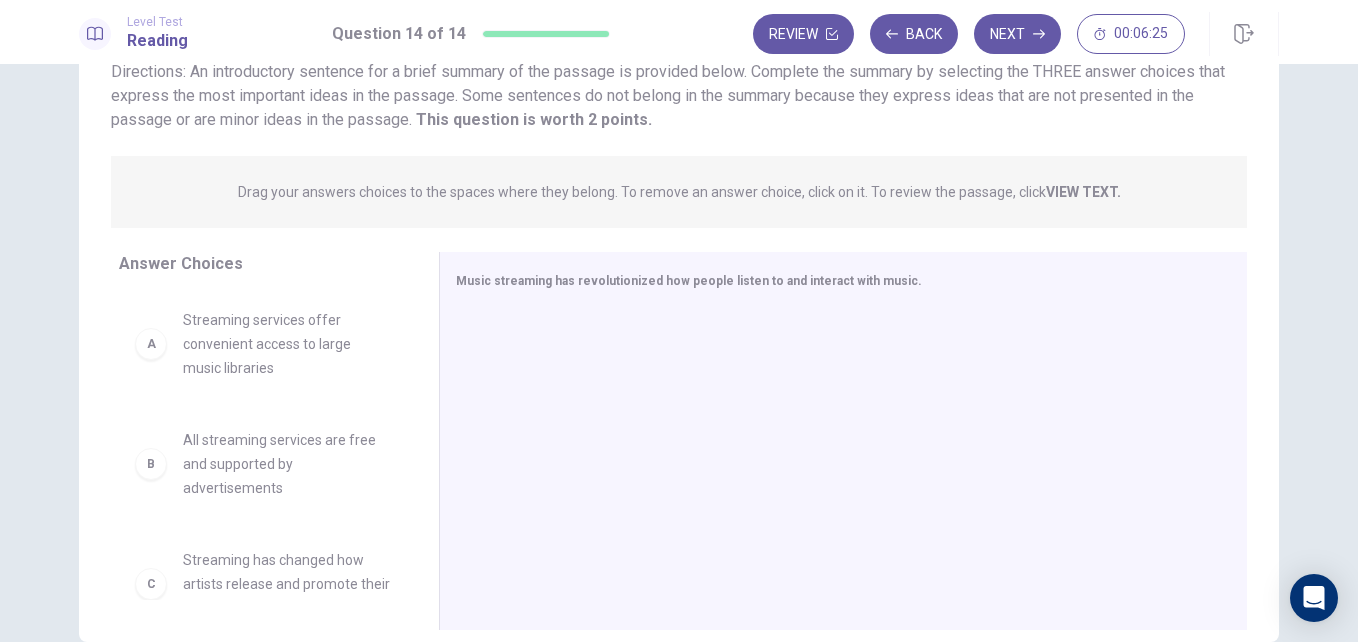 scroll, scrollTop: 154, scrollLeft: 0, axis: vertical 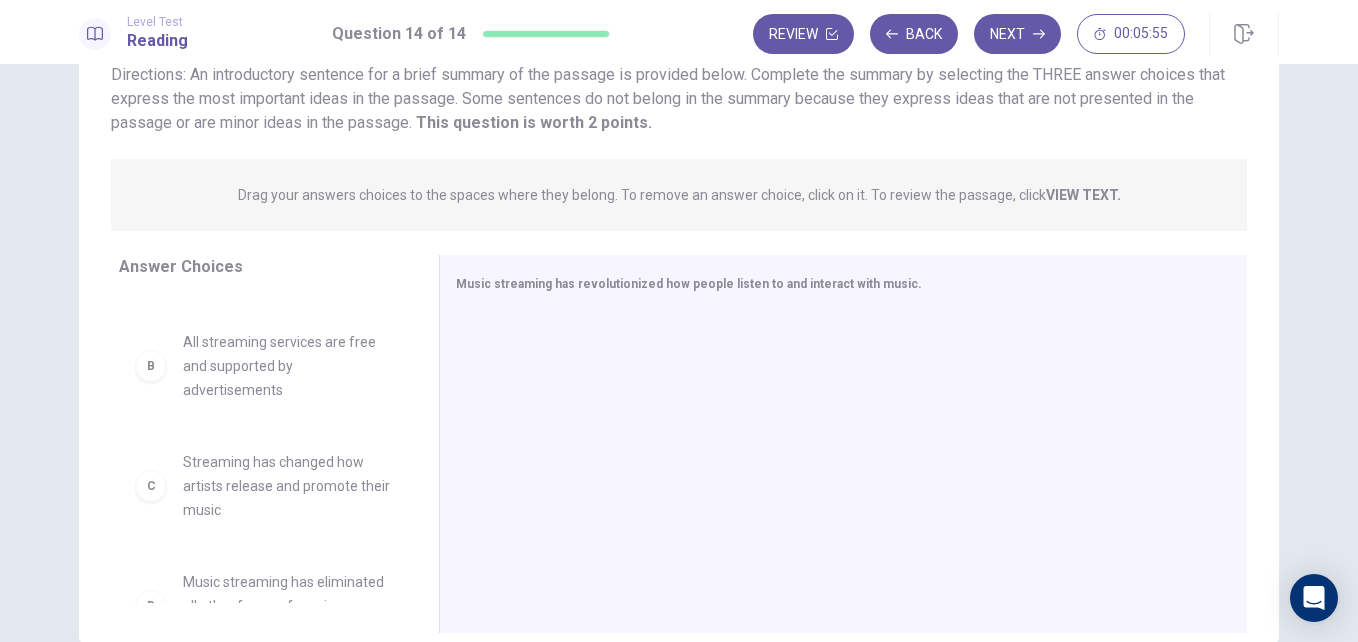 click on "Streaming has changed how artists release and promote their music" at bounding box center (287, 486) 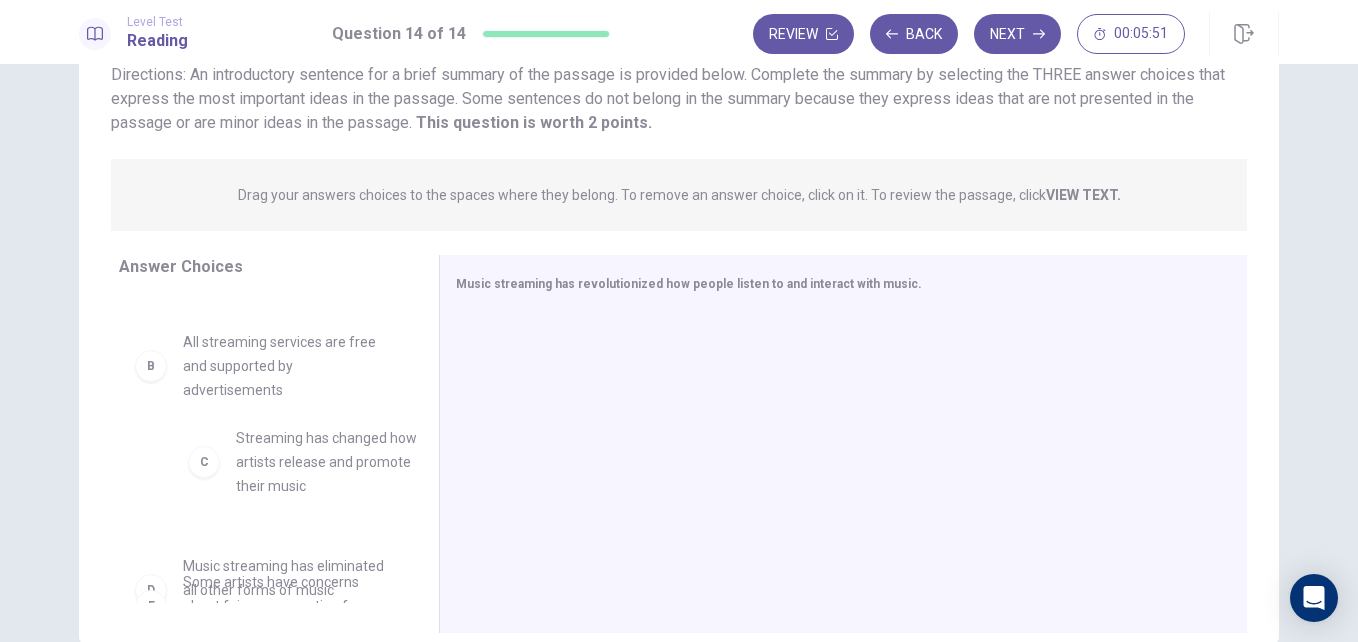 drag, startPoint x: 142, startPoint y: 490, endPoint x: 196, endPoint y: 460, distance: 61.77378 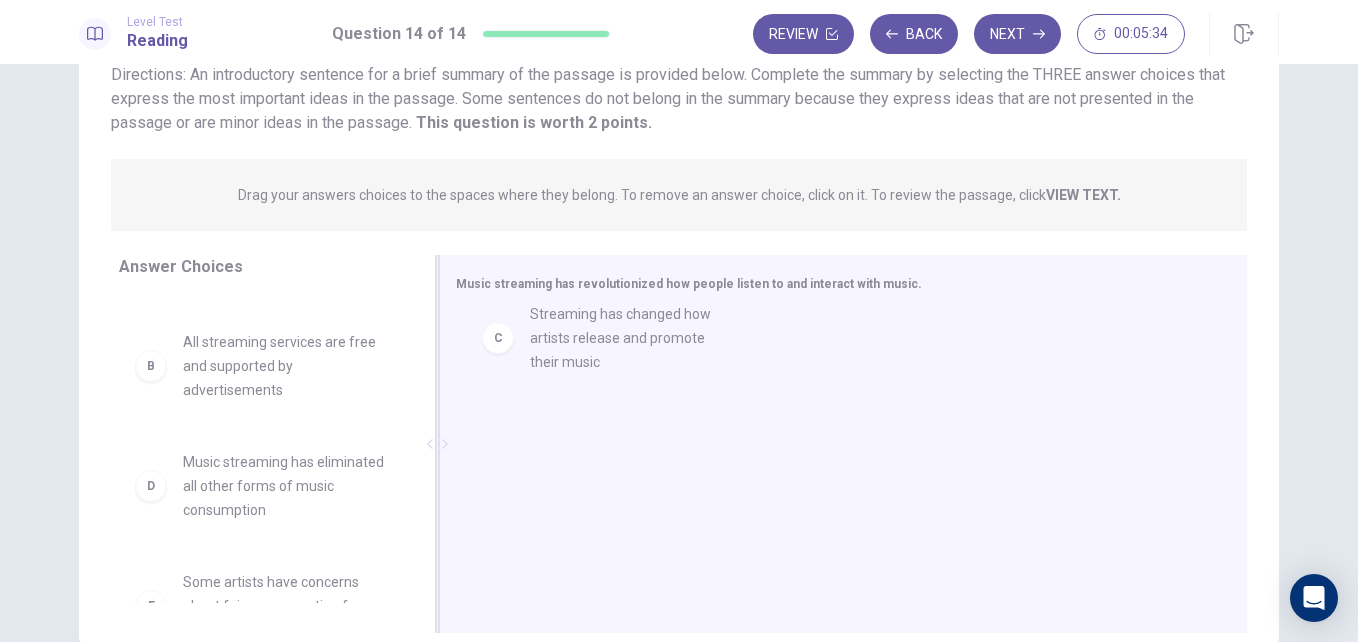 drag, startPoint x: 212, startPoint y: 488, endPoint x: 568, endPoint y: 340, distance: 385.53857 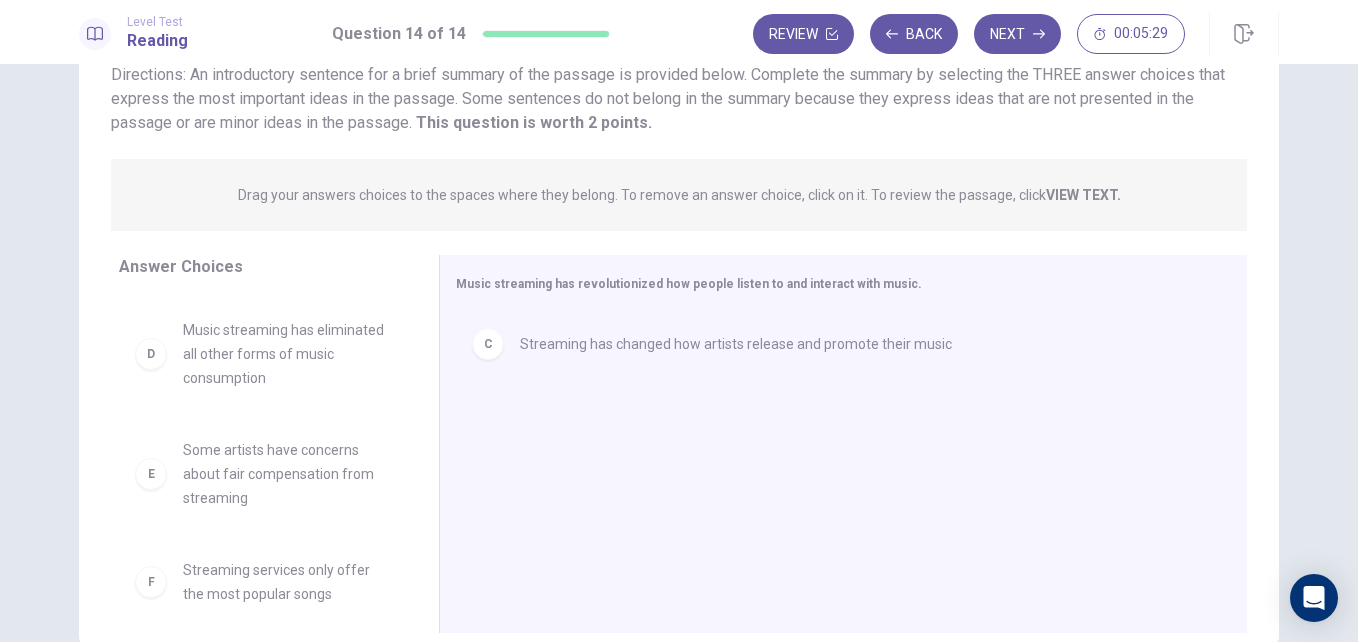 scroll, scrollTop: 252, scrollLeft: 0, axis: vertical 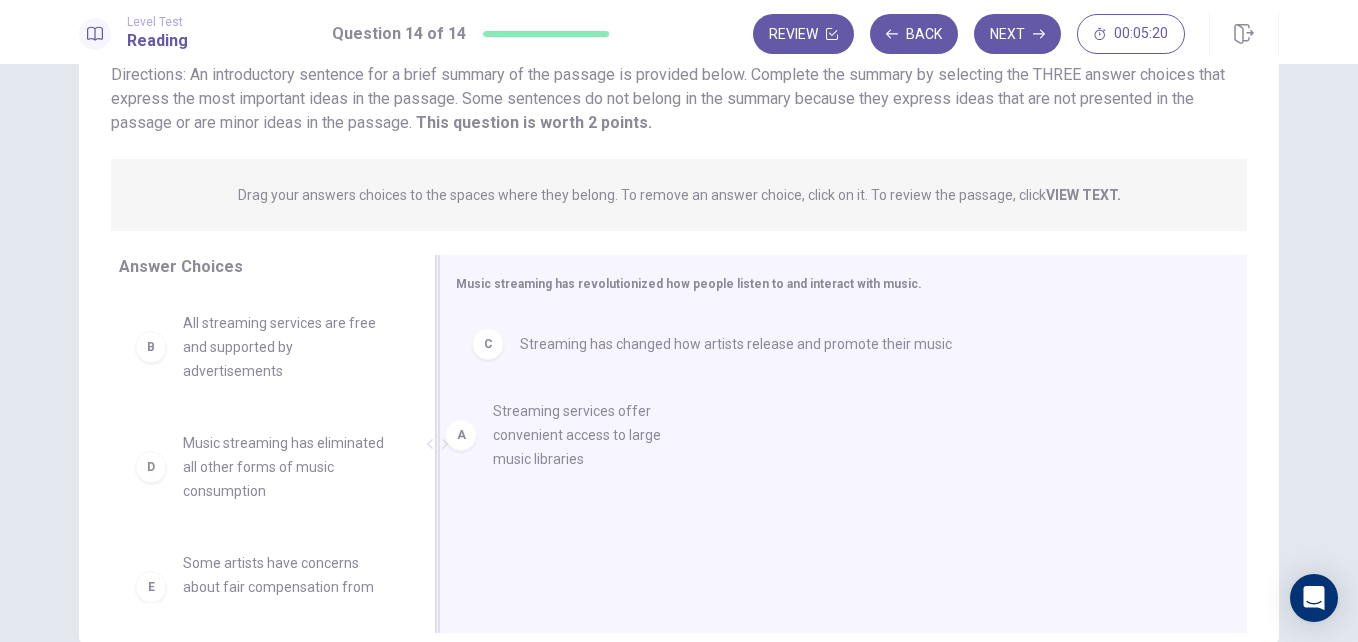 drag, startPoint x: 290, startPoint y: 332, endPoint x: 641, endPoint y: 427, distance: 363.62894 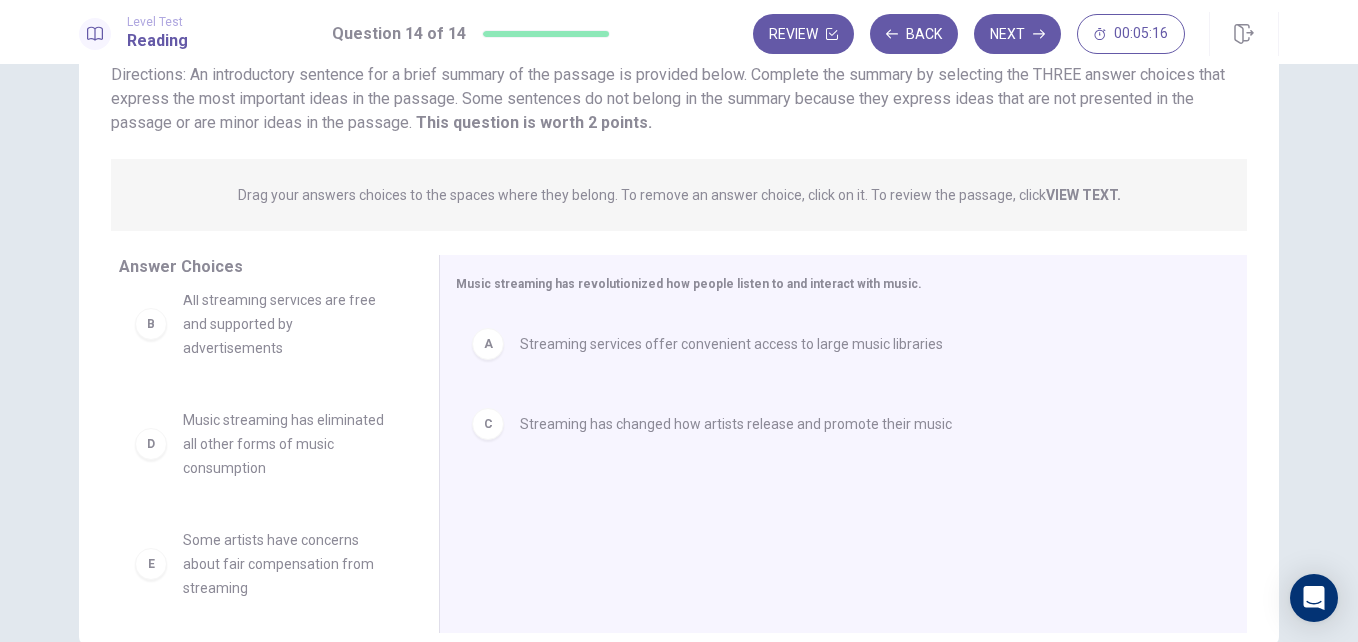 scroll, scrollTop: 30, scrollLeft: 0, axis: vertical 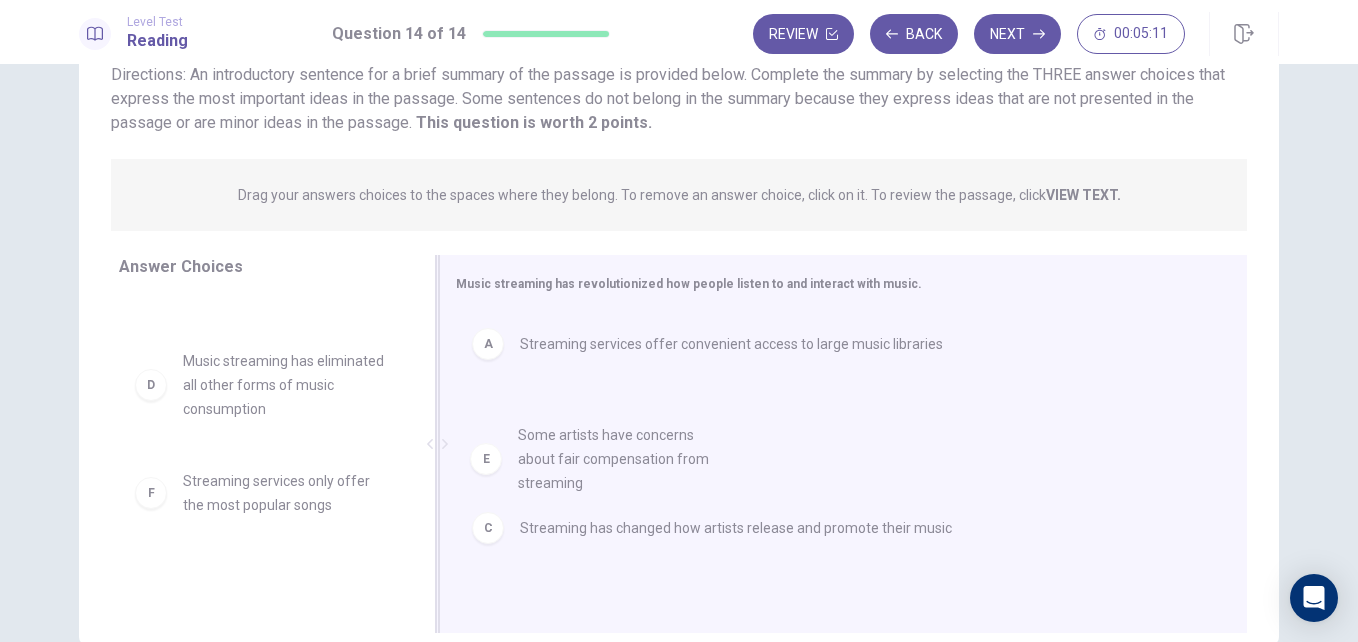 drag, startPoint x: 281, startPoint y: 509, endPoint x: 664, endPoint y: 489, distance: 383.52185 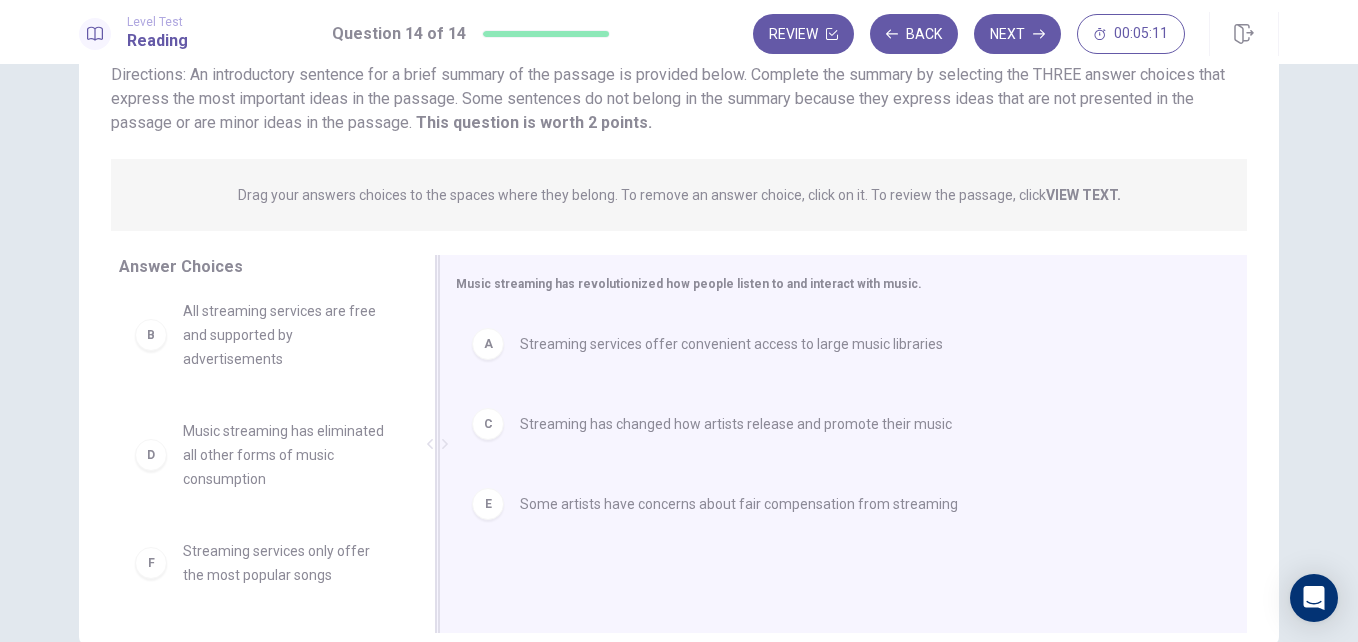 scroll, scrollTop: 12, scrollLeft: 0, axis: vertical 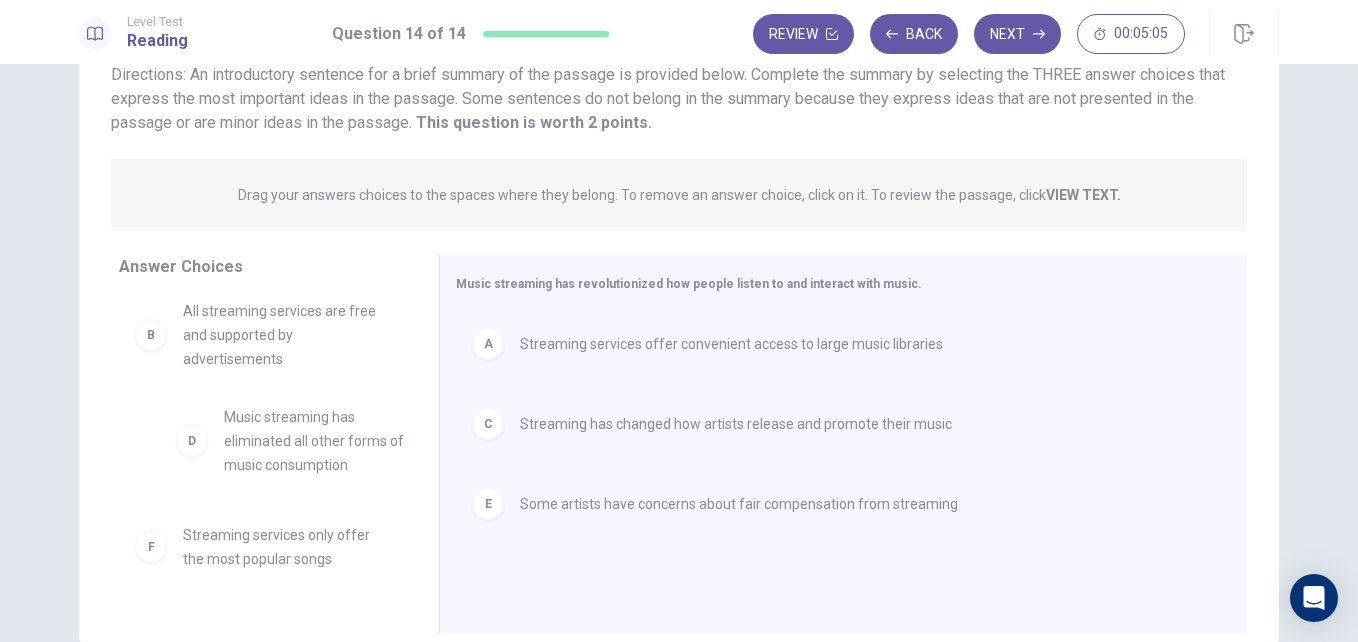 drag, startPoint x: 284, startPoint y: 484, endPoint x: 340, endPoint y: 468, distance: 58.24088 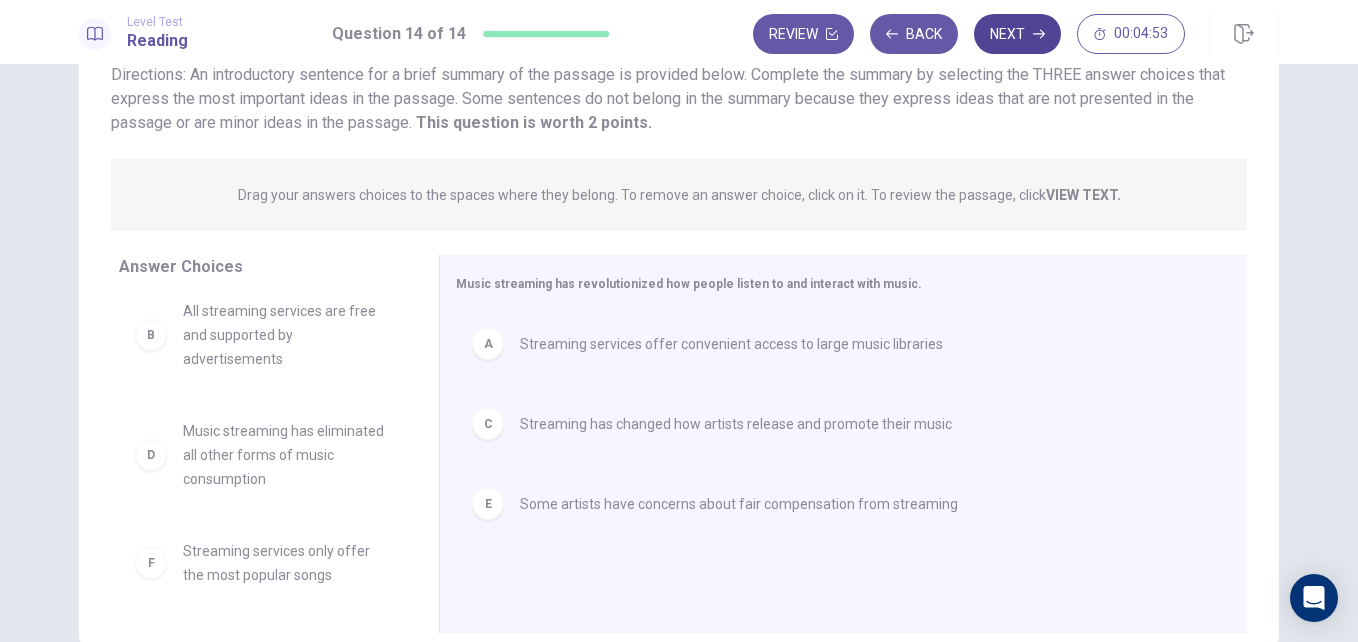 click on "Next" at bounding box center [1017, 34] 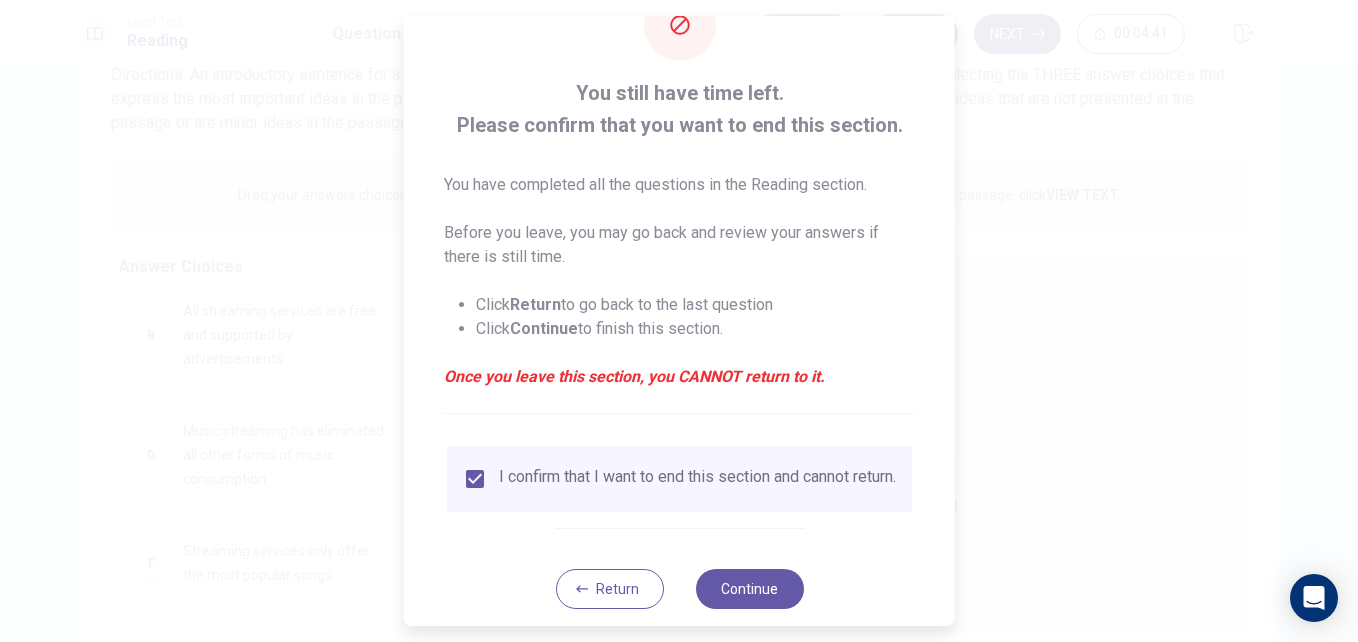 scroll, scrollTop: 104, scrollLeft: 0, axis: vertical 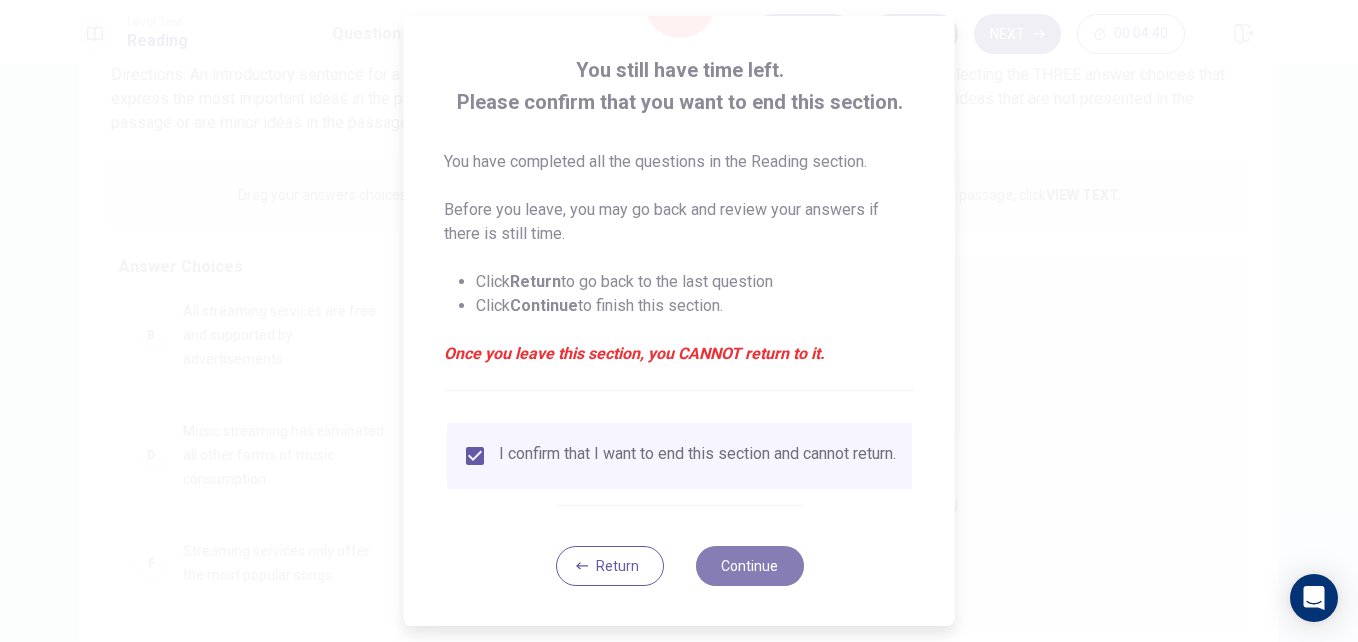 click on "Continue" at bounding box center [749, 566] 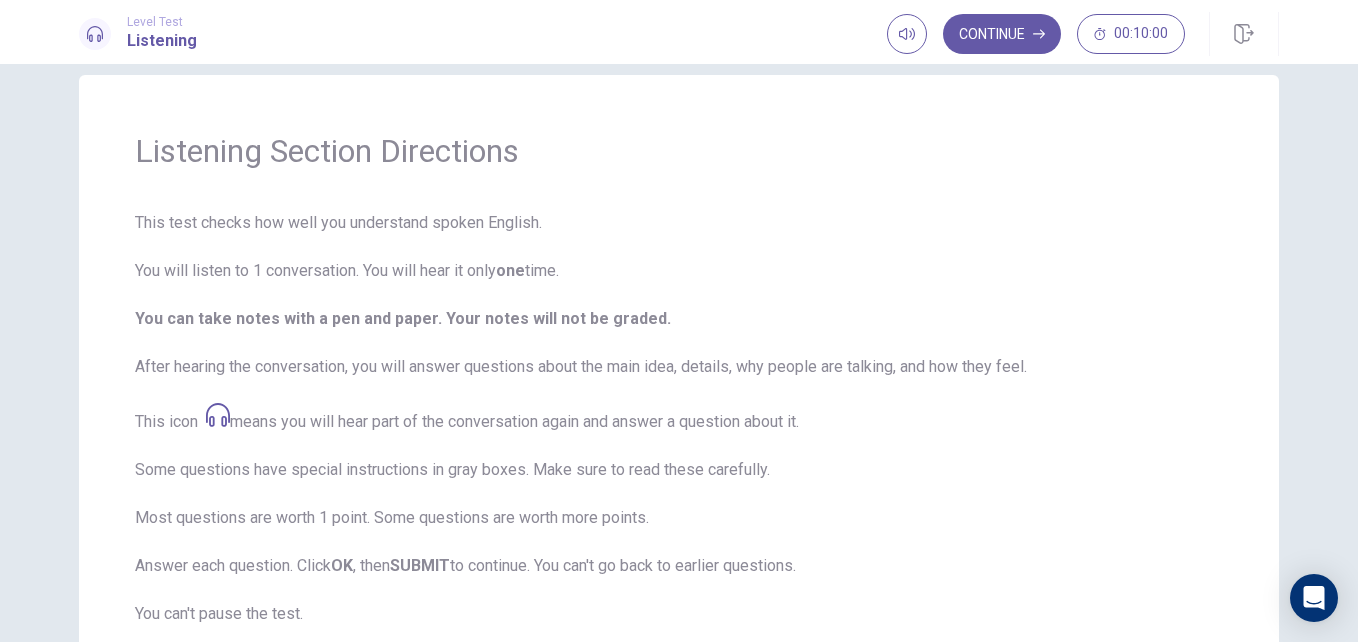 scroll, scrollTop: 0, scrollLeft: 0, axis: both 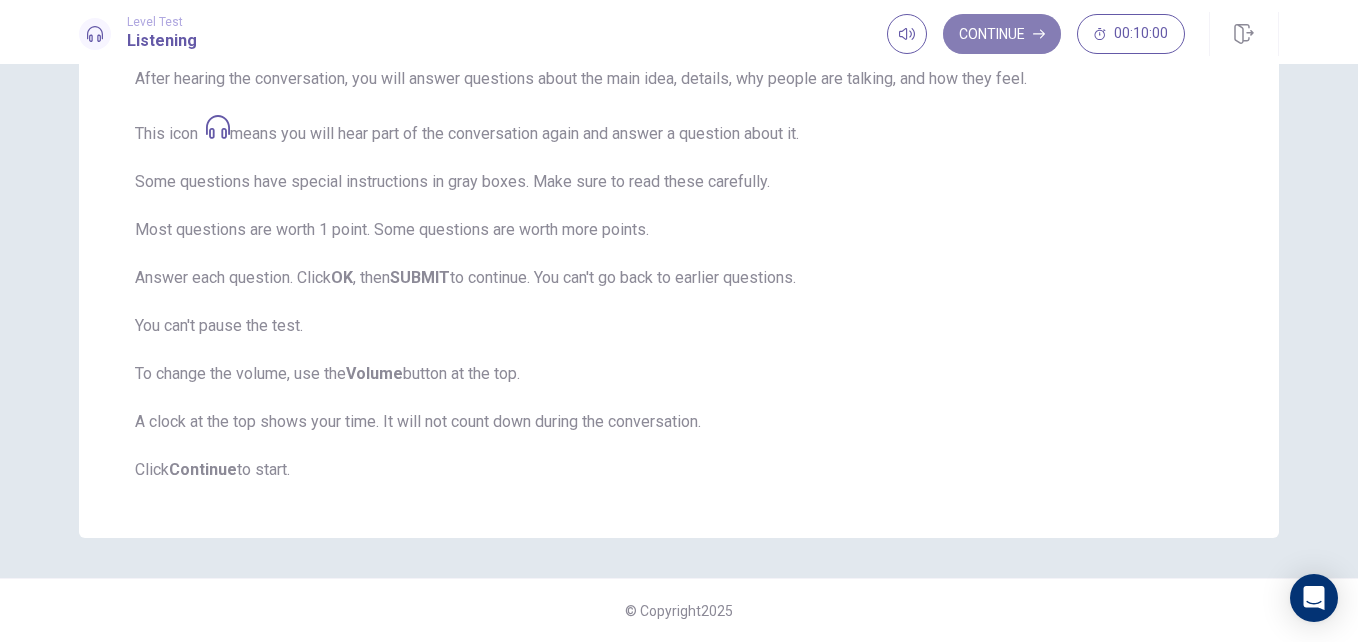 click on "Continue" at bounding box center [1002, 34] 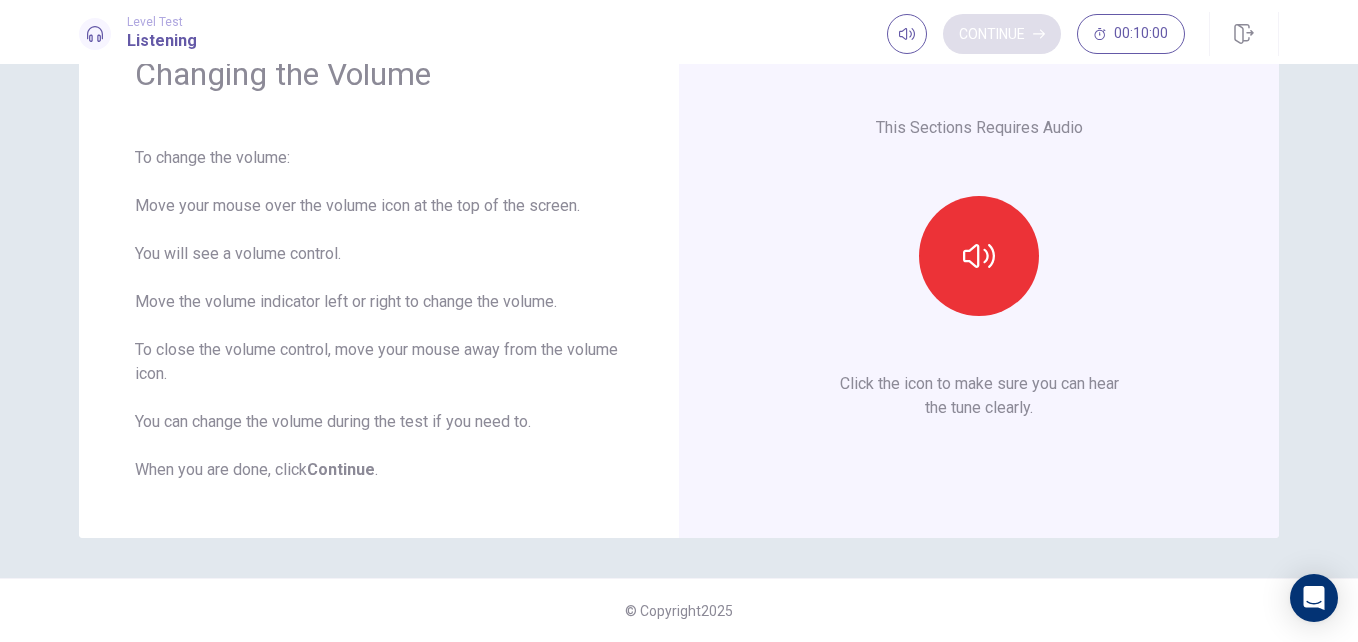scroll, scrollTop: 106, scrollLeft: 0, axis: vertical 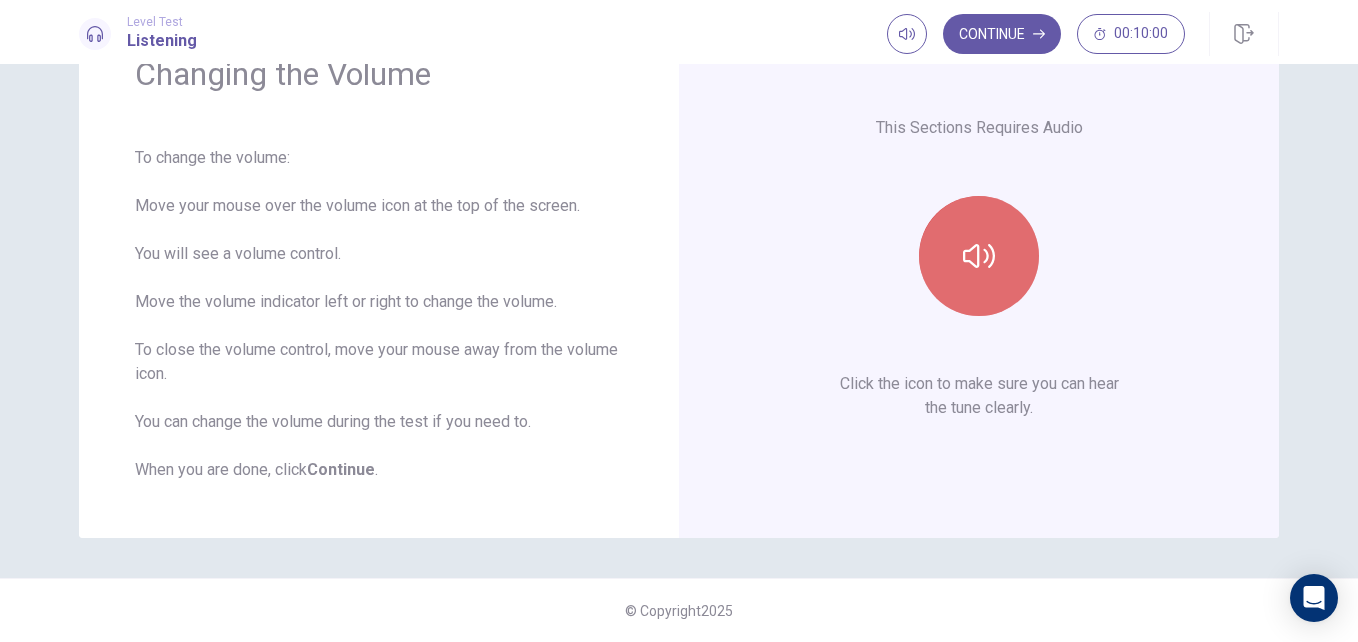 click 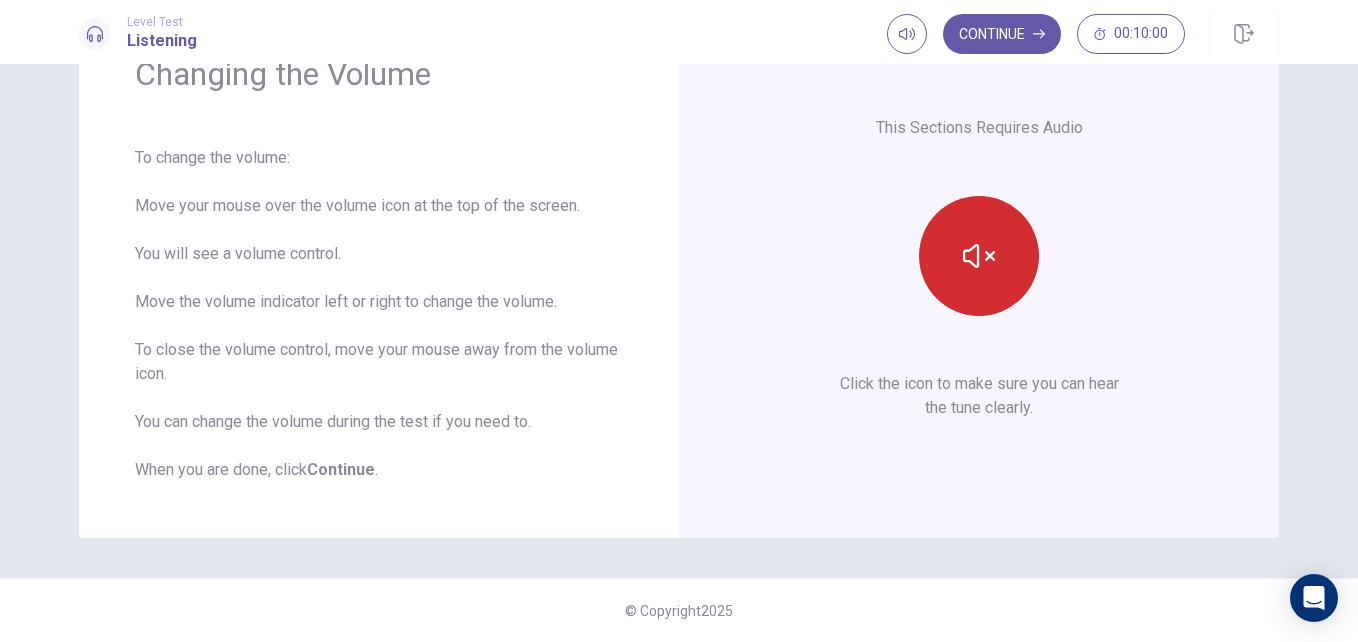type 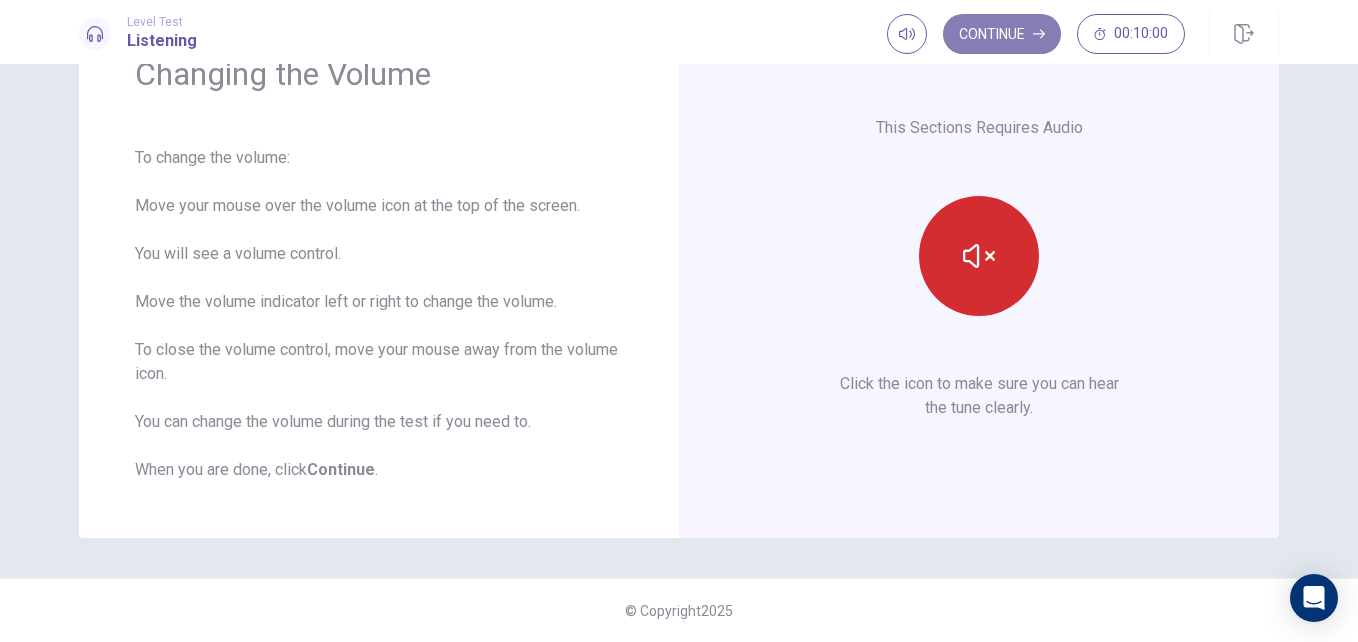 click on "Continue" at bounding box center (1002, 34) 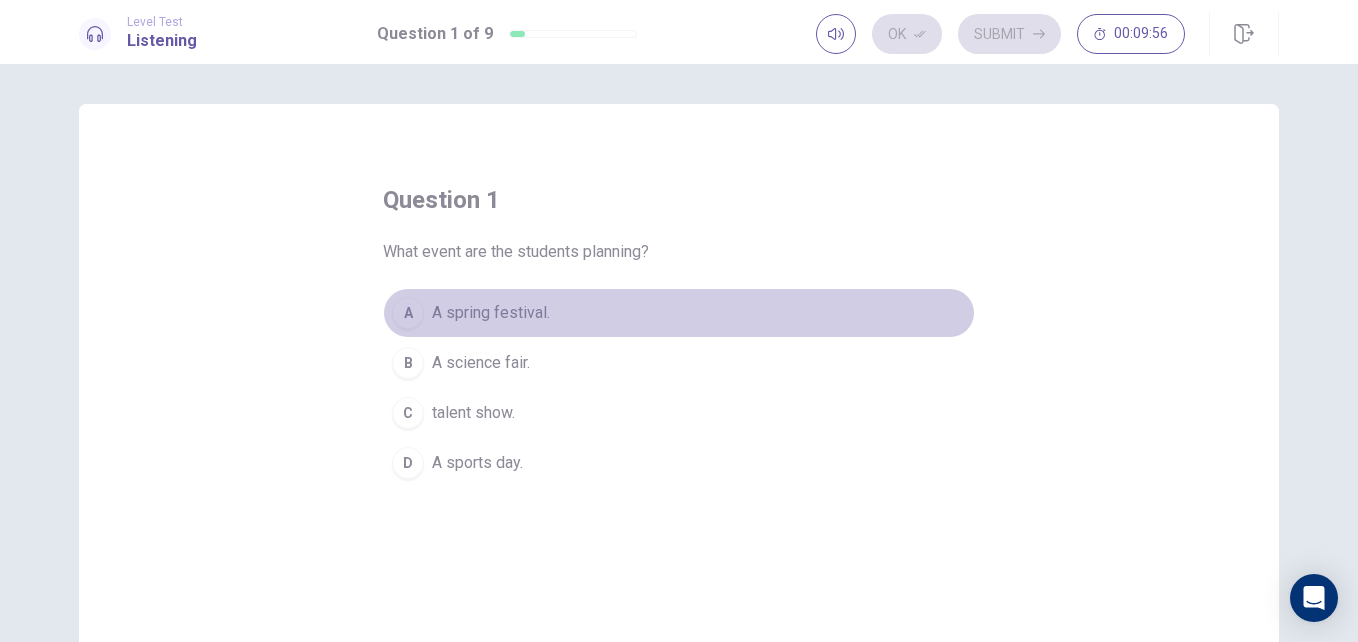 click on "A spring festival." at bounding box center (491, 313) 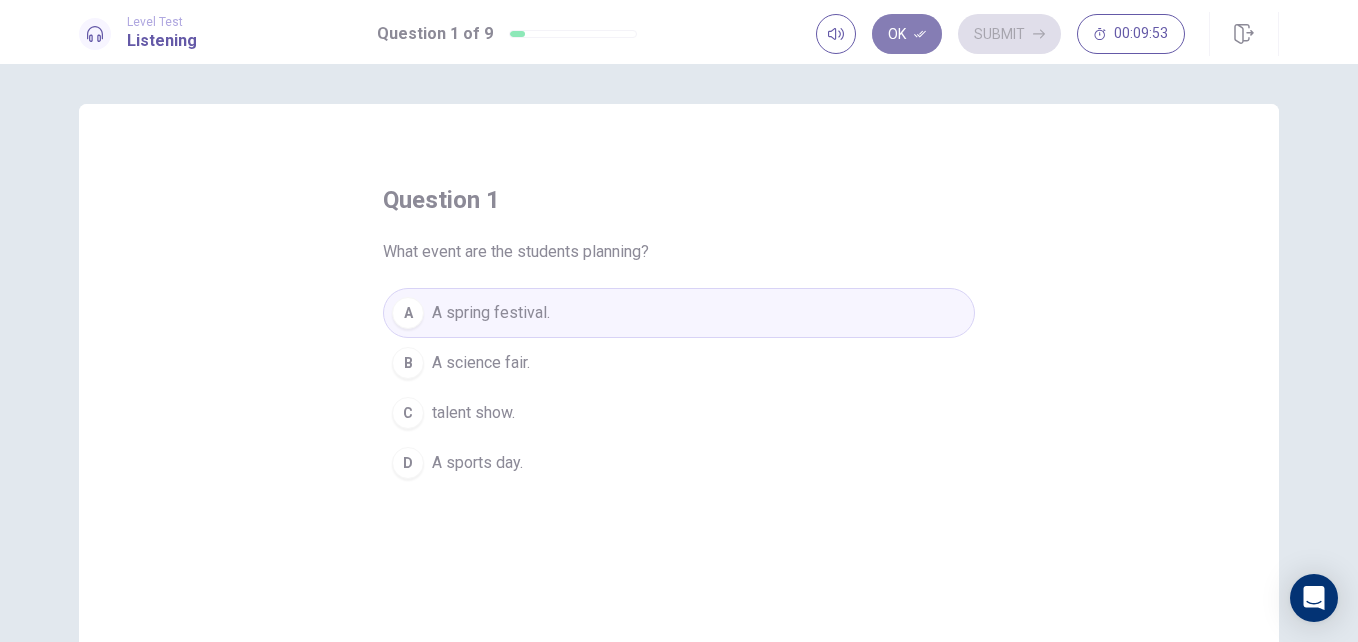 click on "Ok" at bounding box center [907, 34] 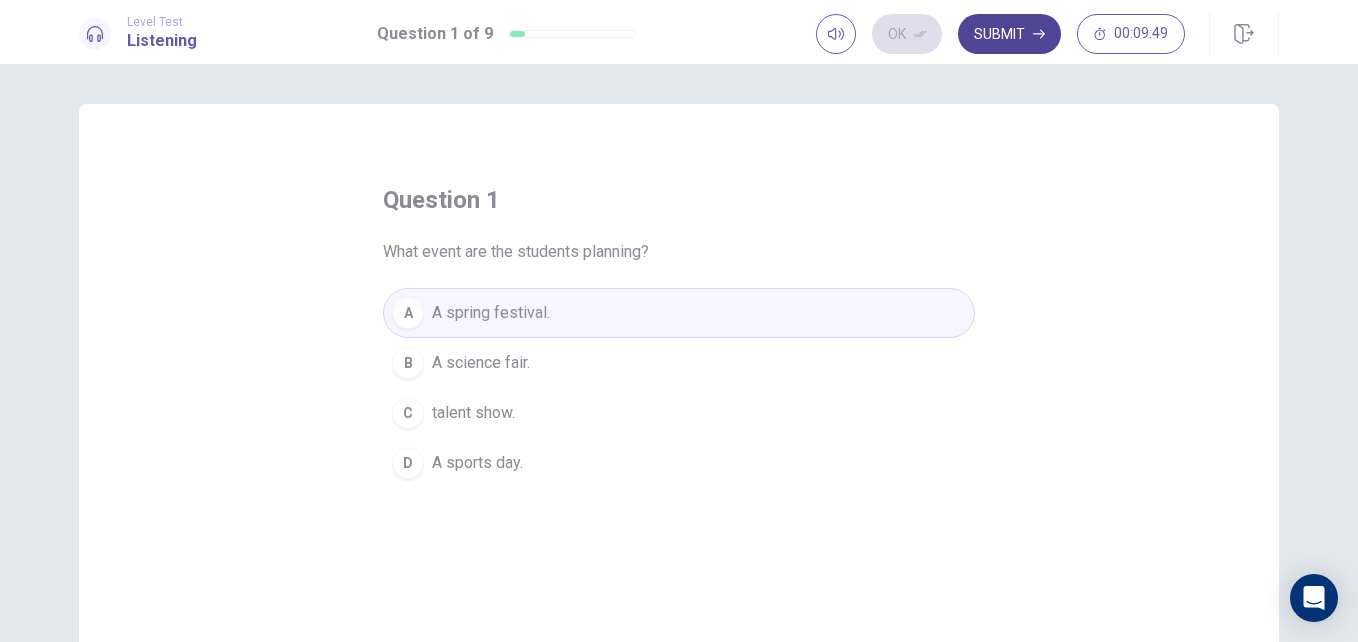 click on "Submit" at bounding box center [1009, 34] 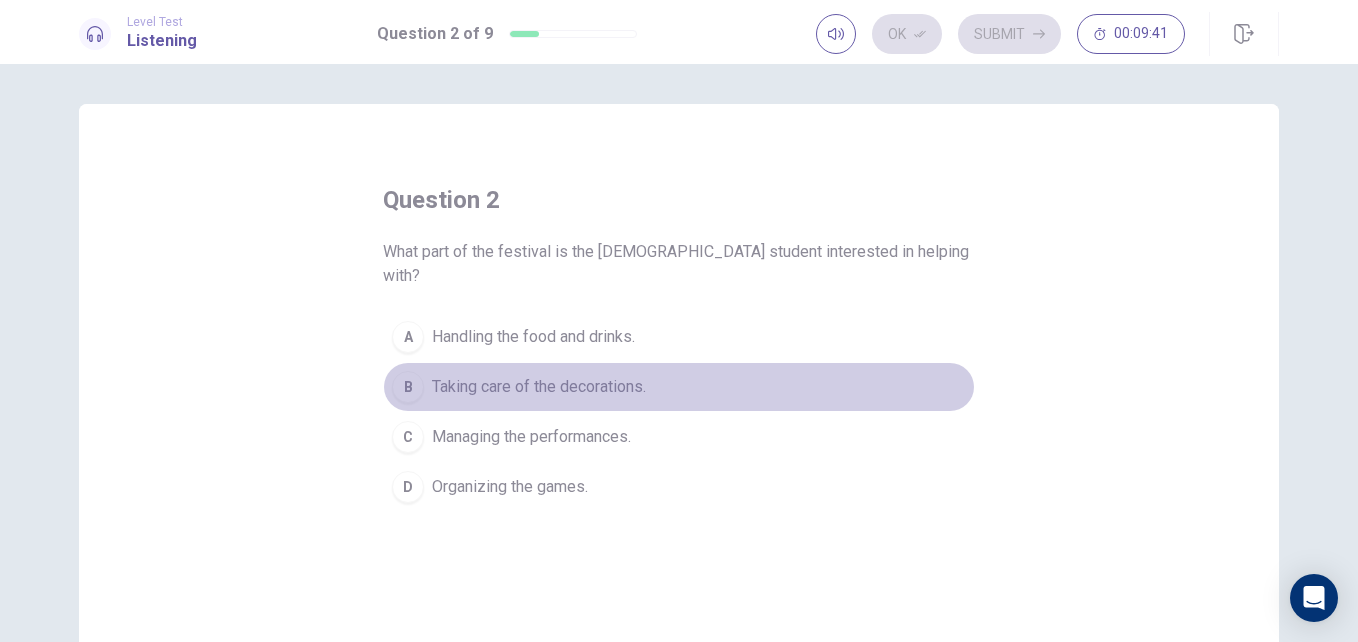 click on "Taking care of the decorations." at bounding box center [539, 387] 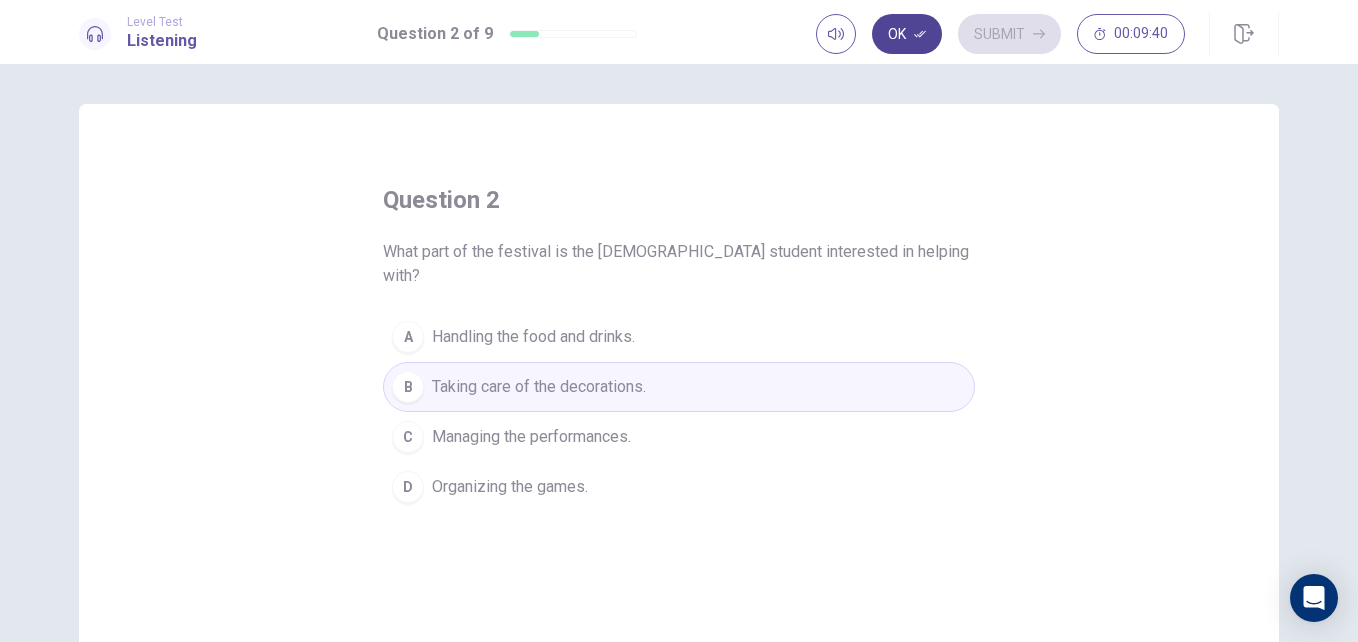 click on "Ok" at bounding box center (907, 34) 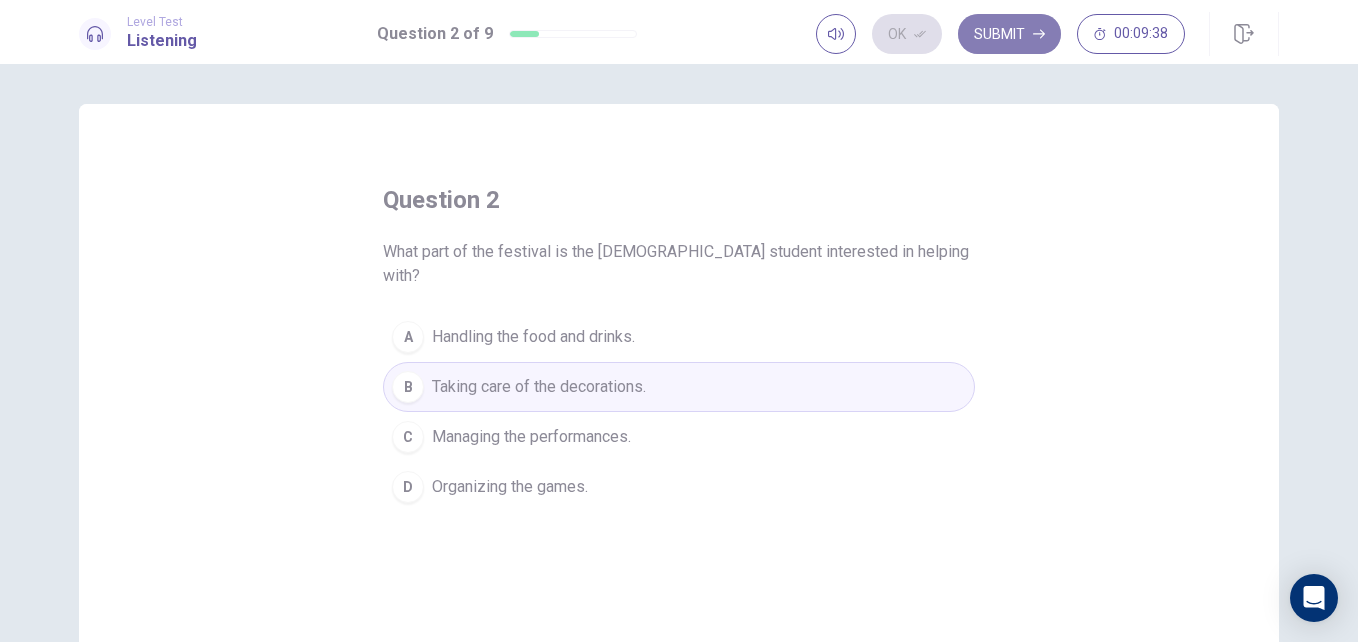 click on "Submit" at bounding box center [1009, 34] 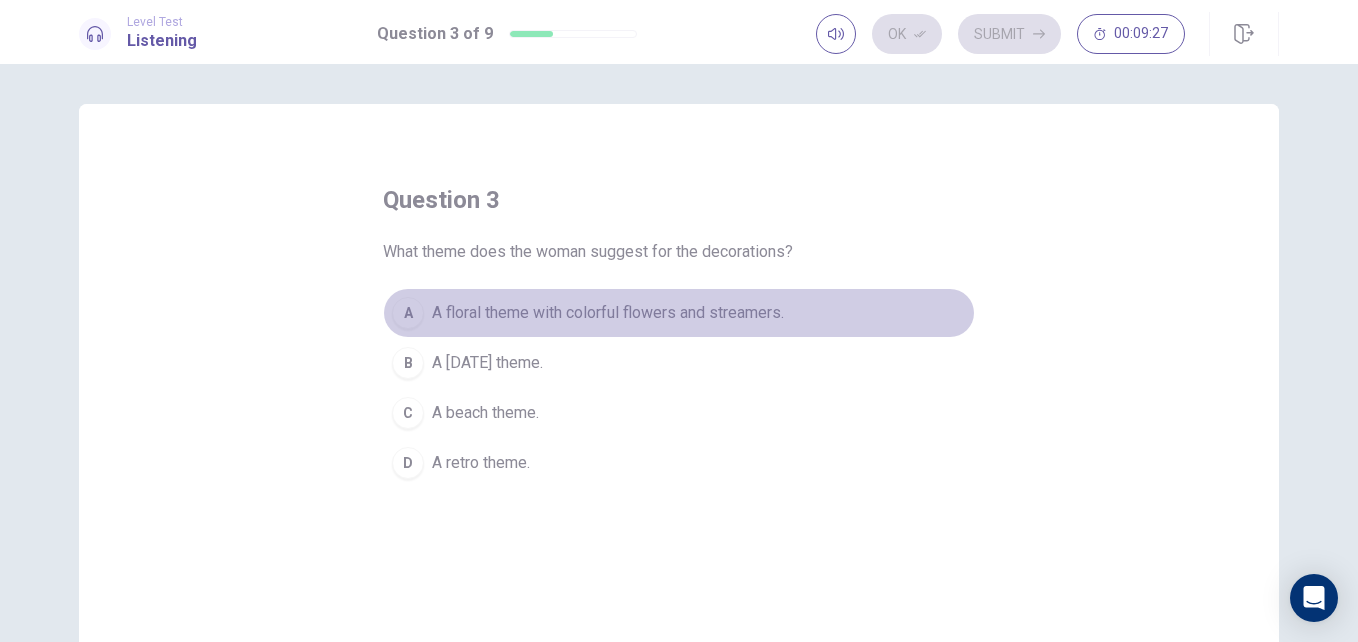 click on "A floral theme with colorful flowers and streamers." at bounding box center (608, 313) 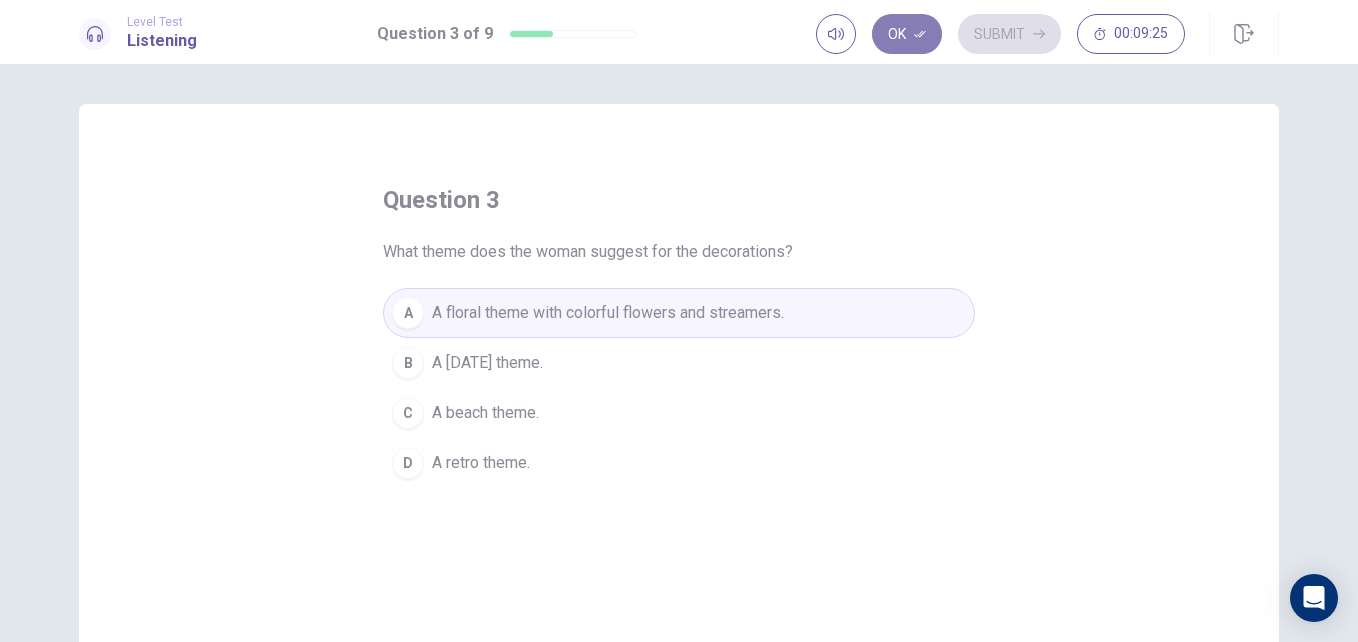 click on "Ok" at bounding box center (907, 34) 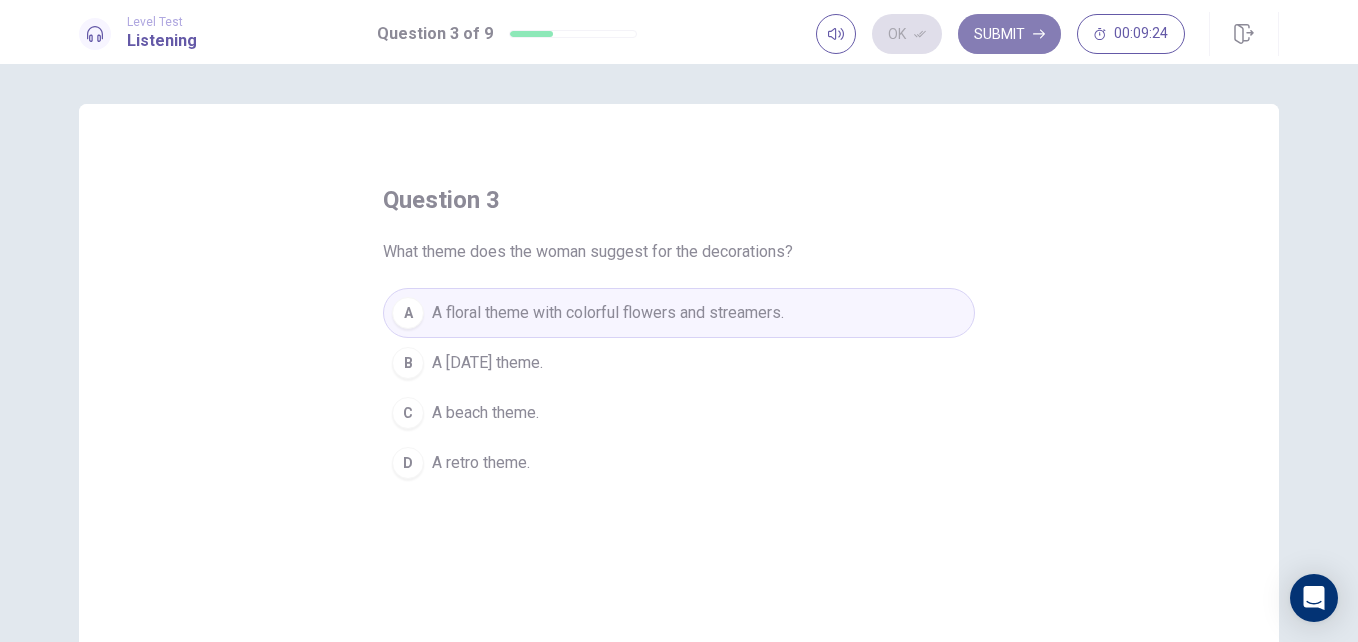 click on "Submit" at bounding box center [1009, 34] 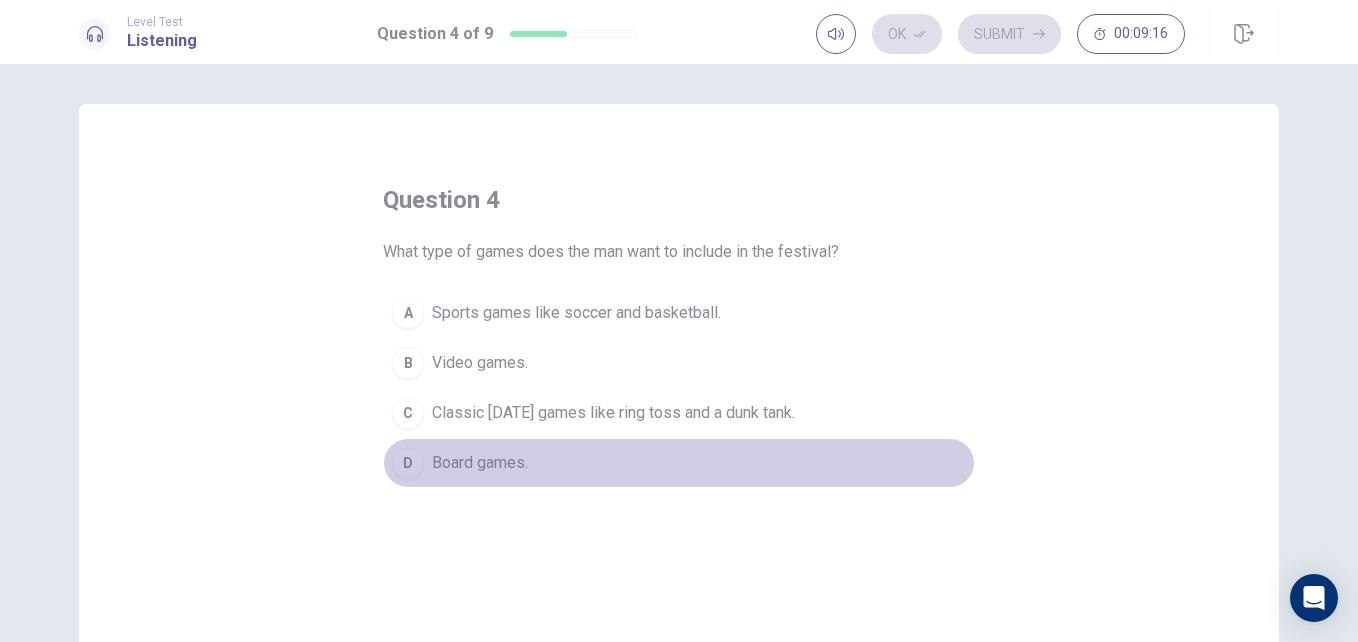 click on "D Board games." at bounding box center (679, 463) 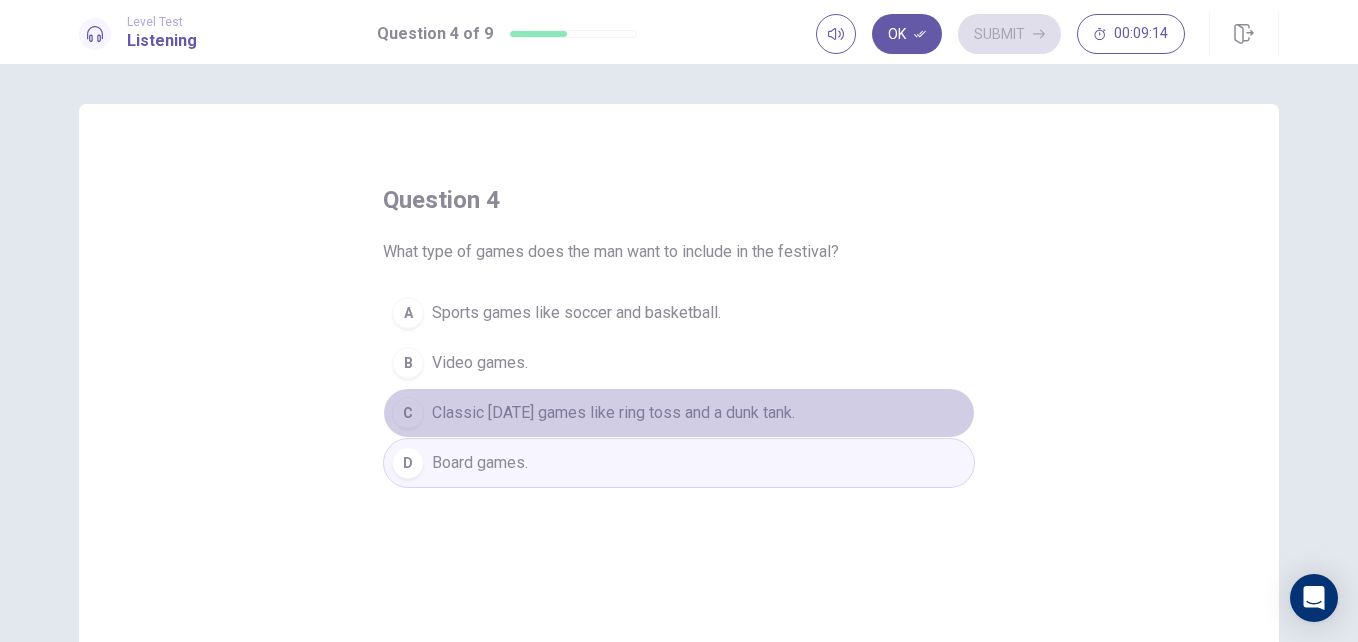 click on "Classic [DATE] games like ring toss and a dunk tank." at bounding box center [613, 413] 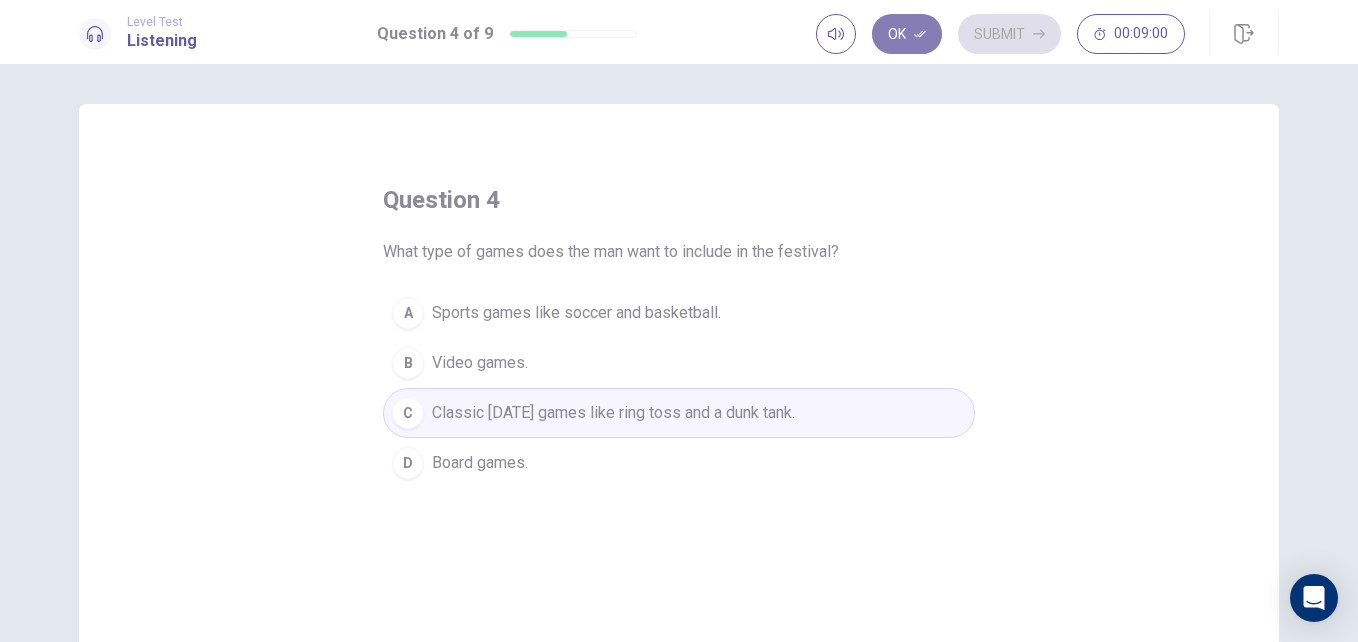 click 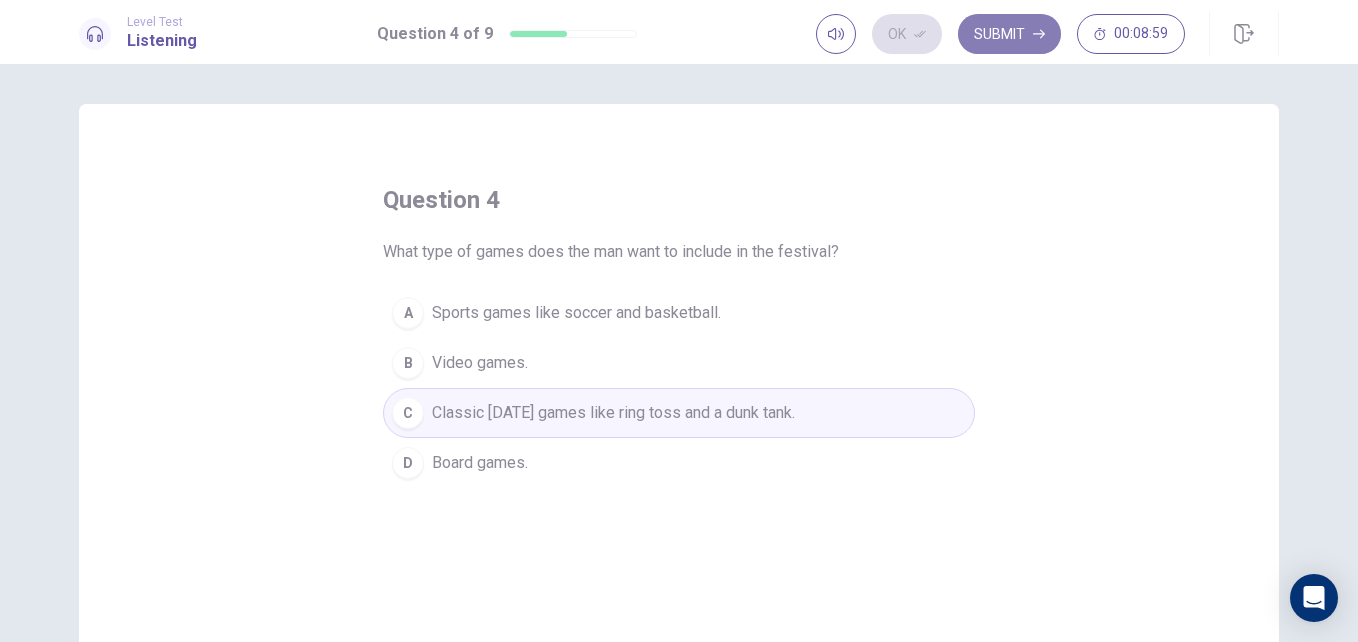 click on "Submit" at bounding box center [1009, 34] 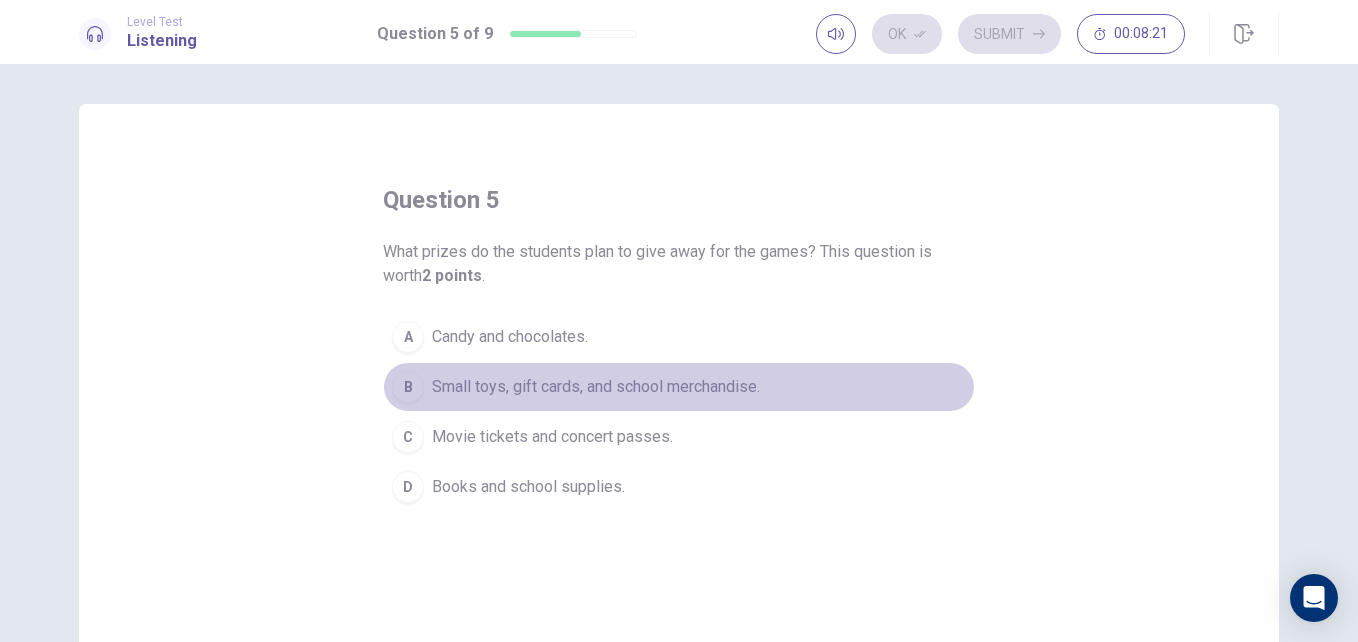 click on "Small toys, gift cards, and school merchandise." at bounding box center [596, 387] 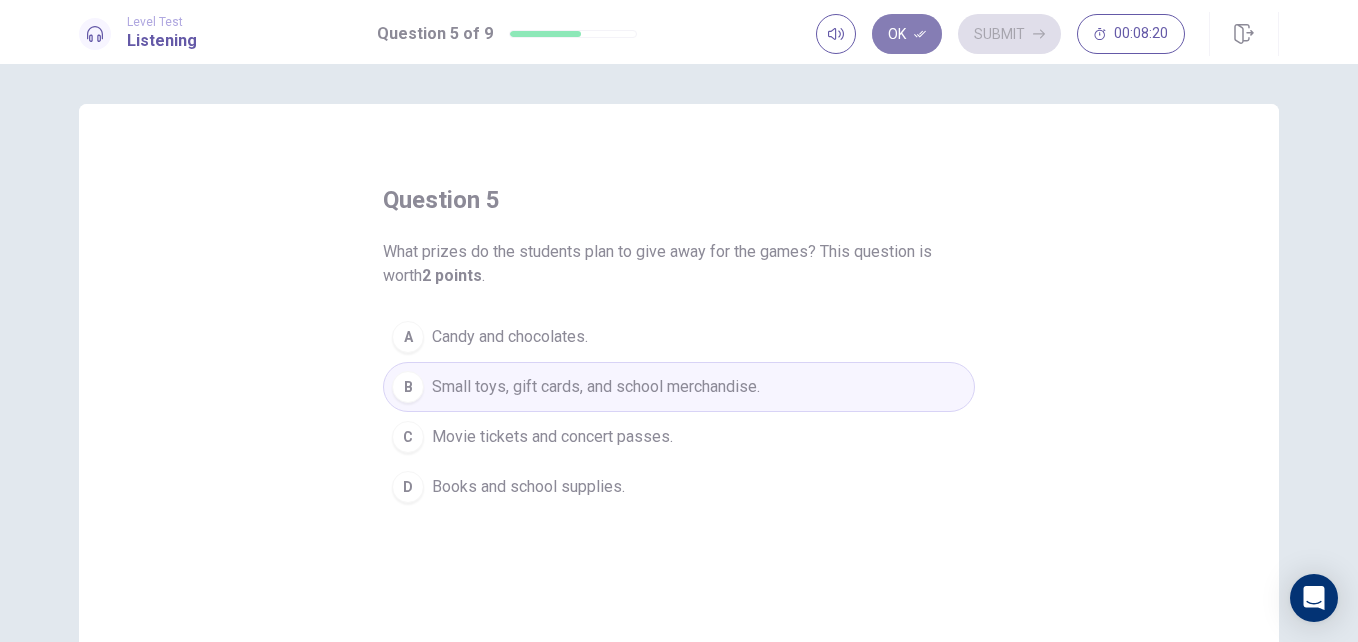 click 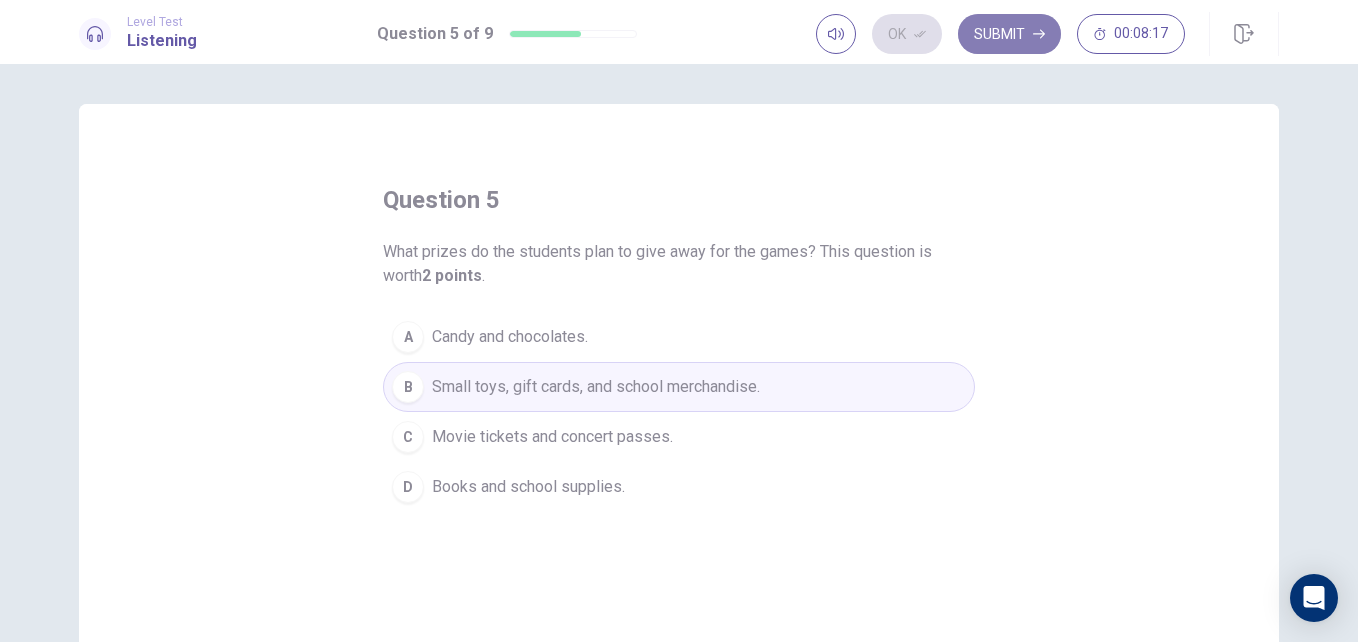 click on "Submit" at bounding box center (1009, 34) 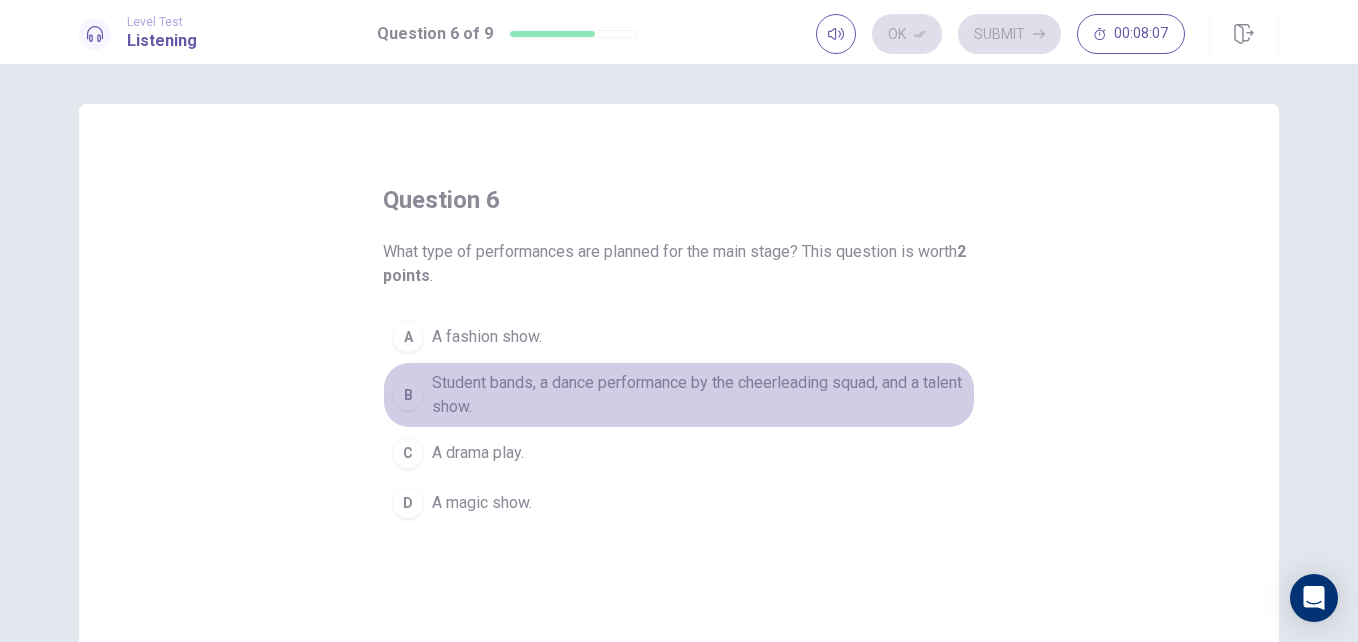 click on "Student bands, a dance performance by the cheerleading squad, and a talent show." at bounding box center [699, 395] 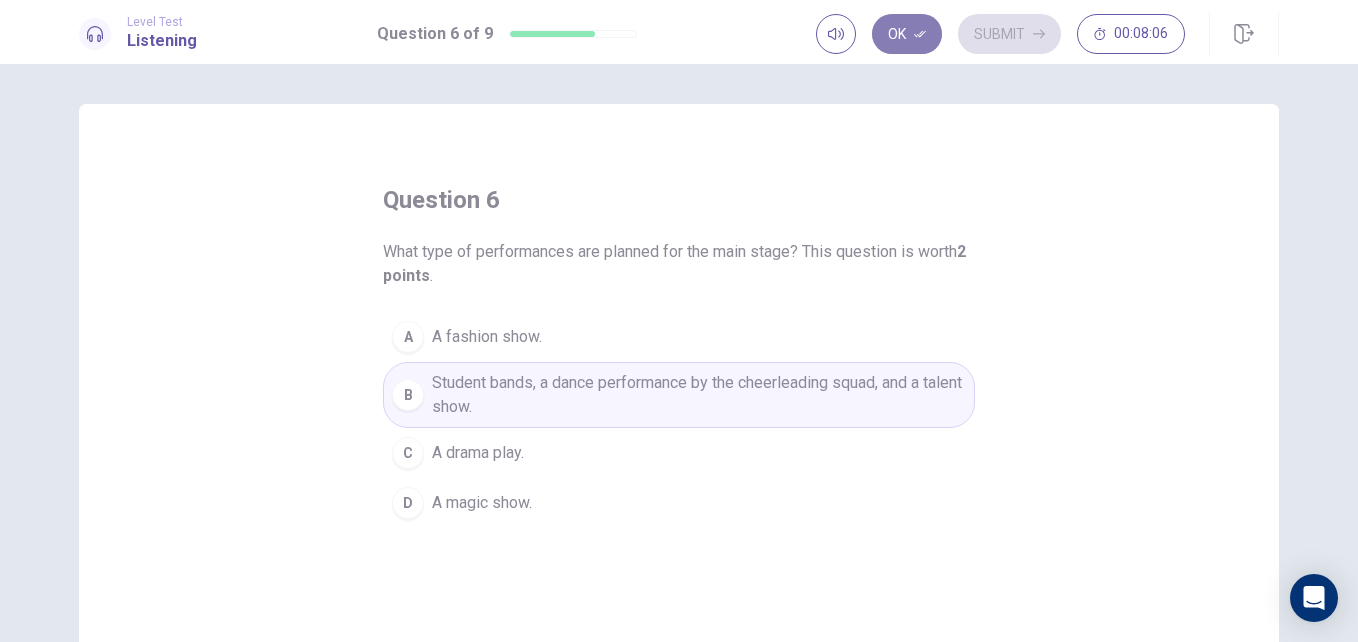 click on "Ok" at bounding box center [907, 34] 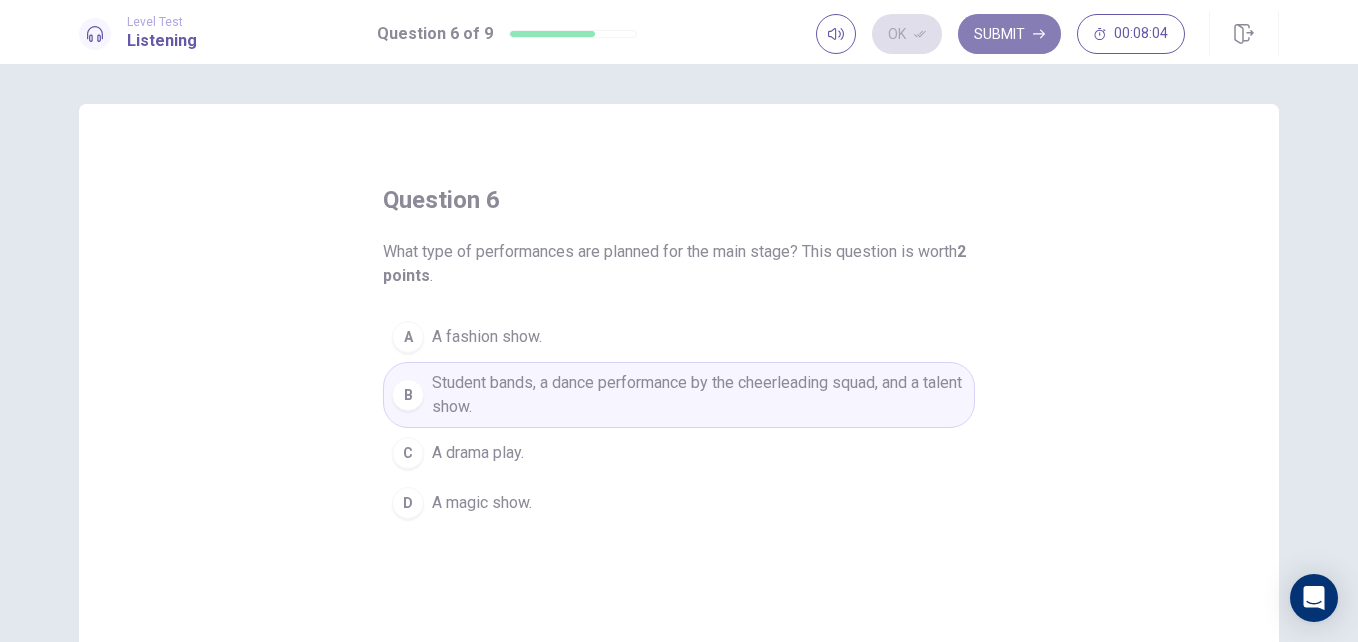 click on "Submit" at bounding box center (1009, 34) 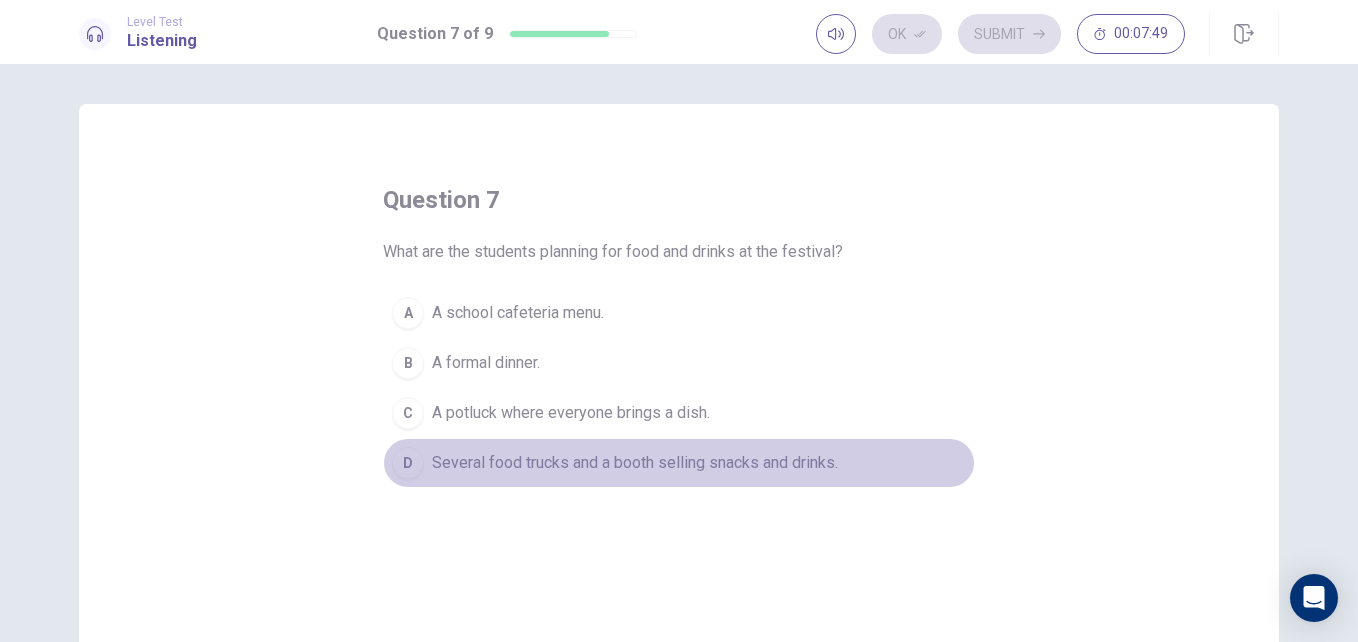click on "D Several food trucks and a booth selling snacks and drinks." at bounding box center [679, 463] 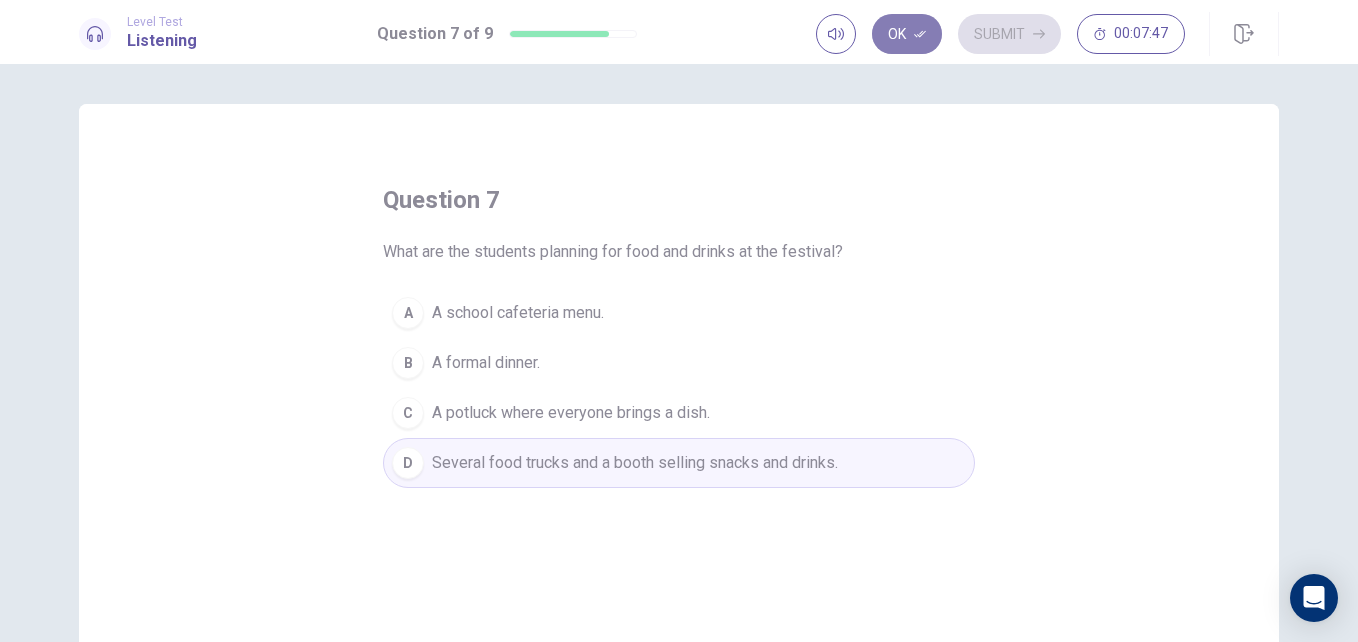 click on "Ok" at bounding box center [907, 34] 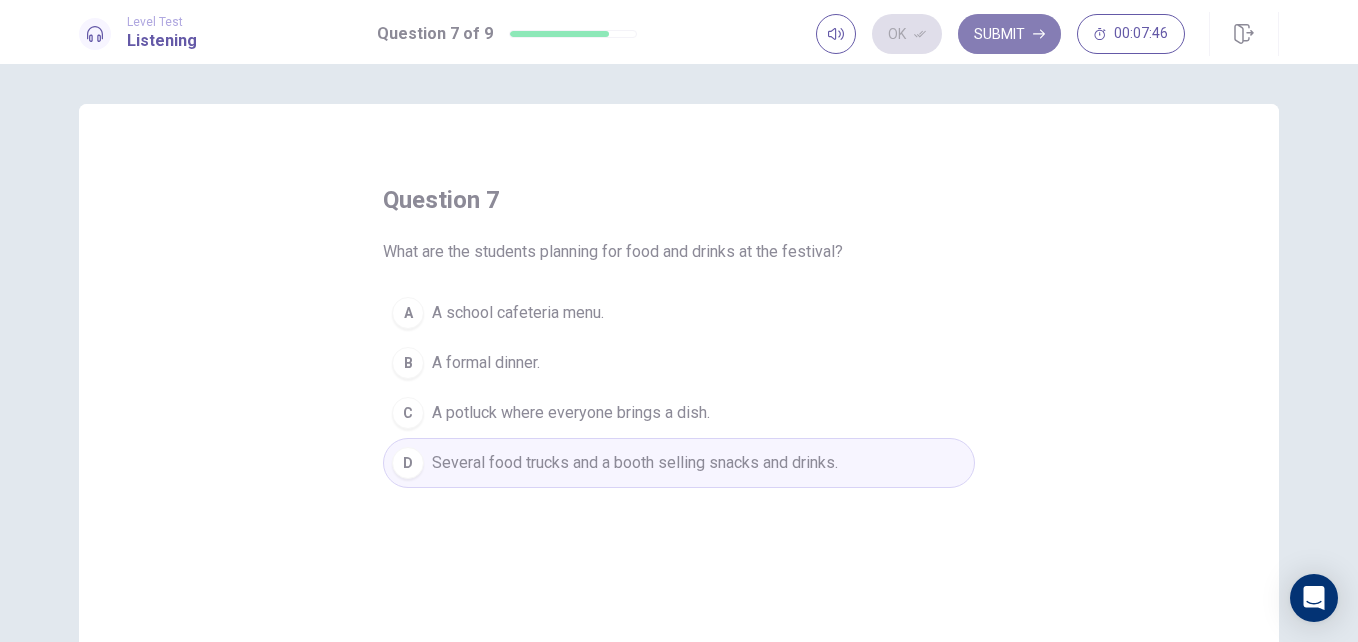 click on "Submit" at bounding box center (1009, 34) 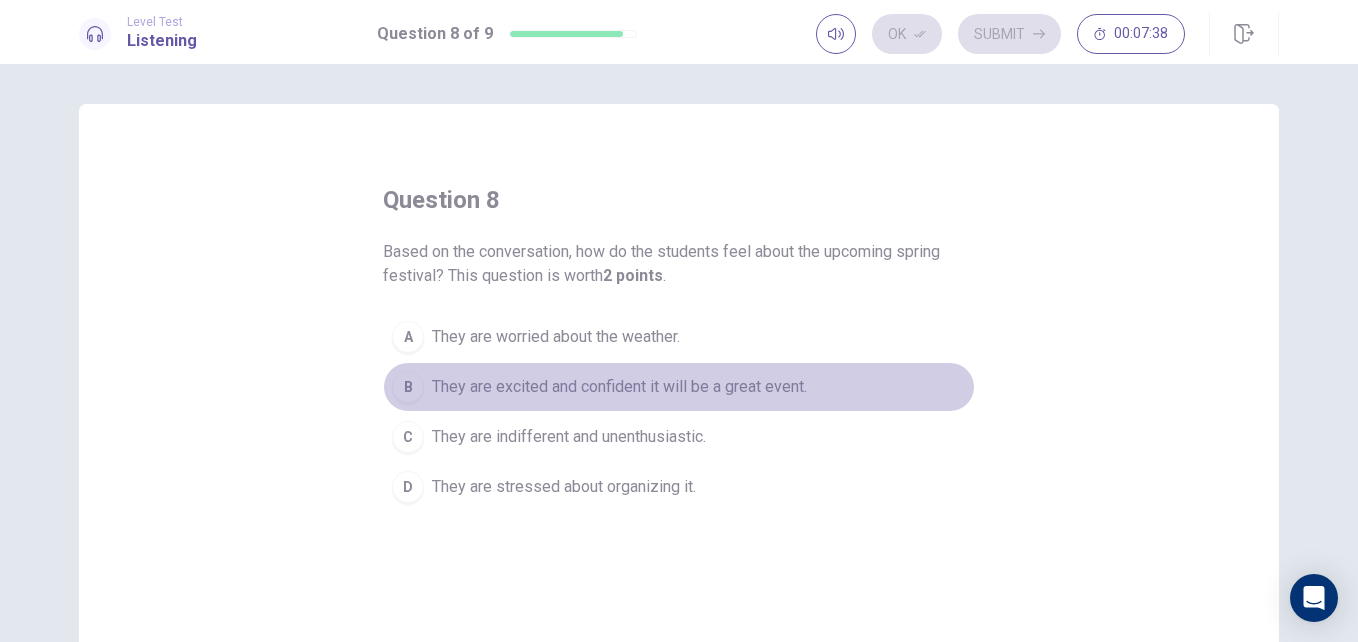 click on "B They are excited and confident it will be a great event." at bounding box center [679, 387] 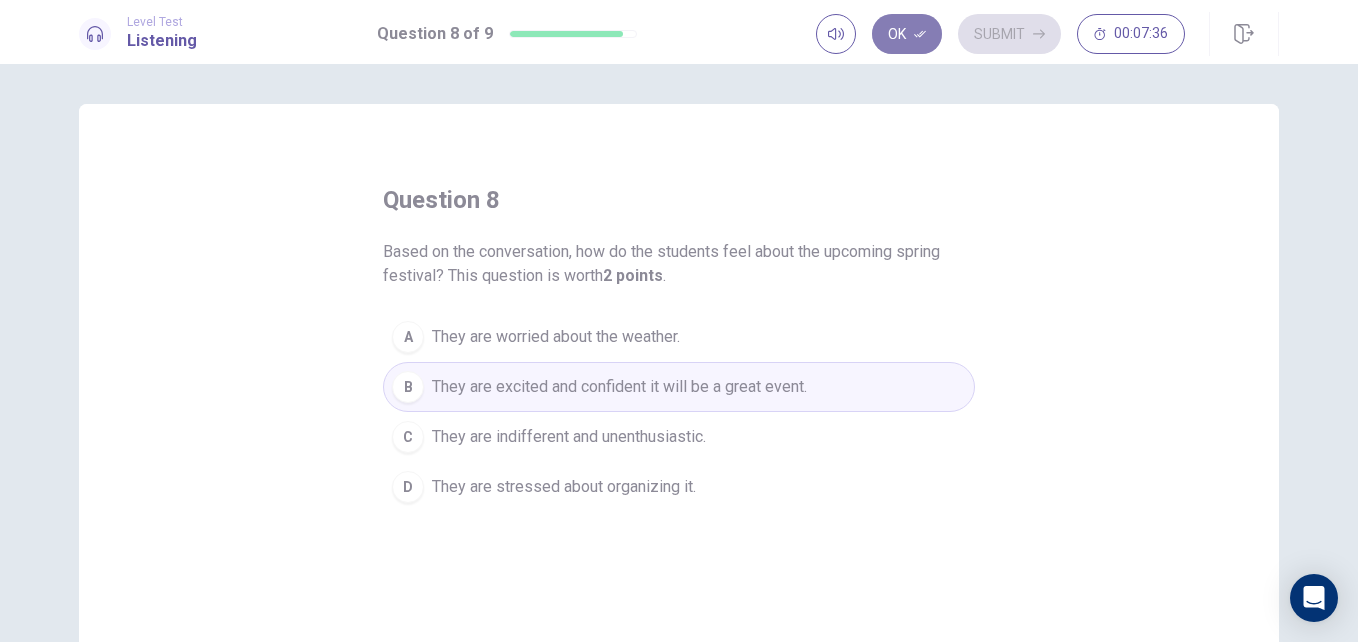 click on "Ok" at bounding box center (907, 34) 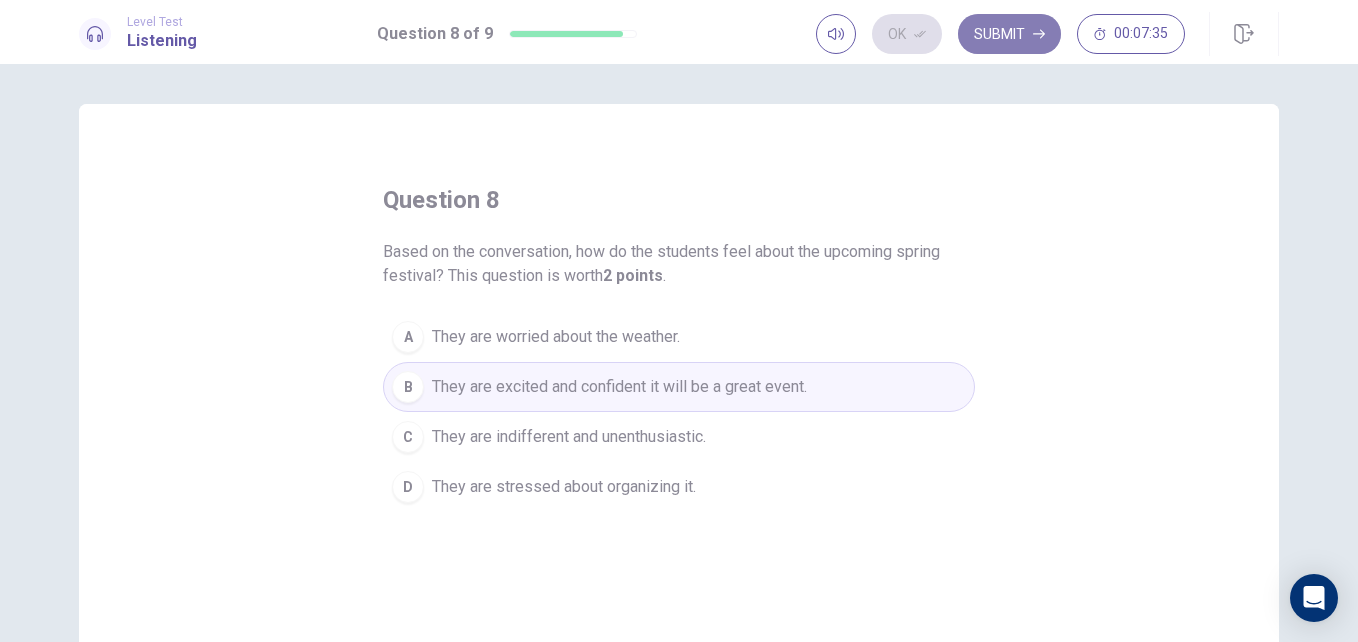 click on "Submit" at bounding box center [1009, 34] 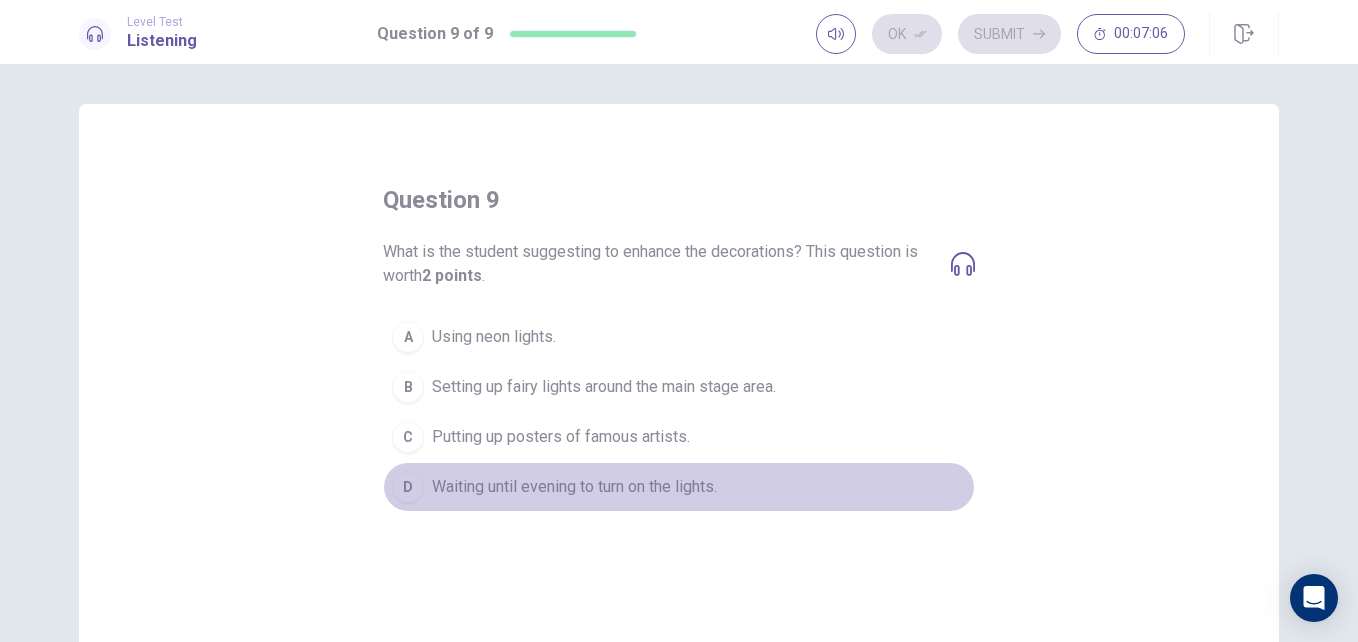 click on "Waiting until evening to turn on the lights." at bounding box center (574, 487) 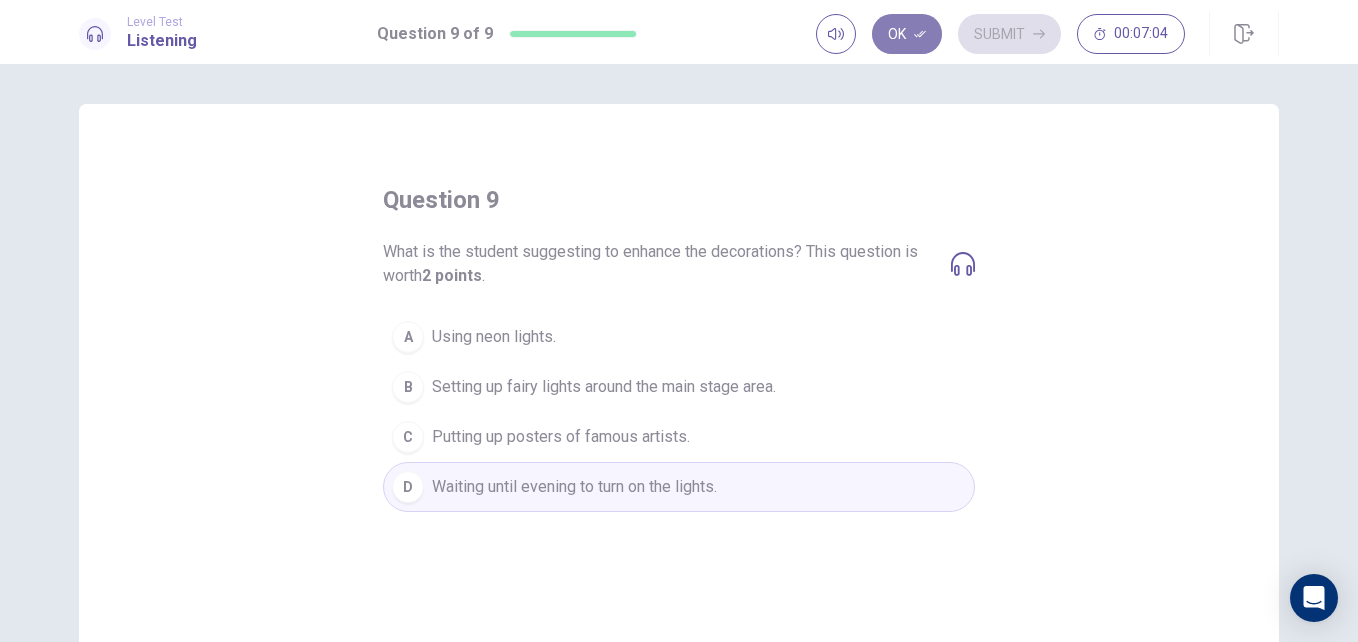 click on "Ok" at bounding box center (907, 34) 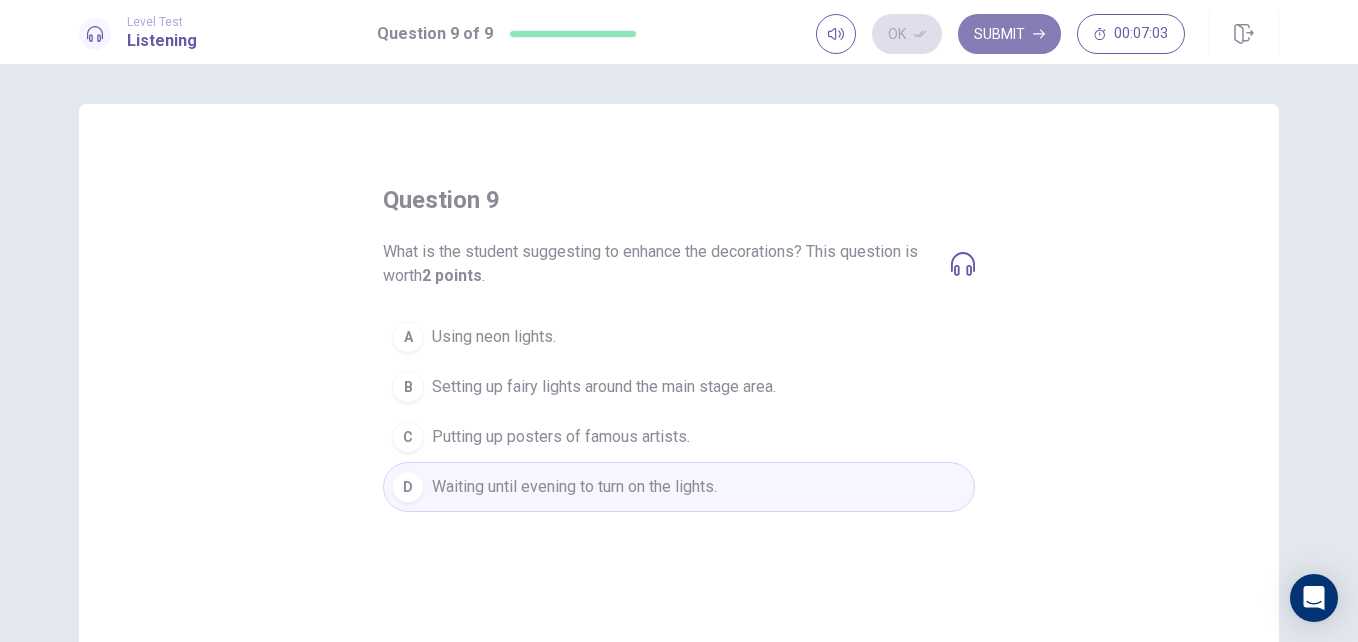 click on "Submit" at bounding box center [1009, 34] 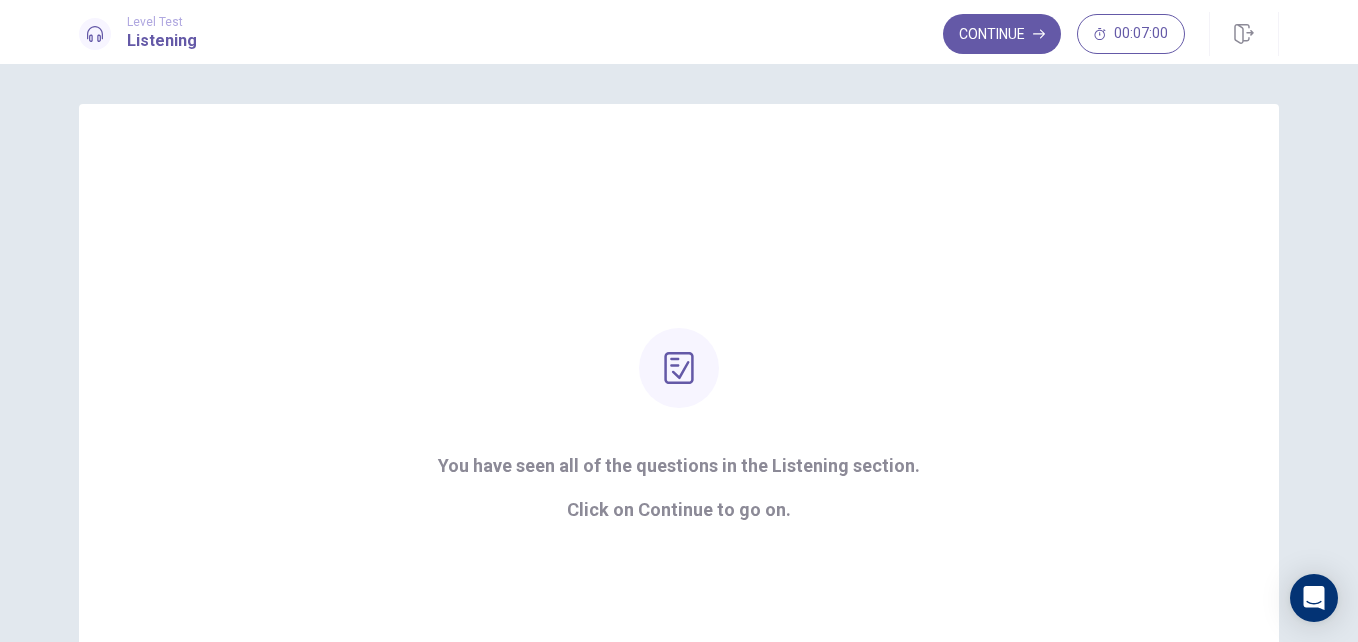 click on "Continue" at bounding box center (1002, 34) 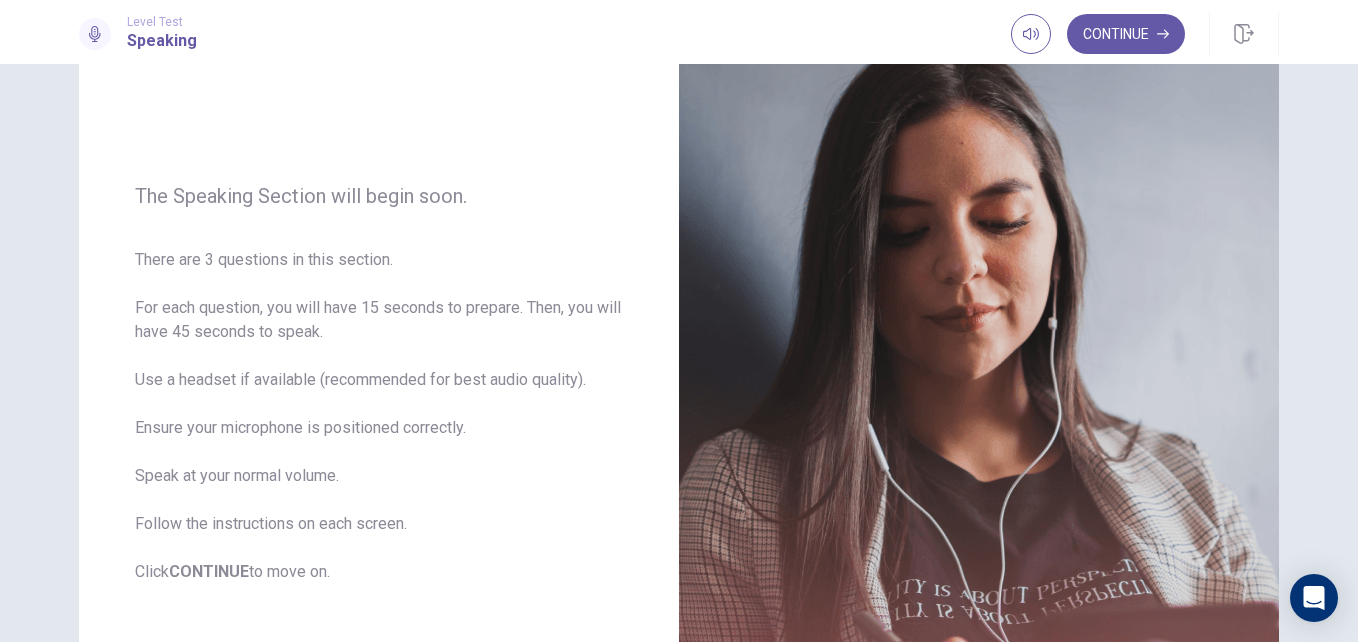 scroll, scrollTop: 158, scrollLeft: 0, axis: vertical 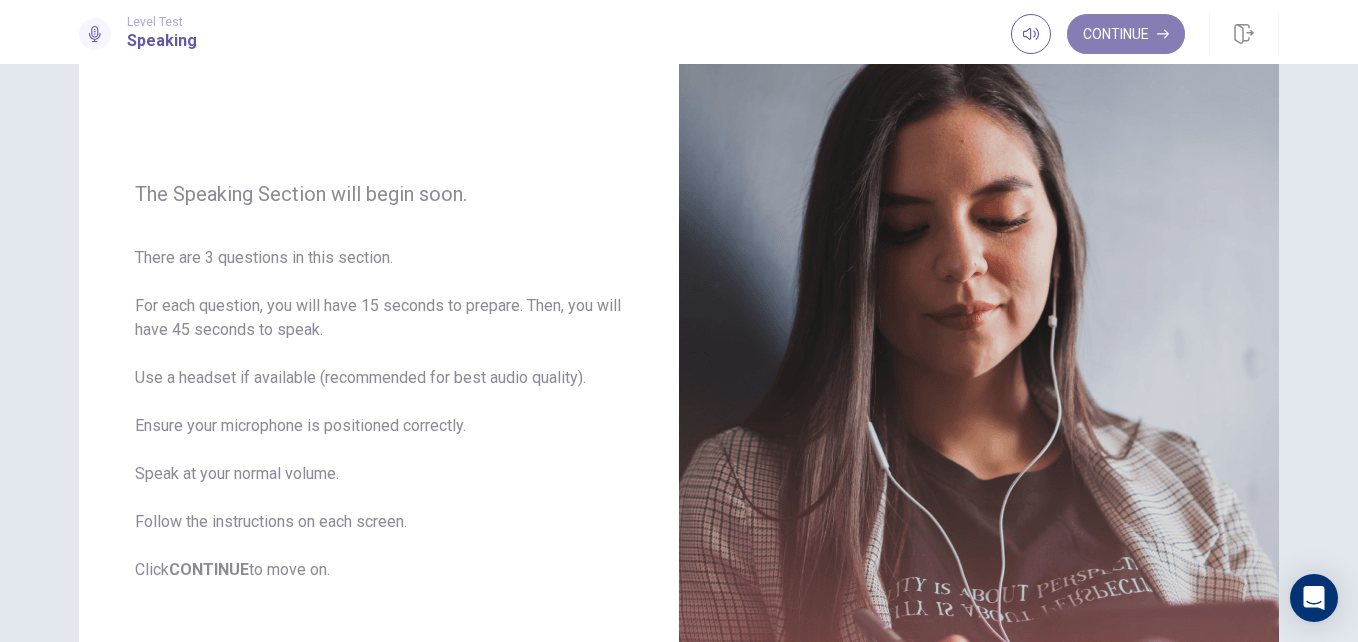 click on "Continue" at bounding box center [1126, 34] 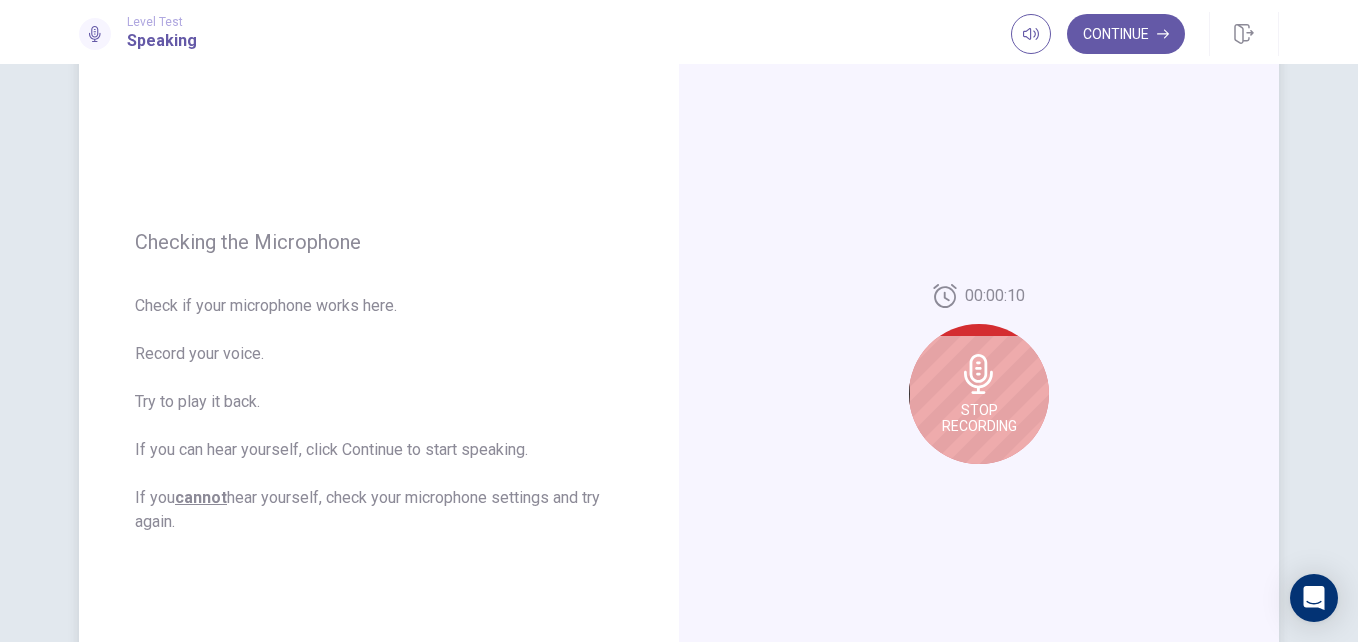 click 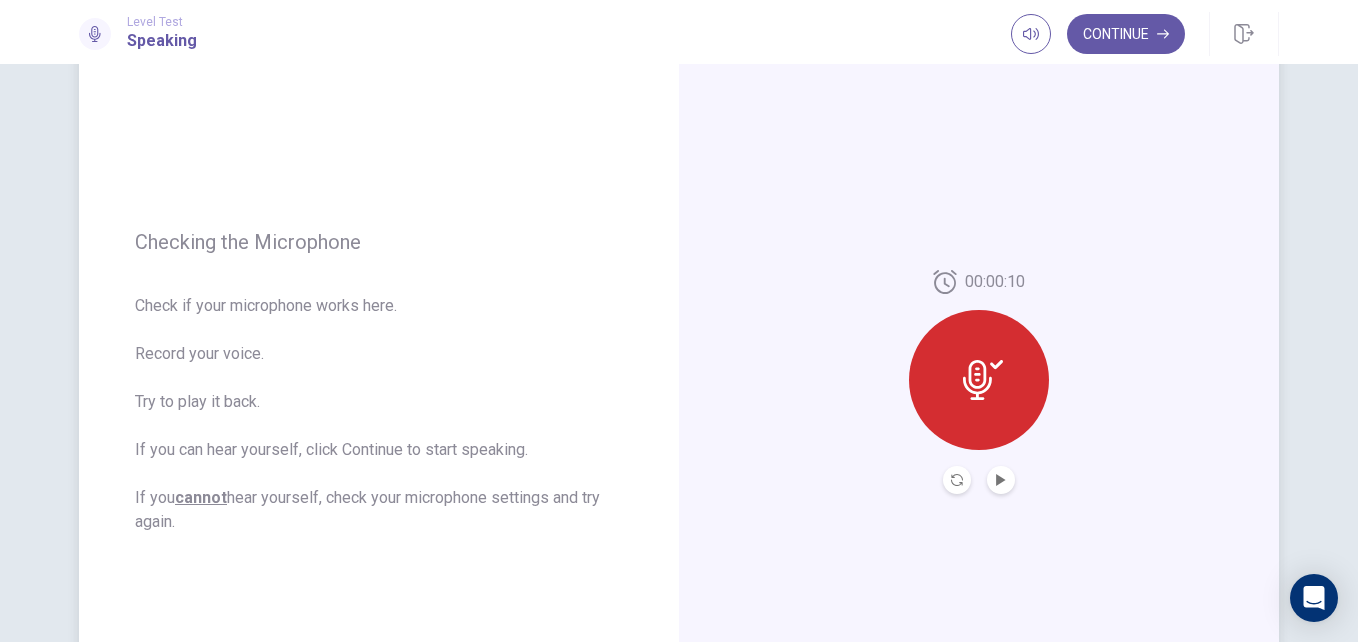 click 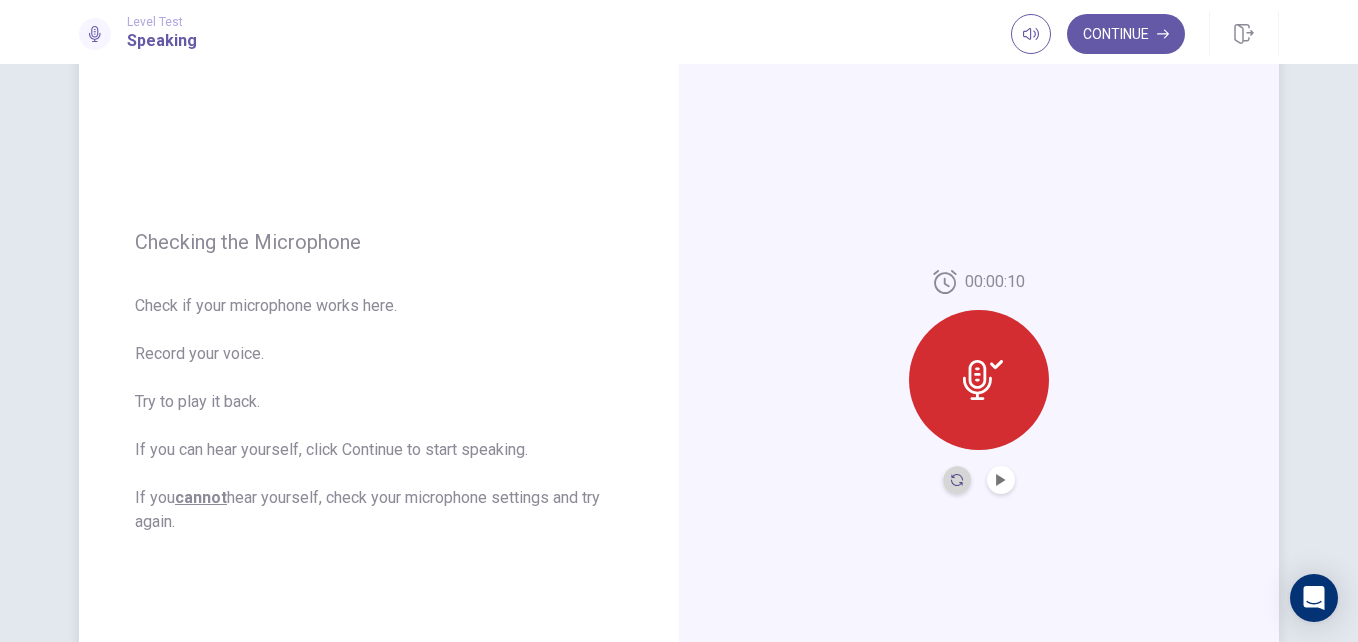 click 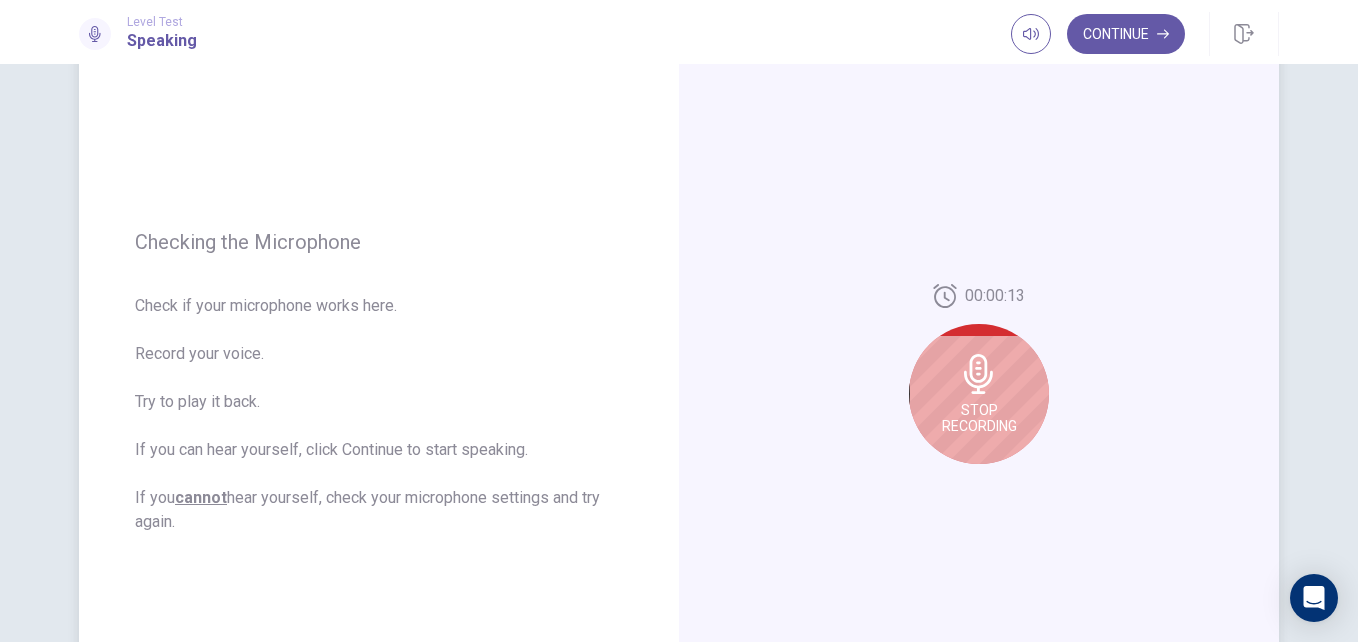 click on "Stop   Recording" at bounding box center [979, 394] 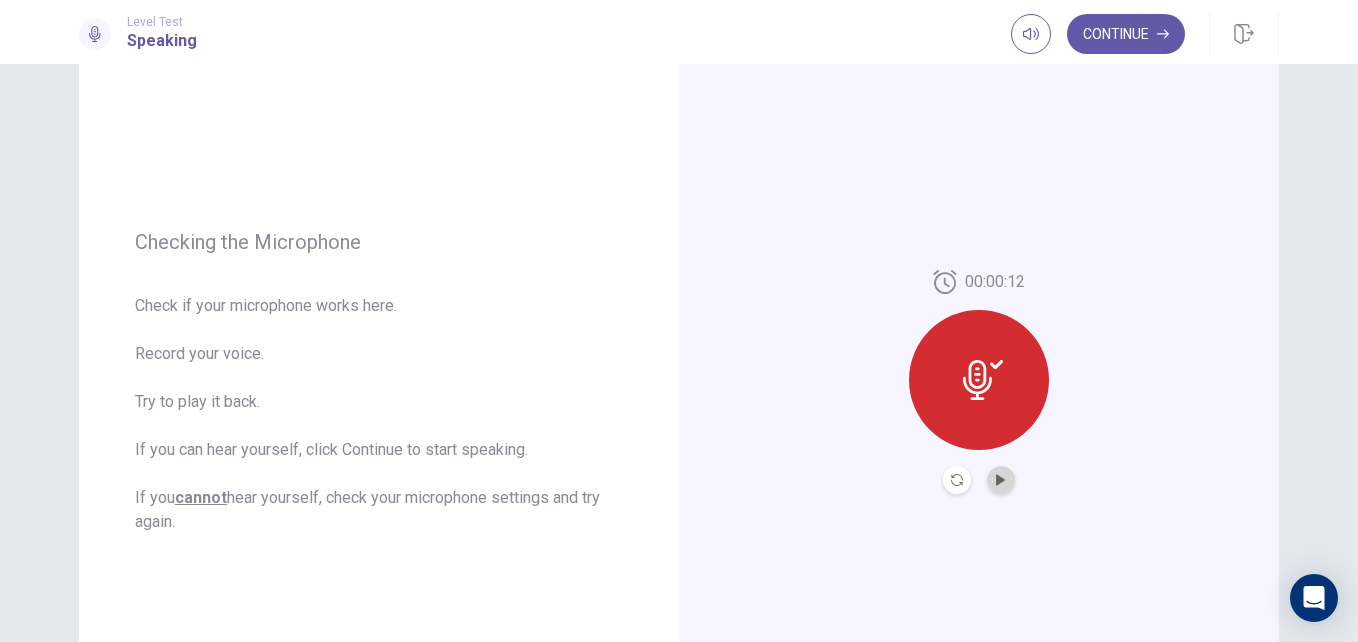 click at bounding box center (1001, 480) 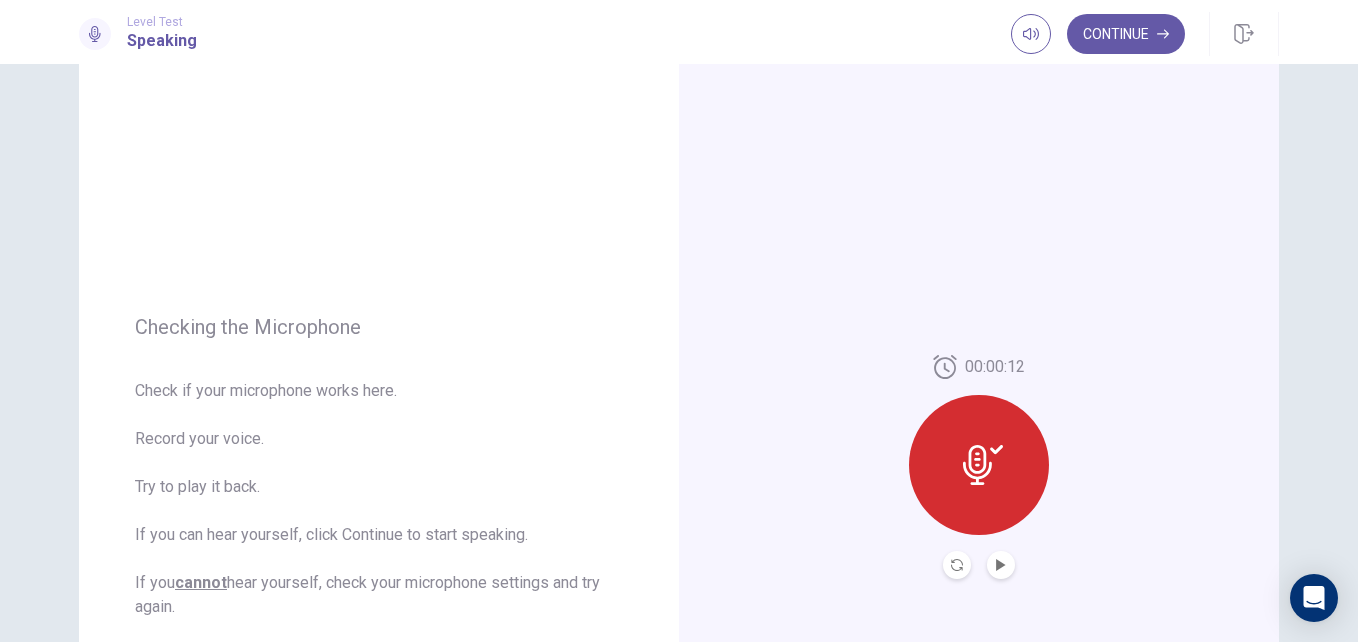 scroll, scrollTop: 40, scrollLeft: 0, axis: vertical 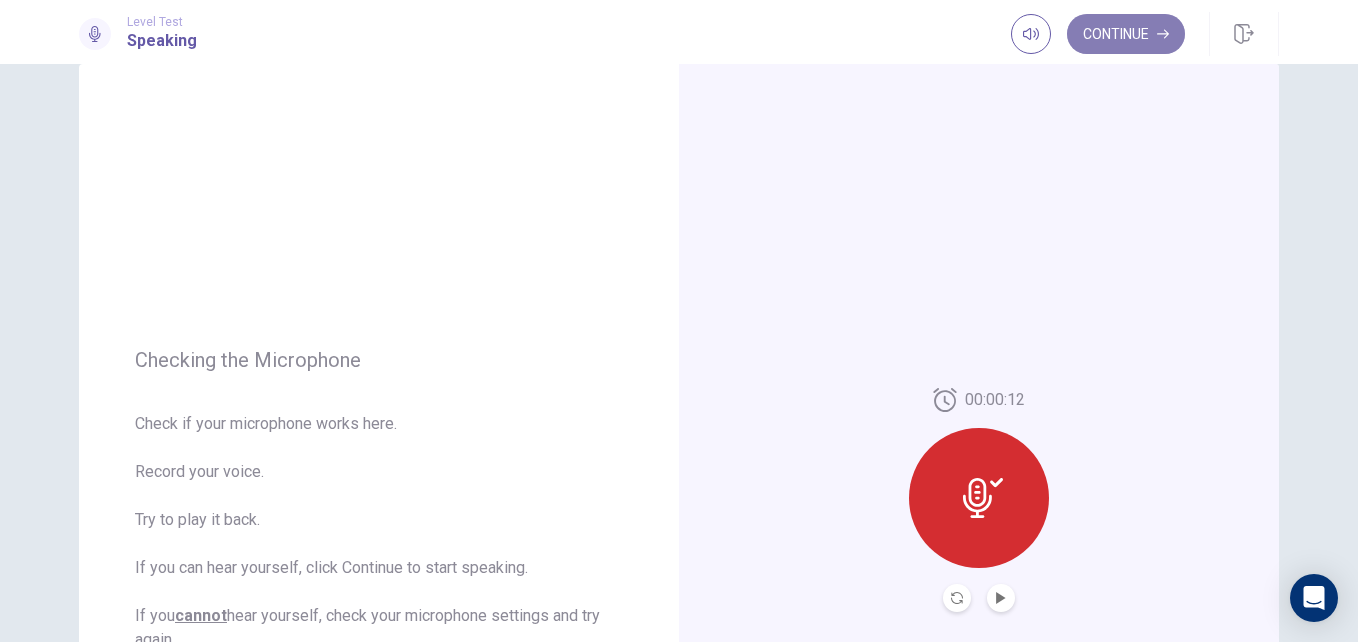 click on "Continue" at bounding box center [1126, 34] 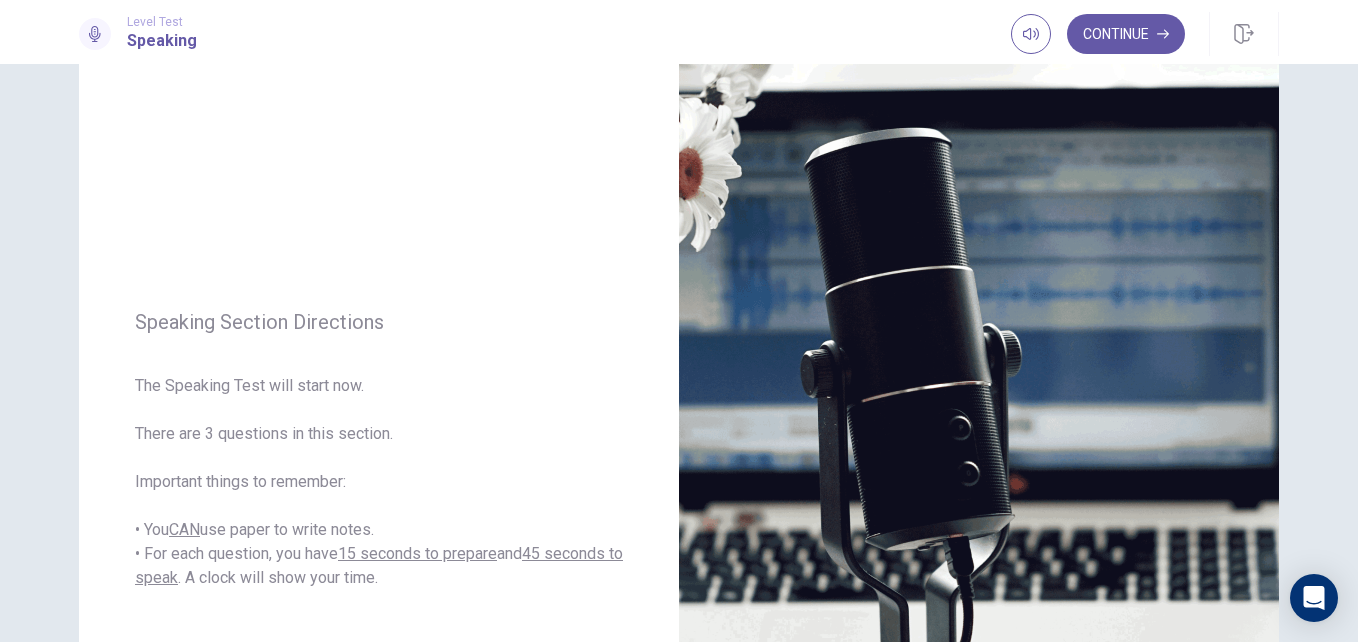 scroll, scrollTop: 93, scrollLeft: 0, axis: vertical 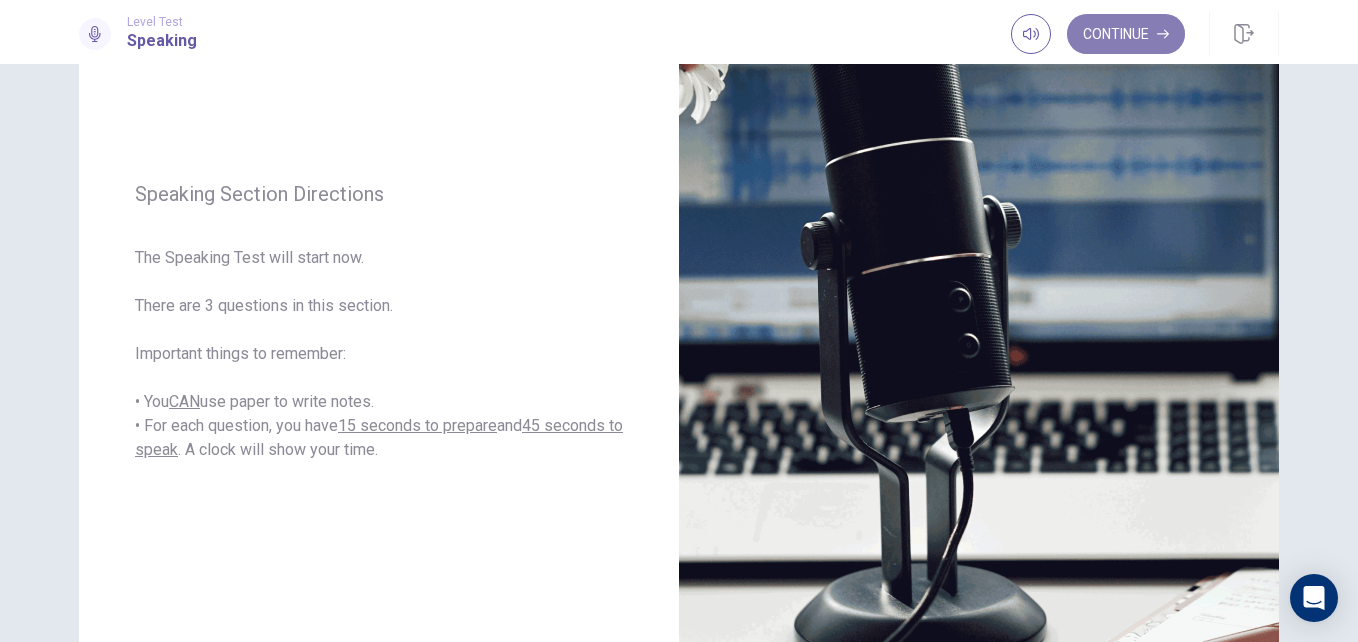 click on "Continue" at bounding box center (1126, 34) 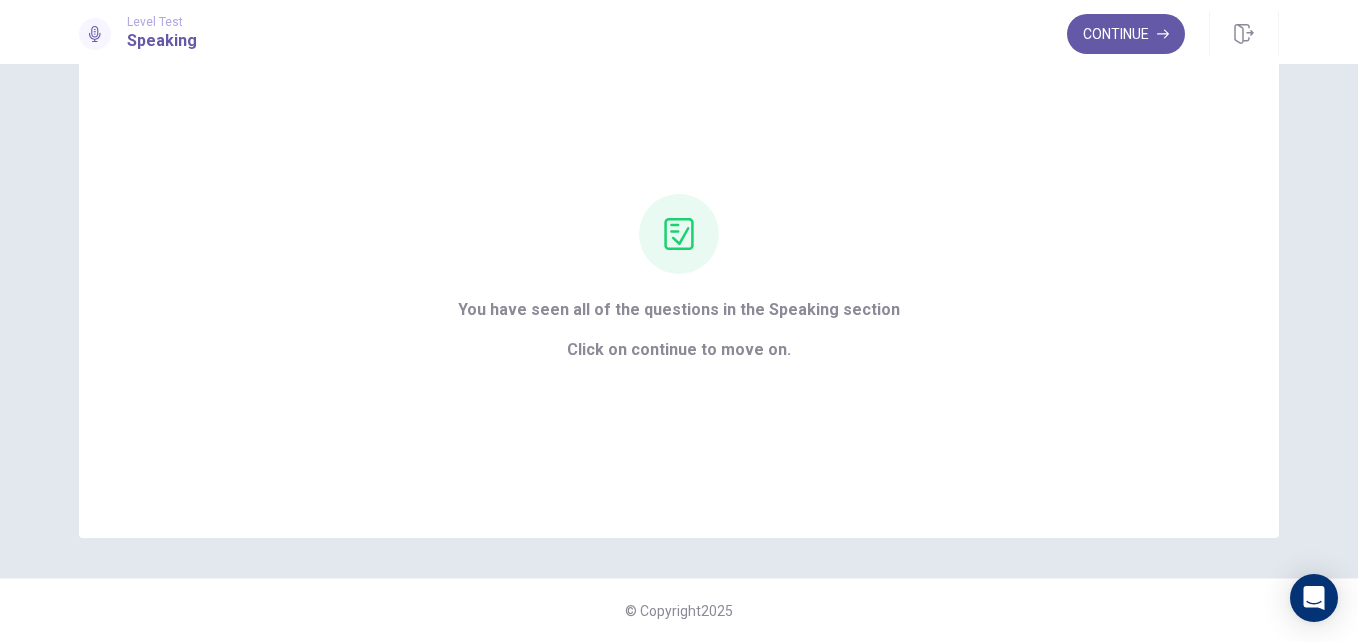 scroll, scrollTop: 86, scrollLeft: 0, axis: vertical 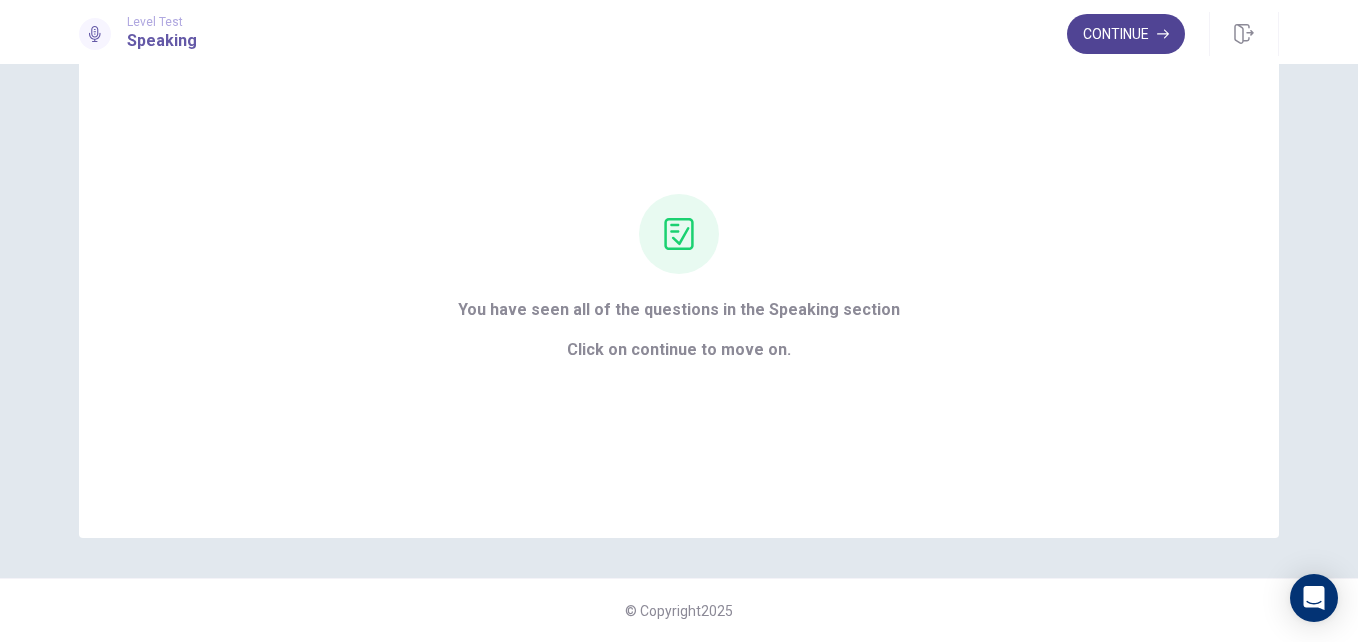 click on "Continue" at bounding box center (1126, 34) 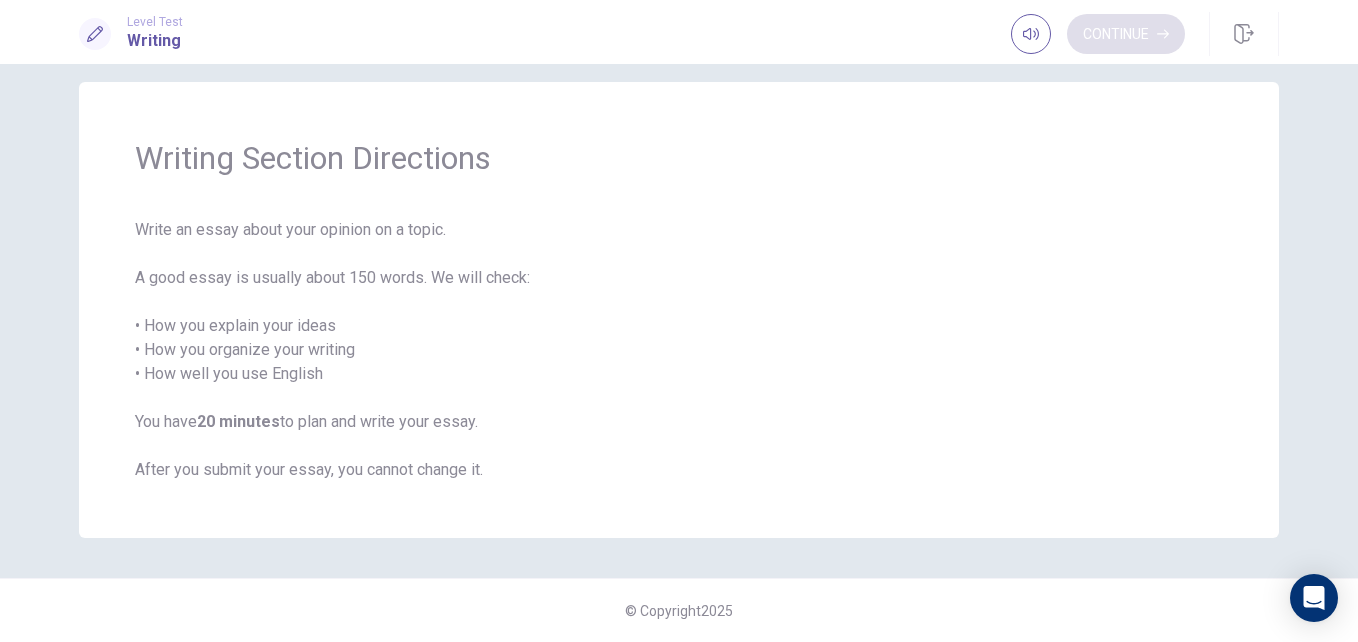 scroll, scrollTop: 22, scrollLeft: 0, axis: vertical 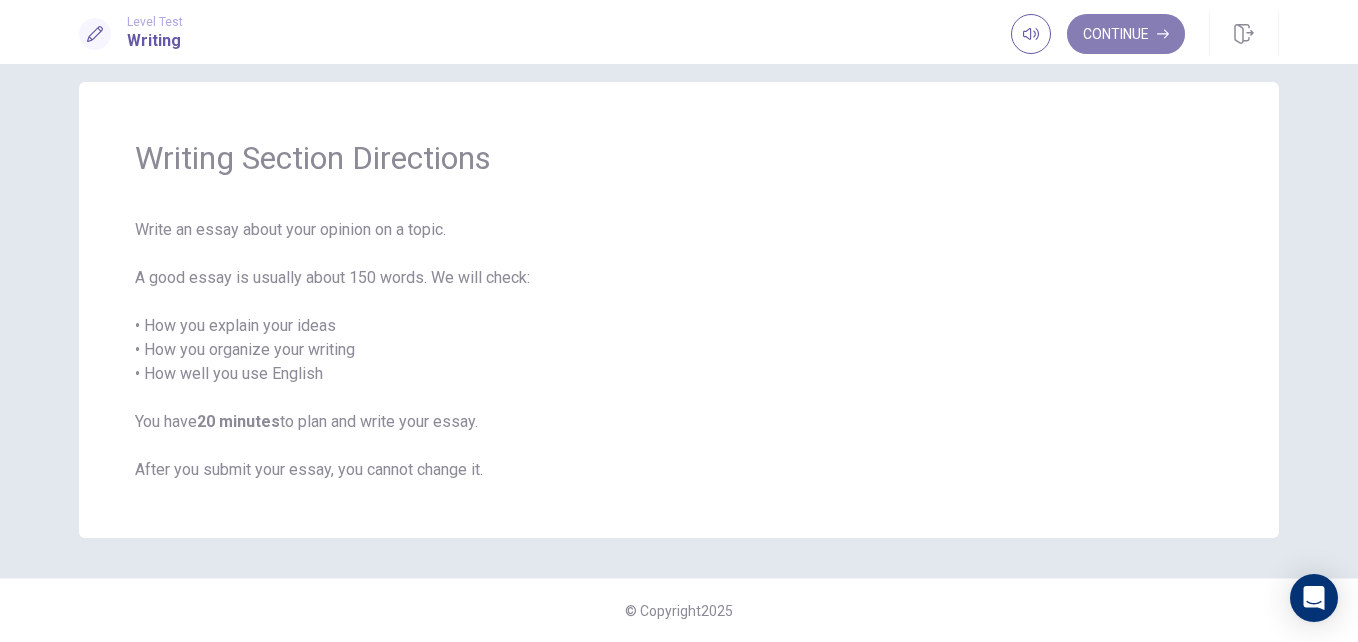 click on "Continue" at bounding box center (1126, 34) 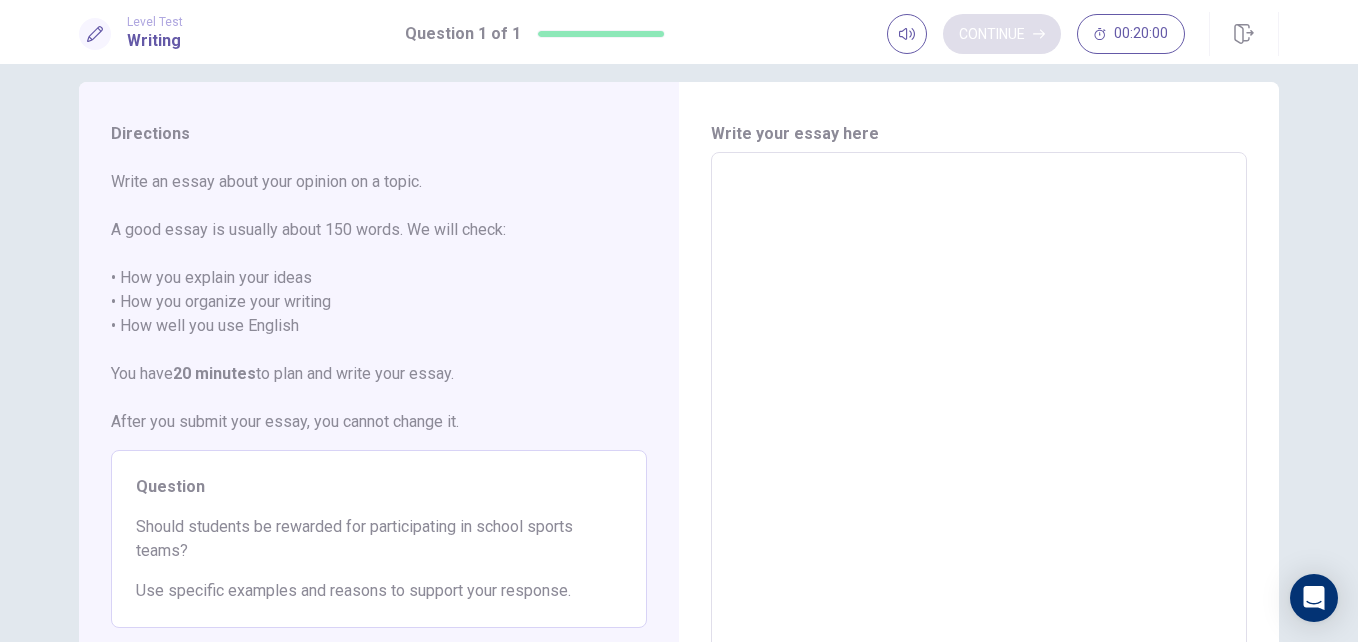 scroll, scrollTop: 218, scrollLeft: 0, axis: vertical 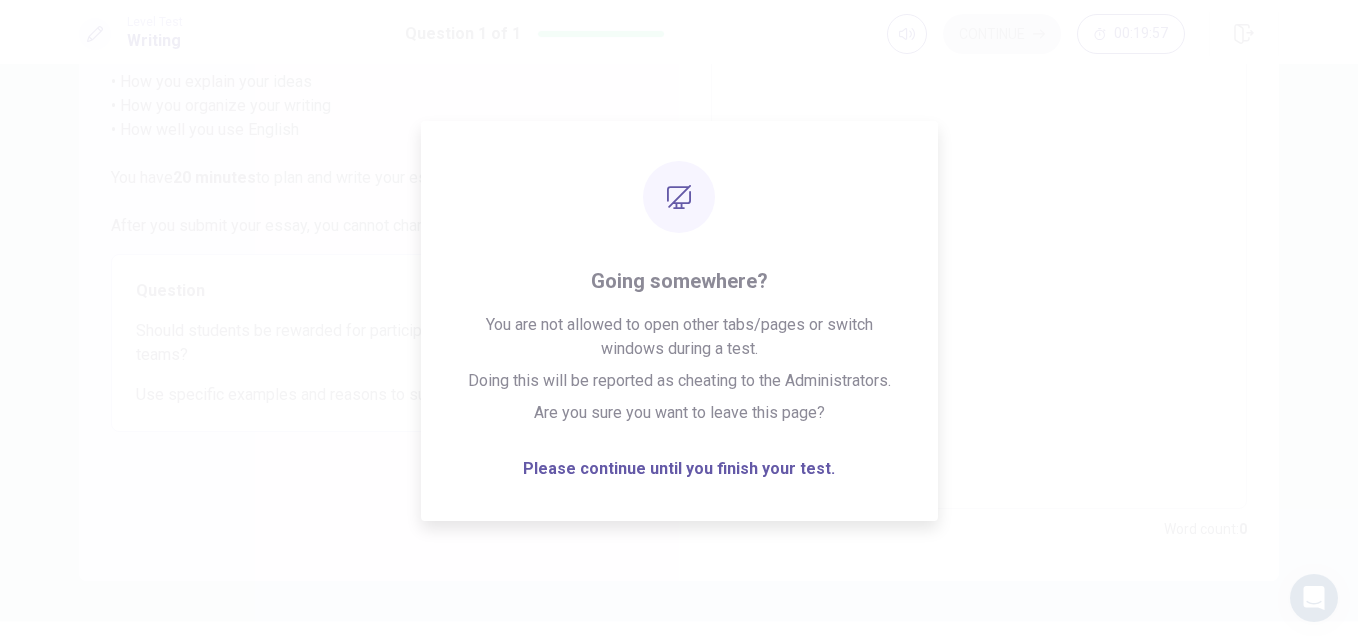drag, startPoint x: 1344, startPoint y: 326, endPoint x: 1361, endPoint y: 26, distance: 300.4813 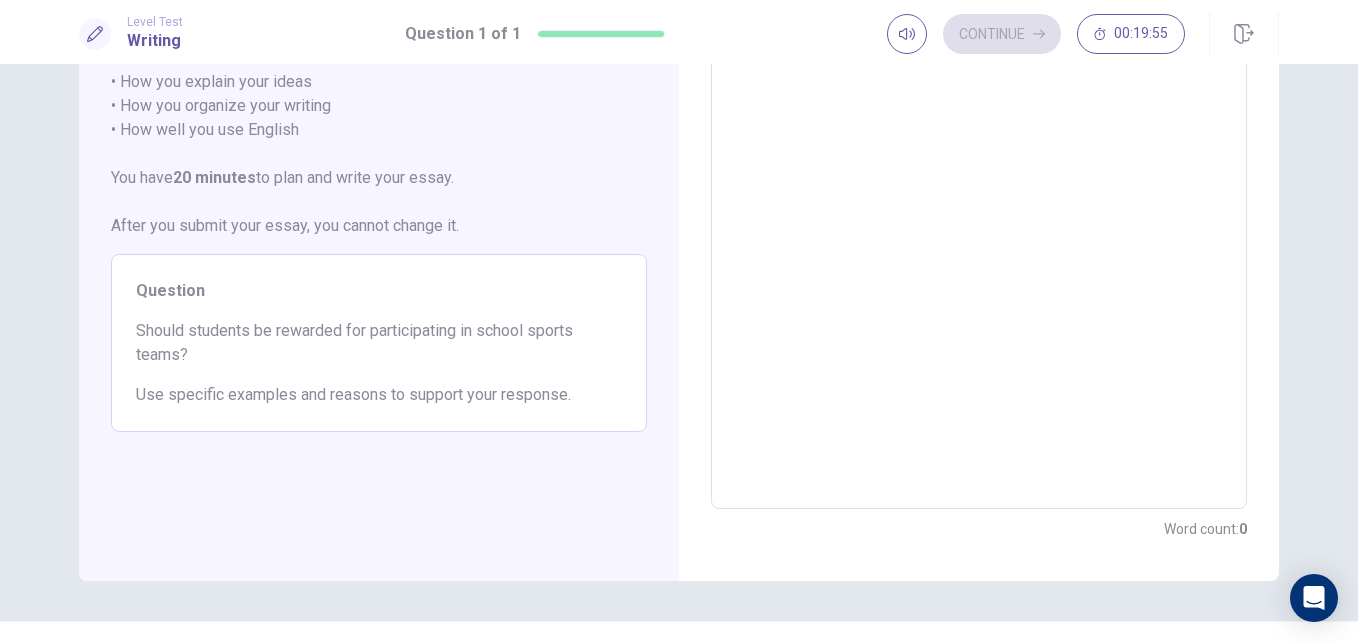 scroll, scrollTop: 0, scrollLeft: 0, axis: both 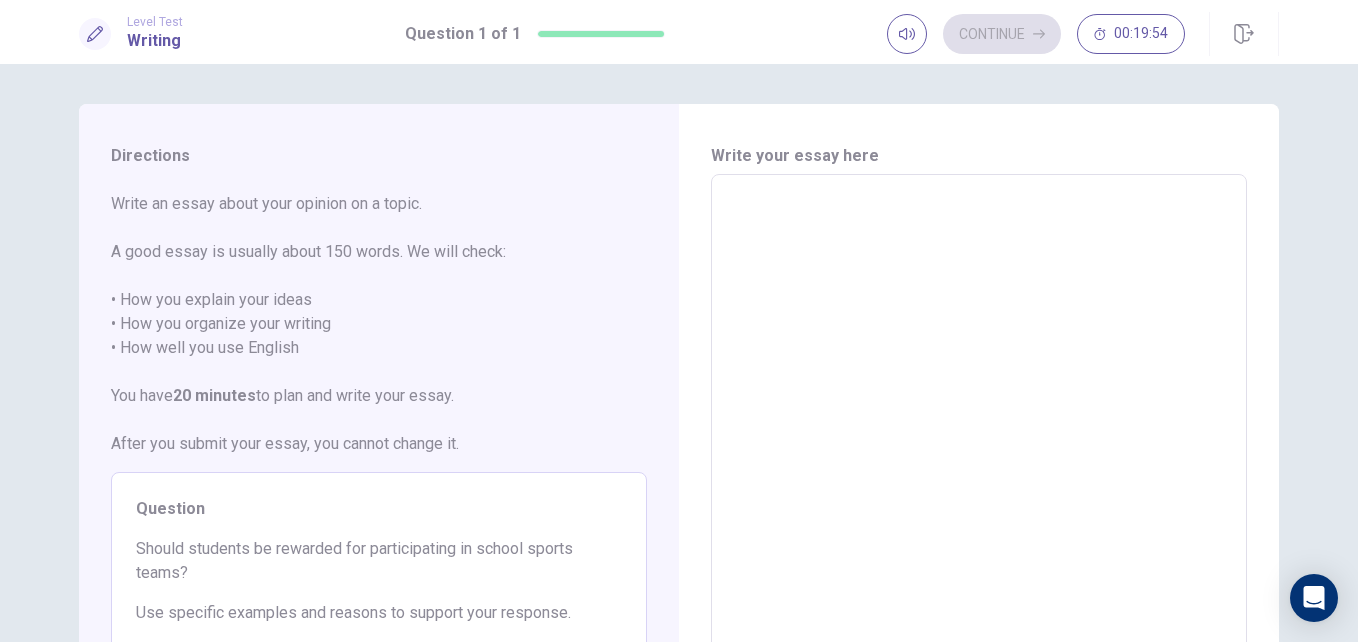 click at bounding box center [979, 451] 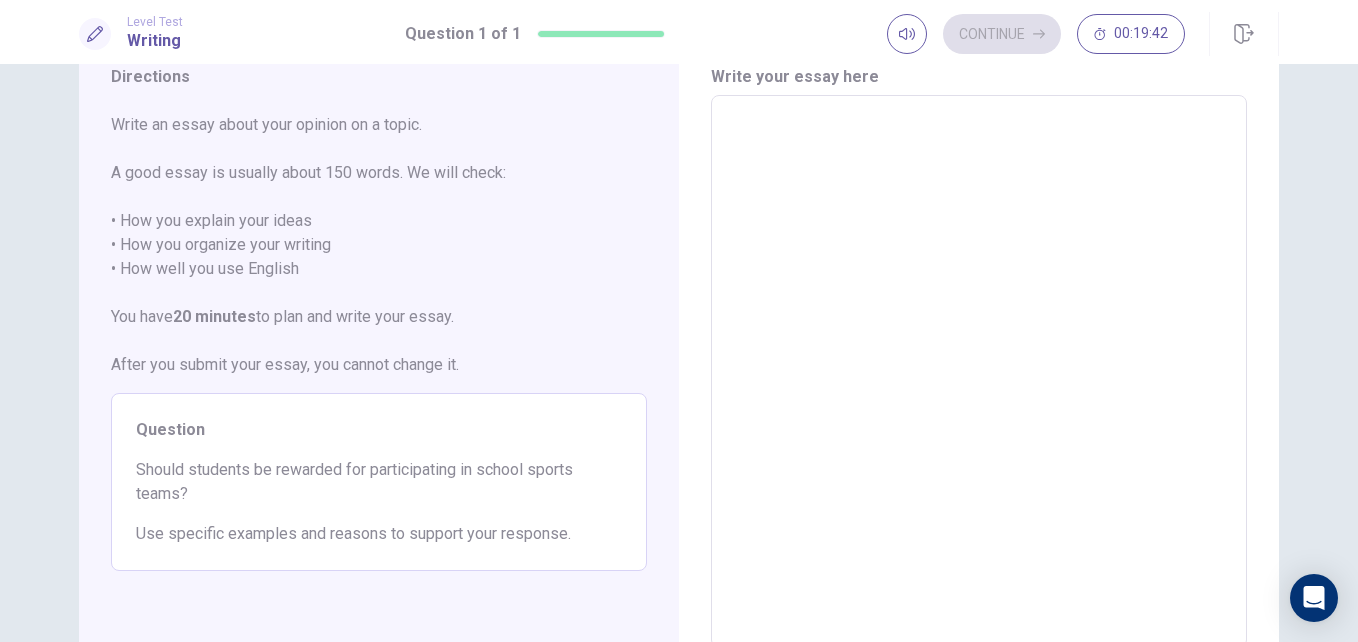 scroll, scrollTop: 90, scrollLeft: 0, axis: vertical 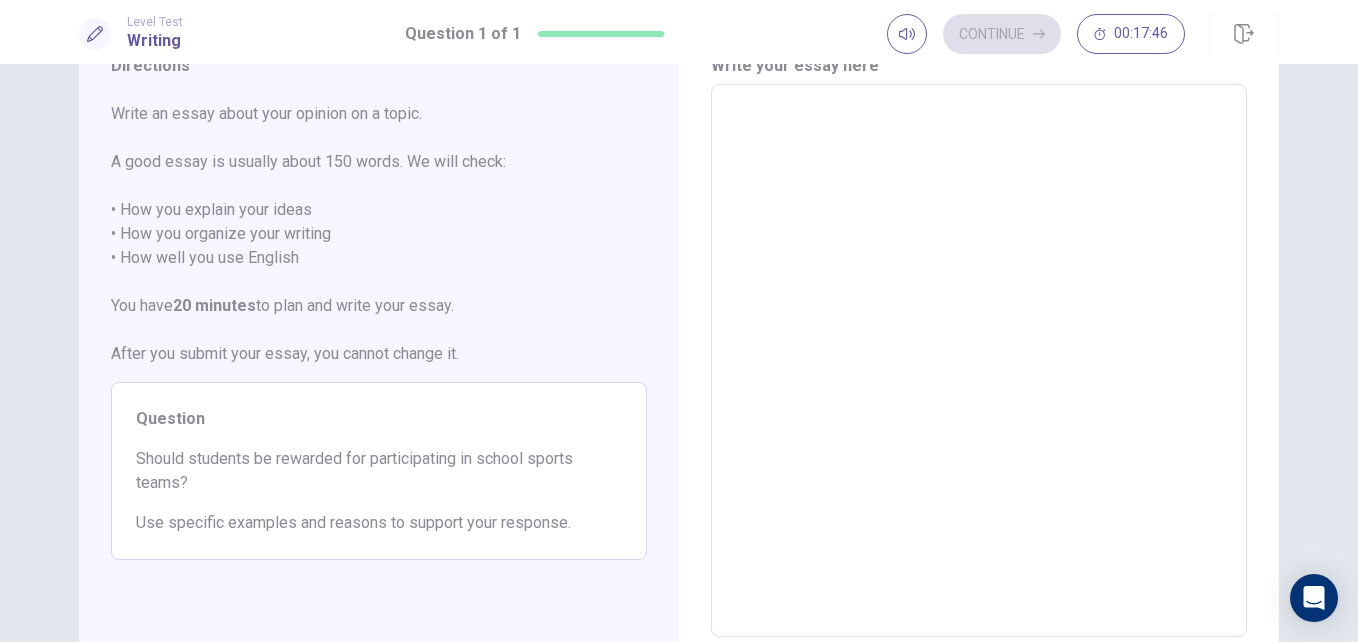 type on "*" 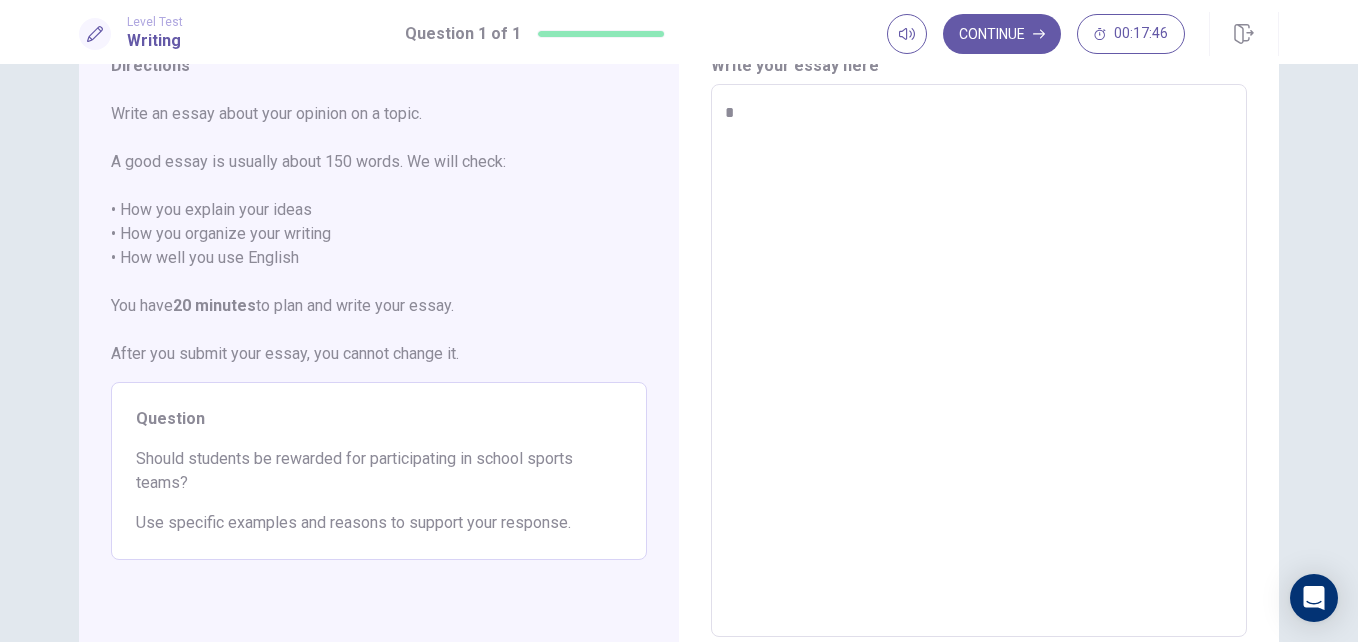 type on "*" 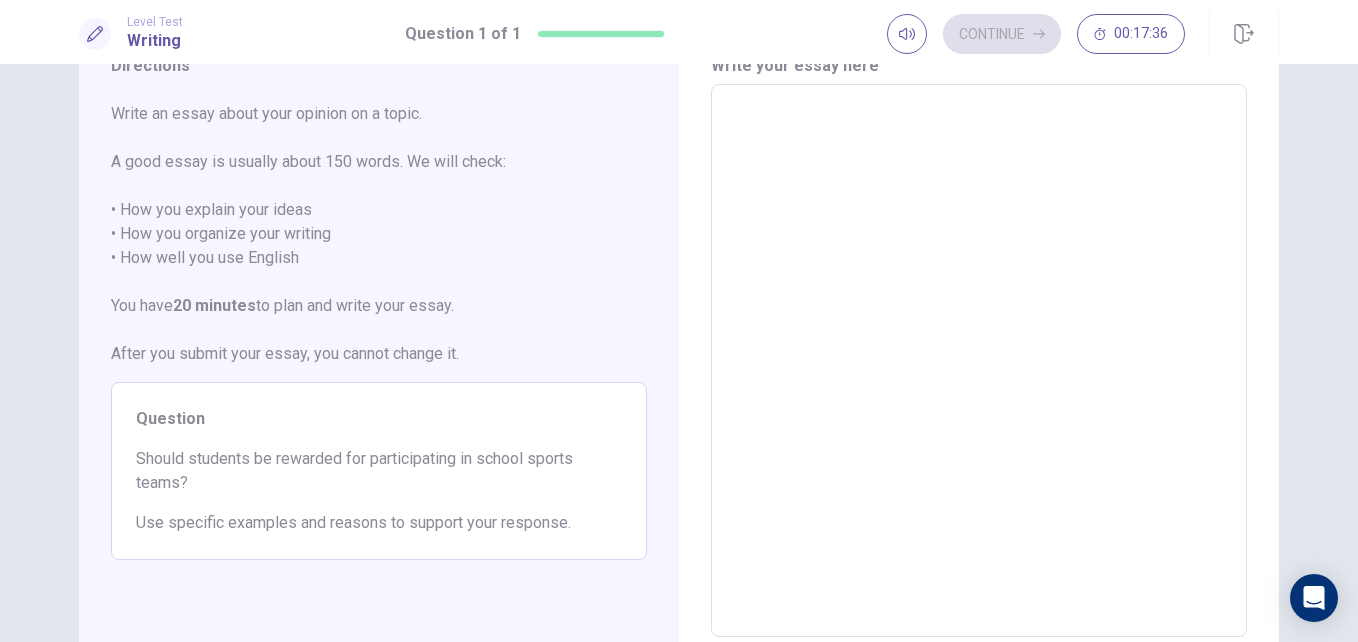 type on "*" 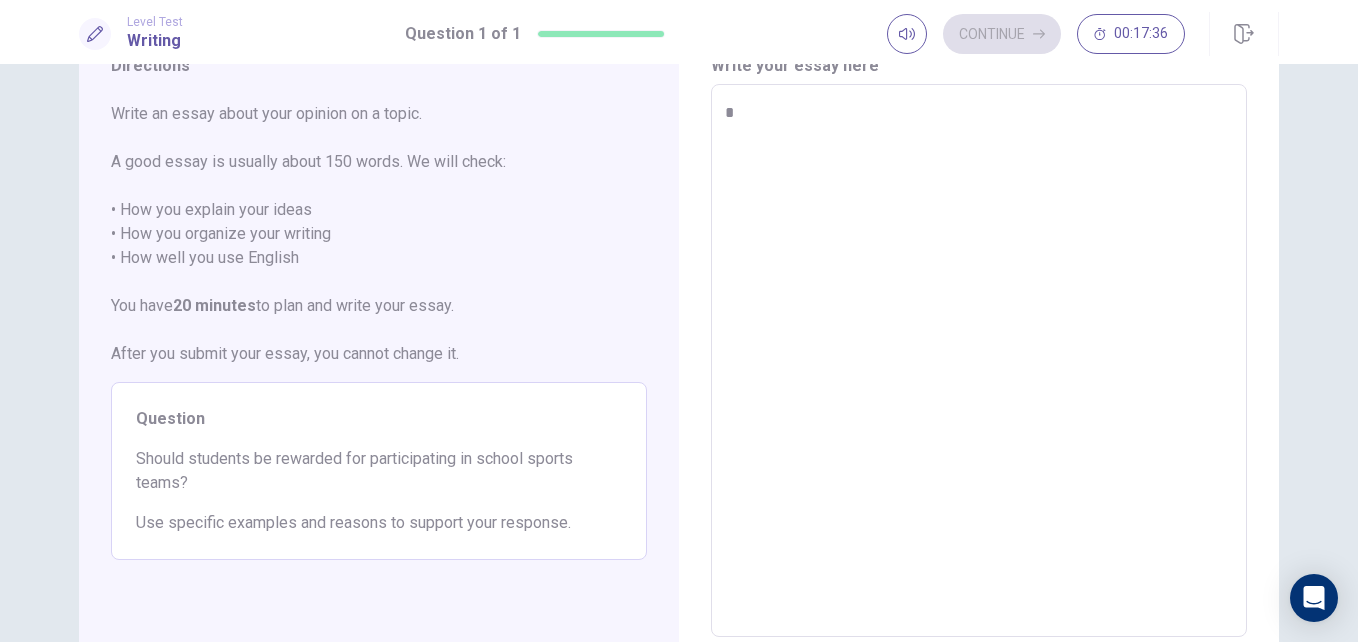 type on "*" 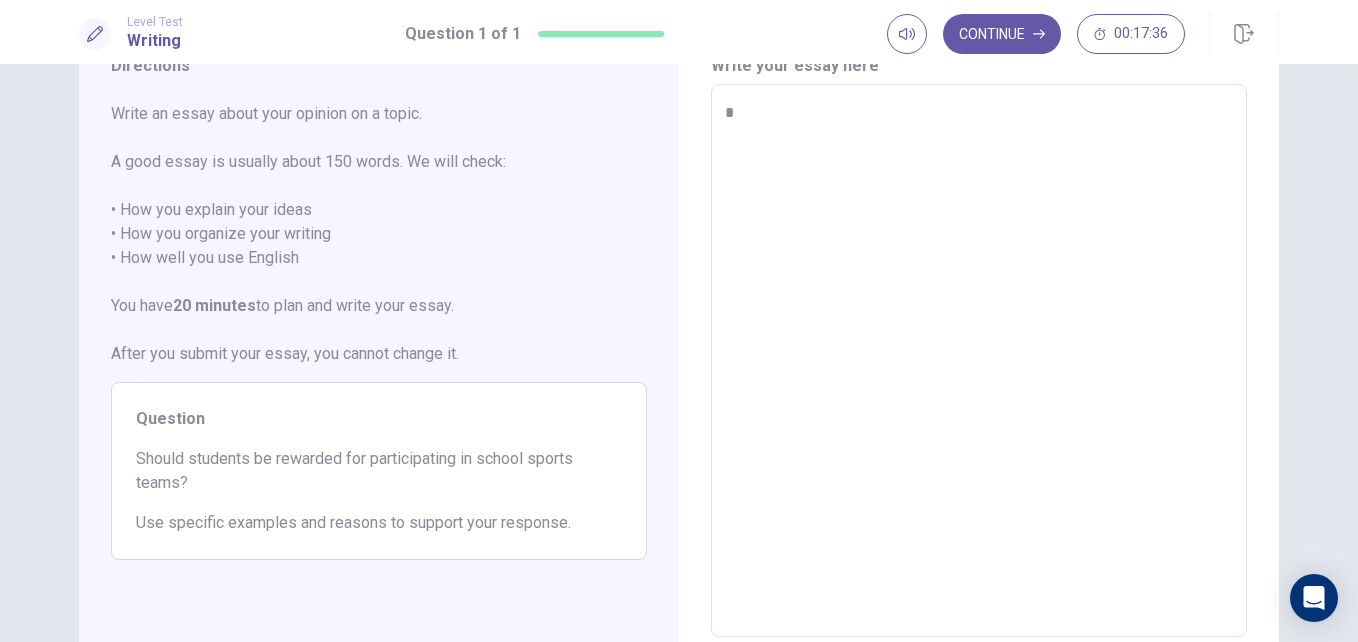 type on "**" 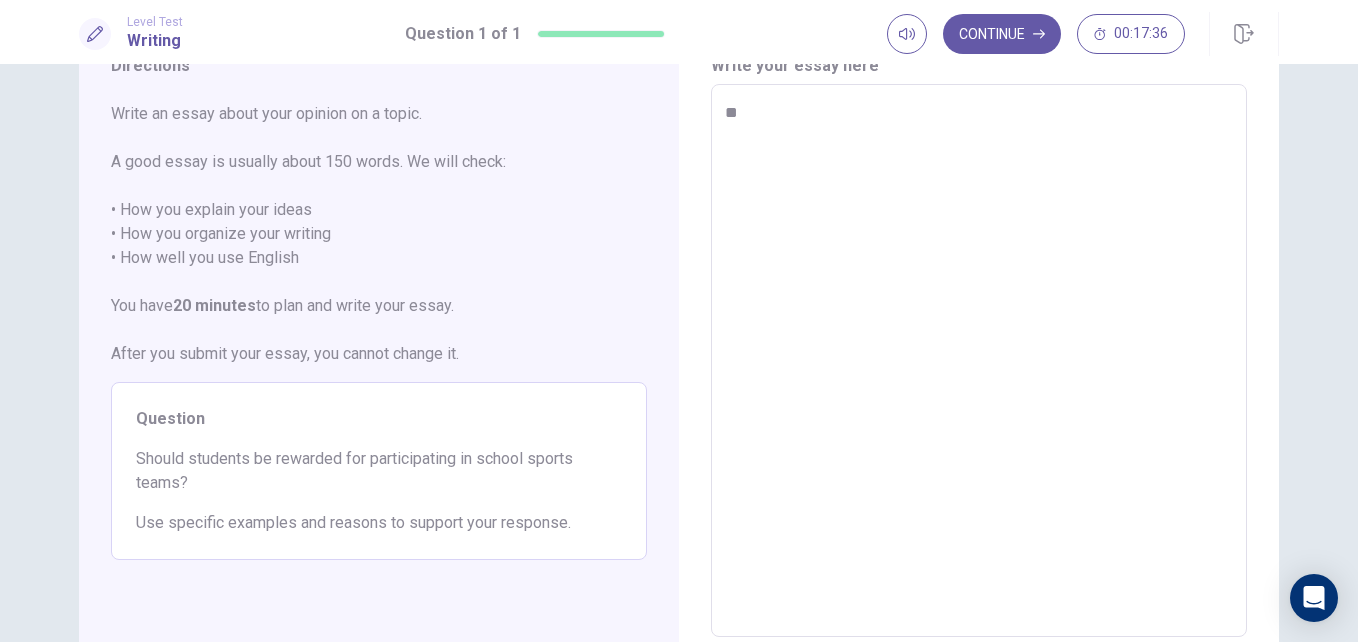 type on "*" 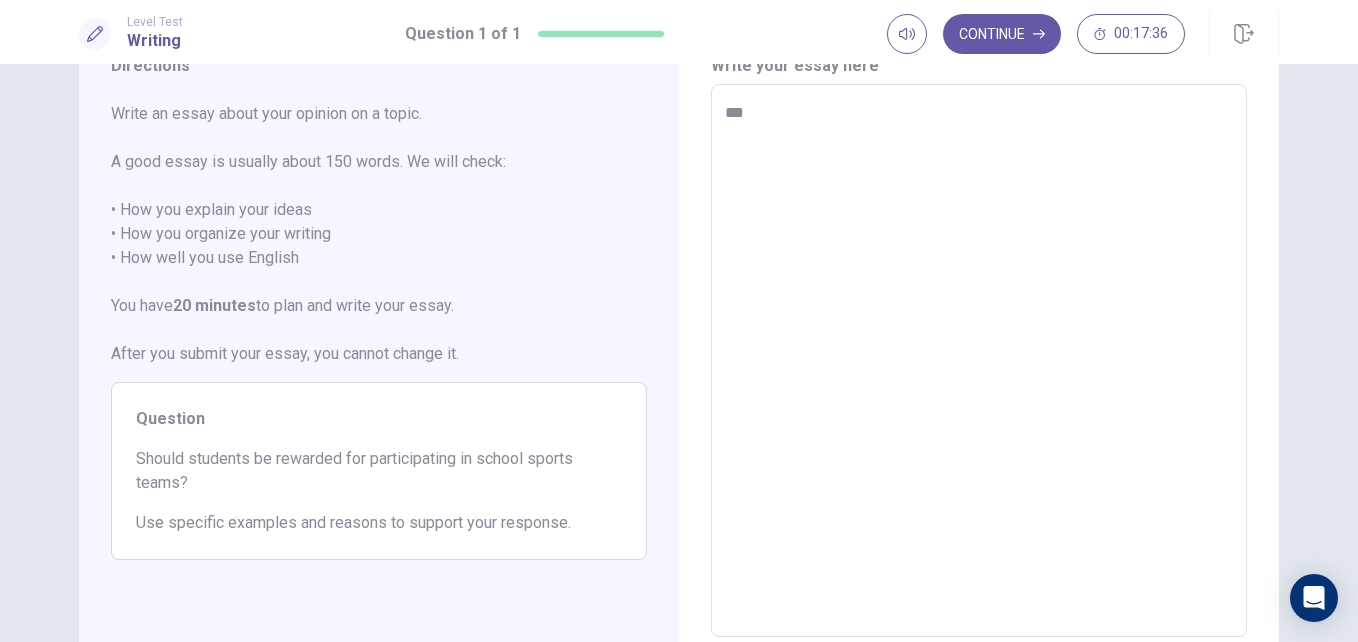 type on "*" 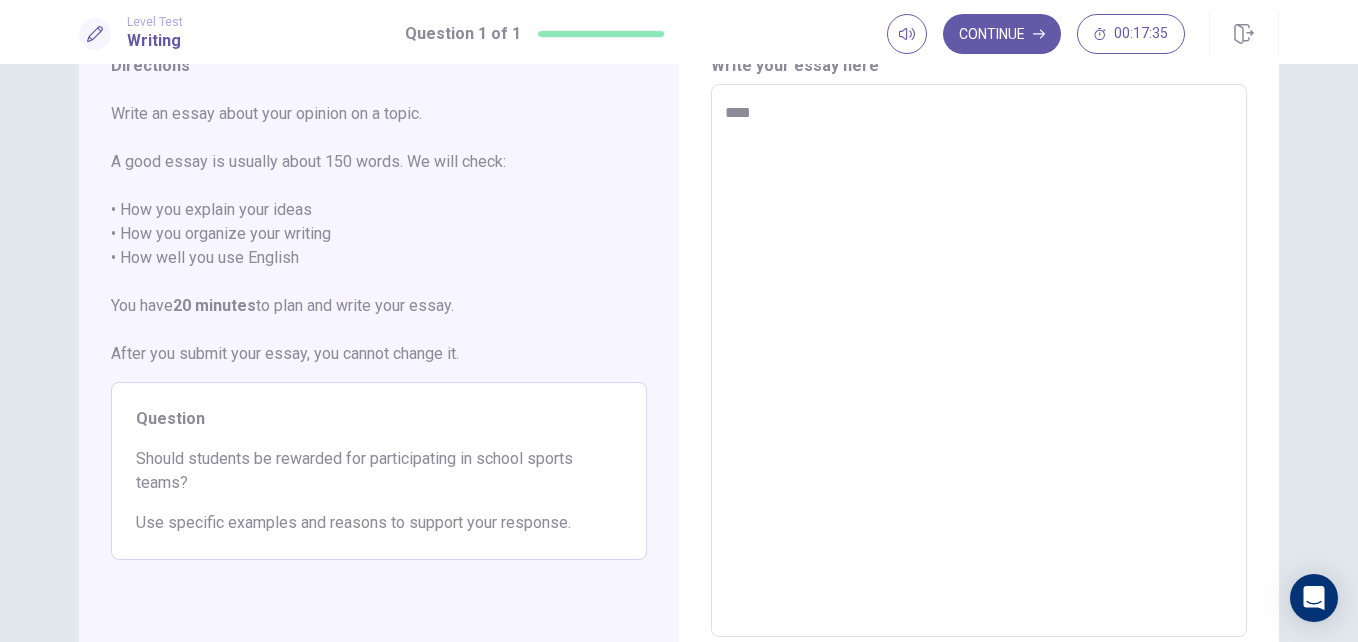 type on "*" 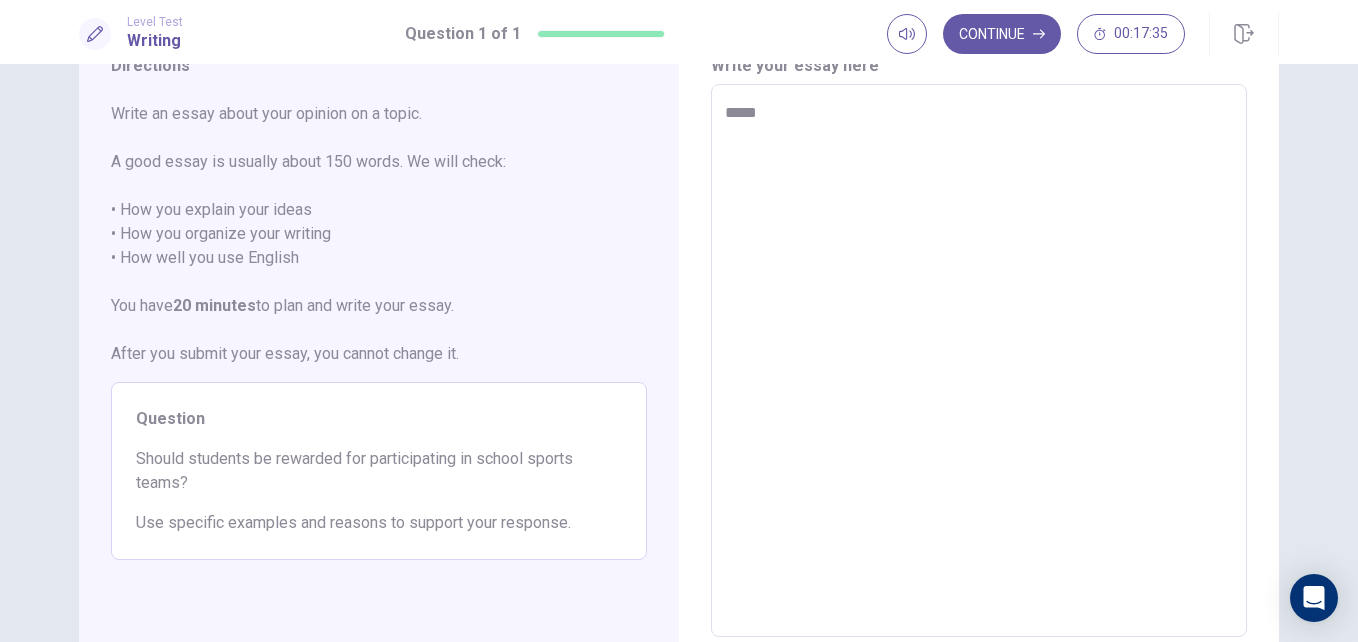 type on "*" 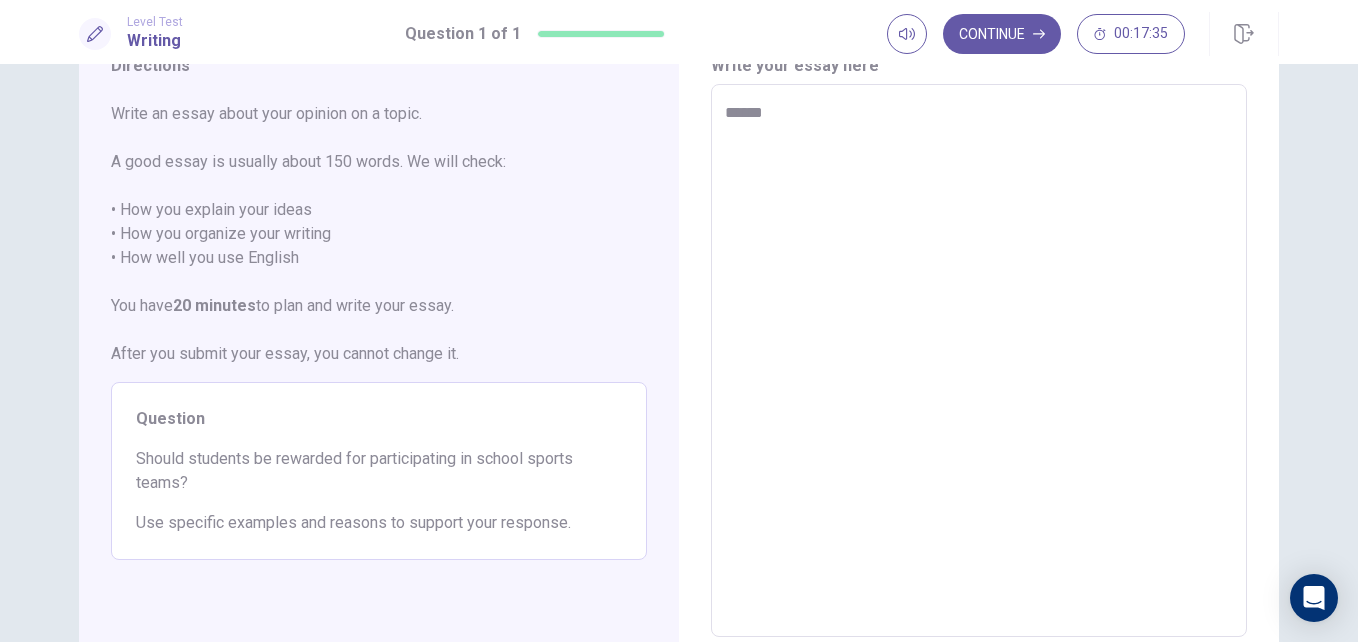 type on "*" 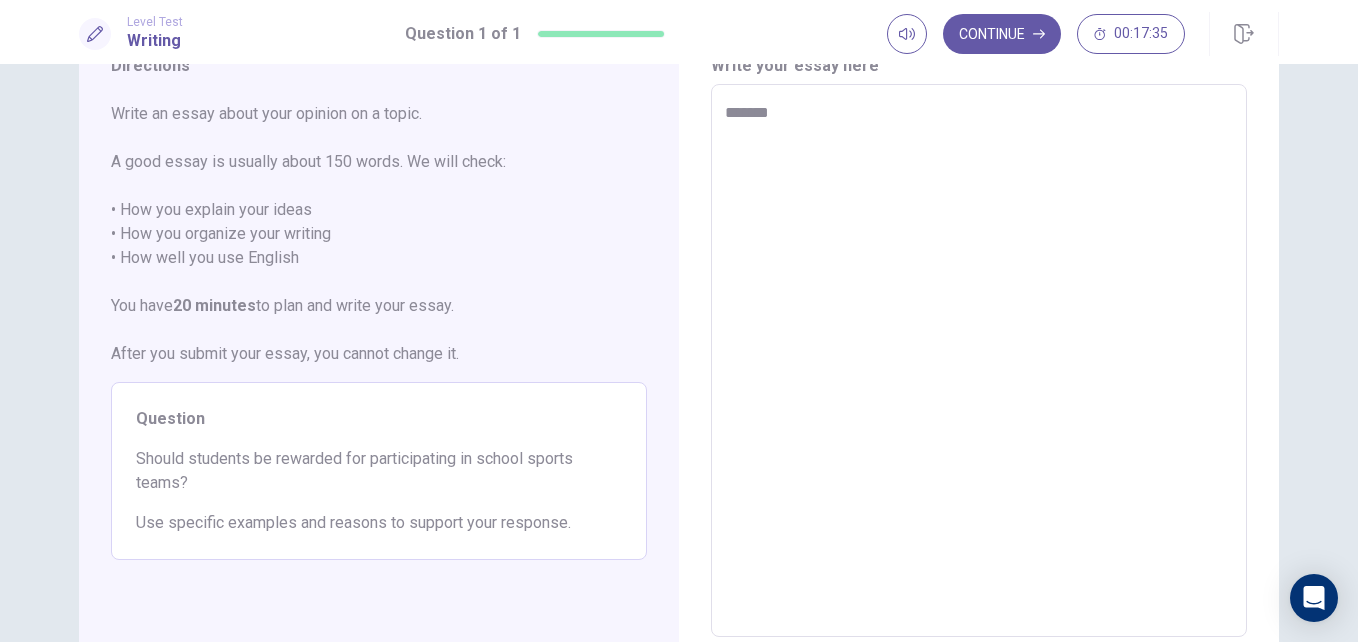 type on "*" 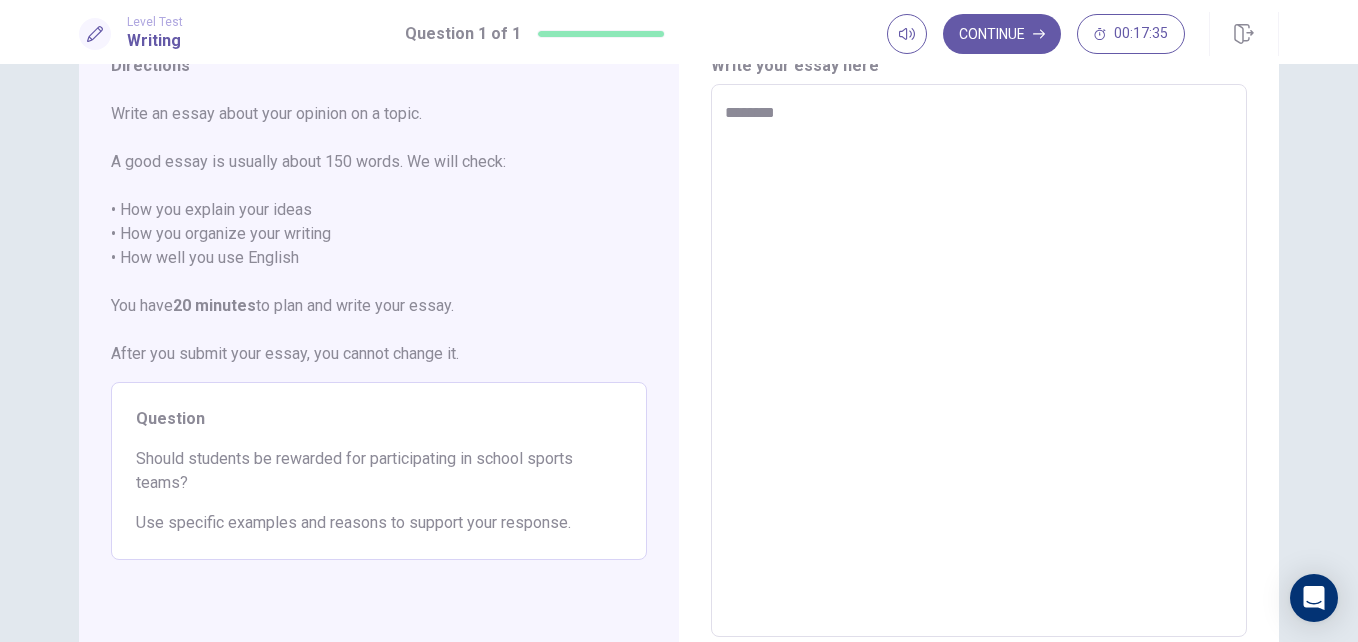 type on "*" 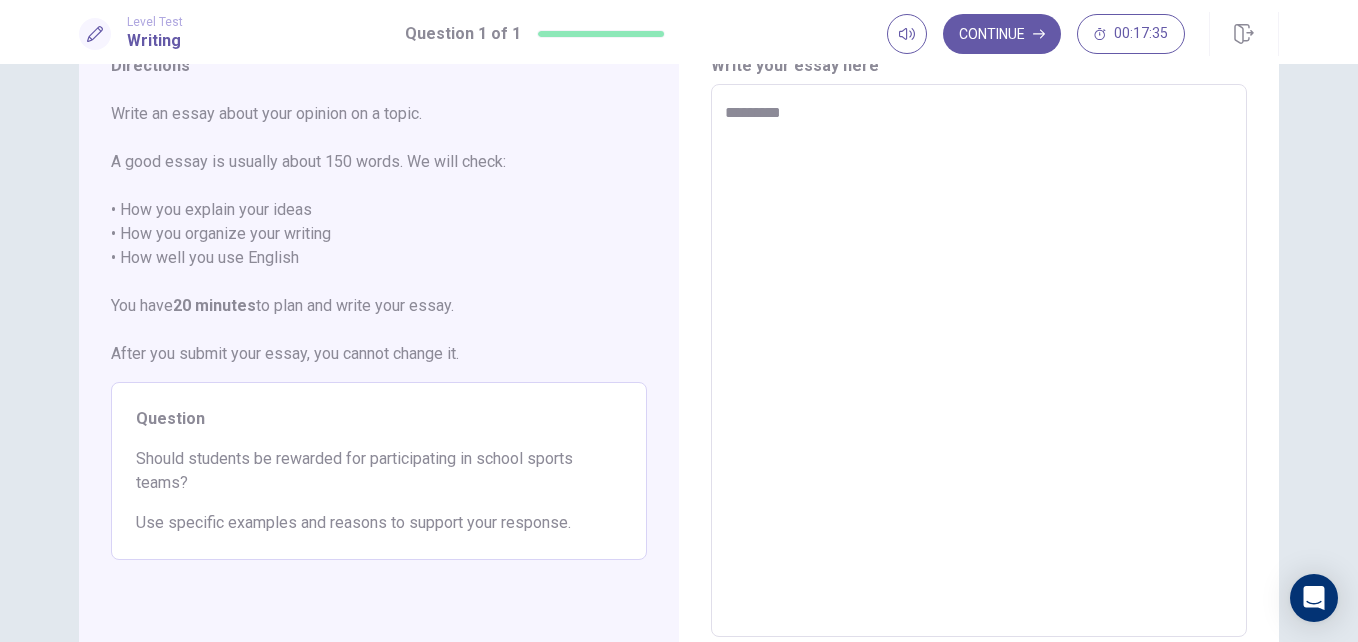 type on "*" 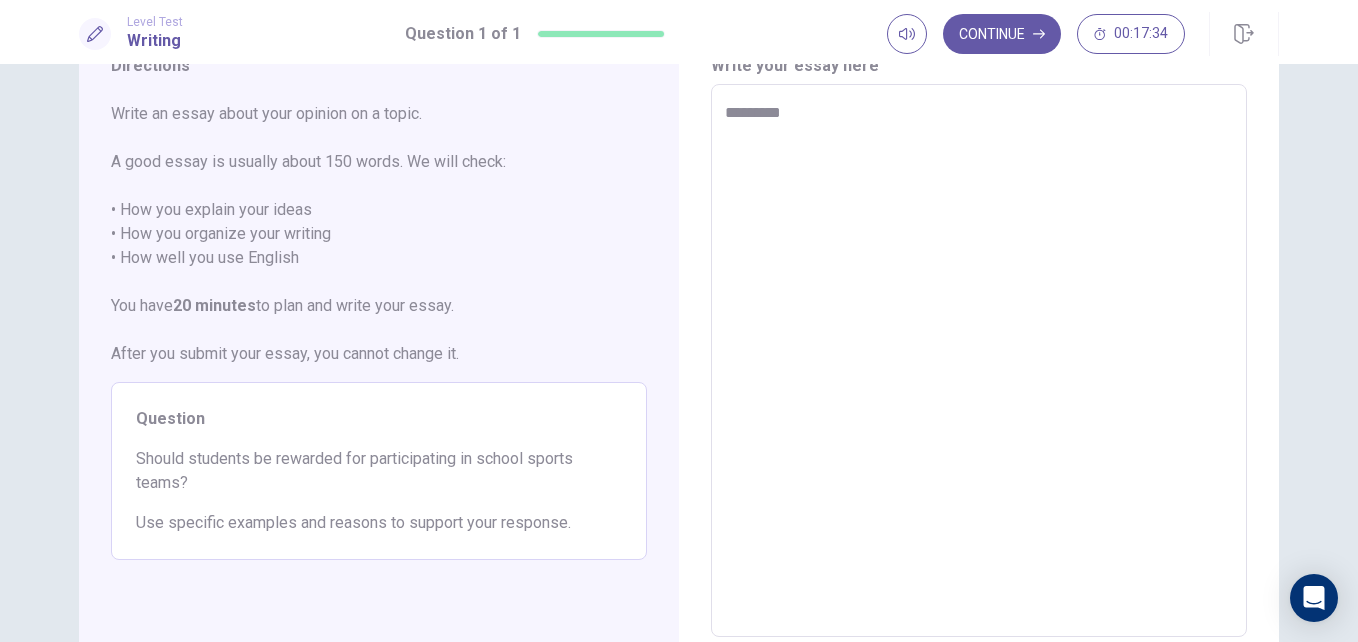 type on "*********" 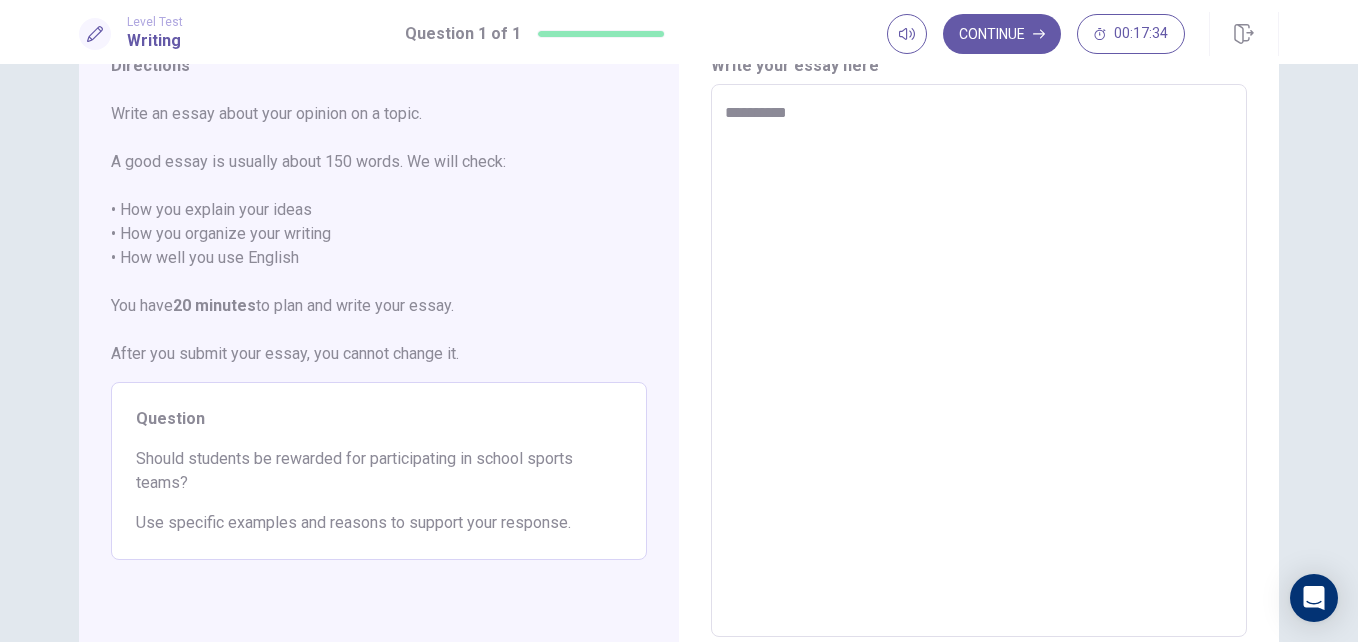 type on "*" 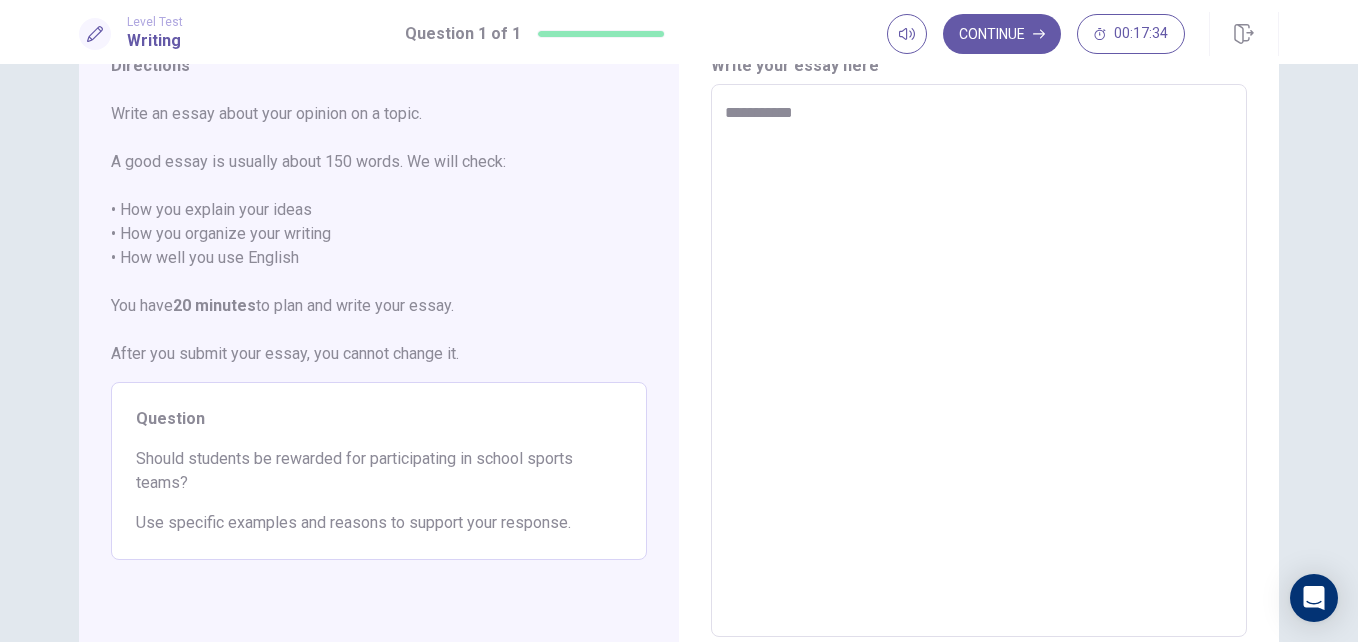 type on "*" 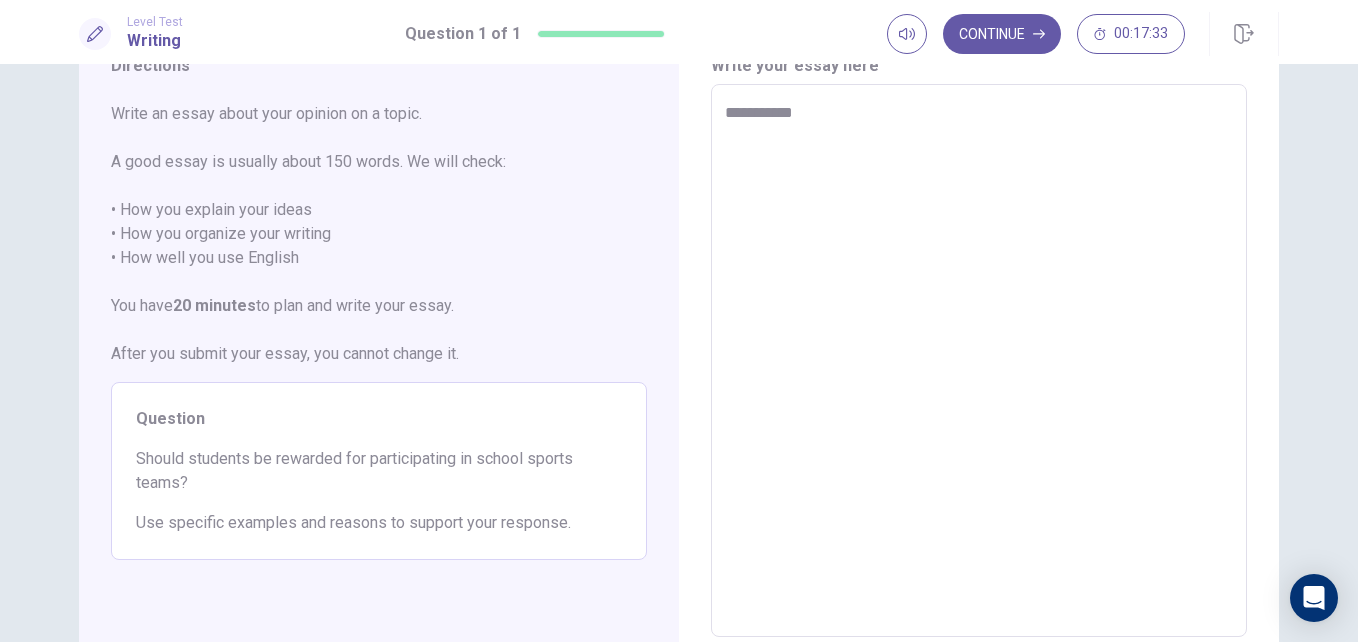 type on "**********" 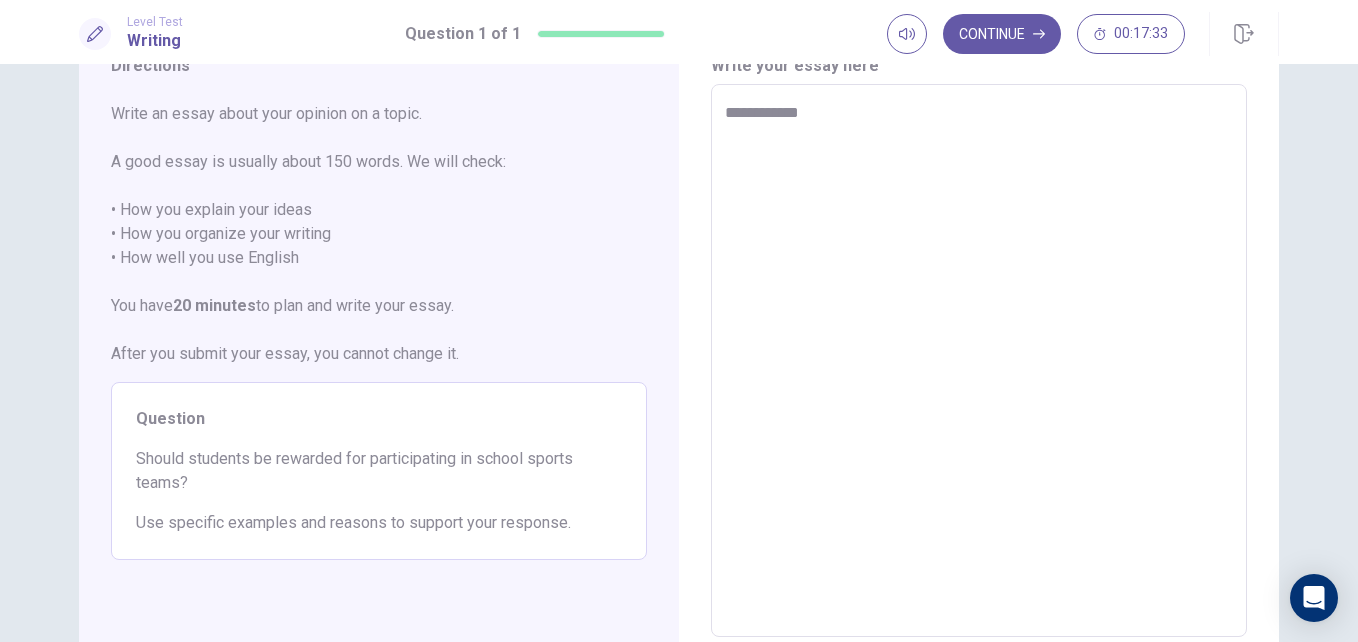 type on "*" 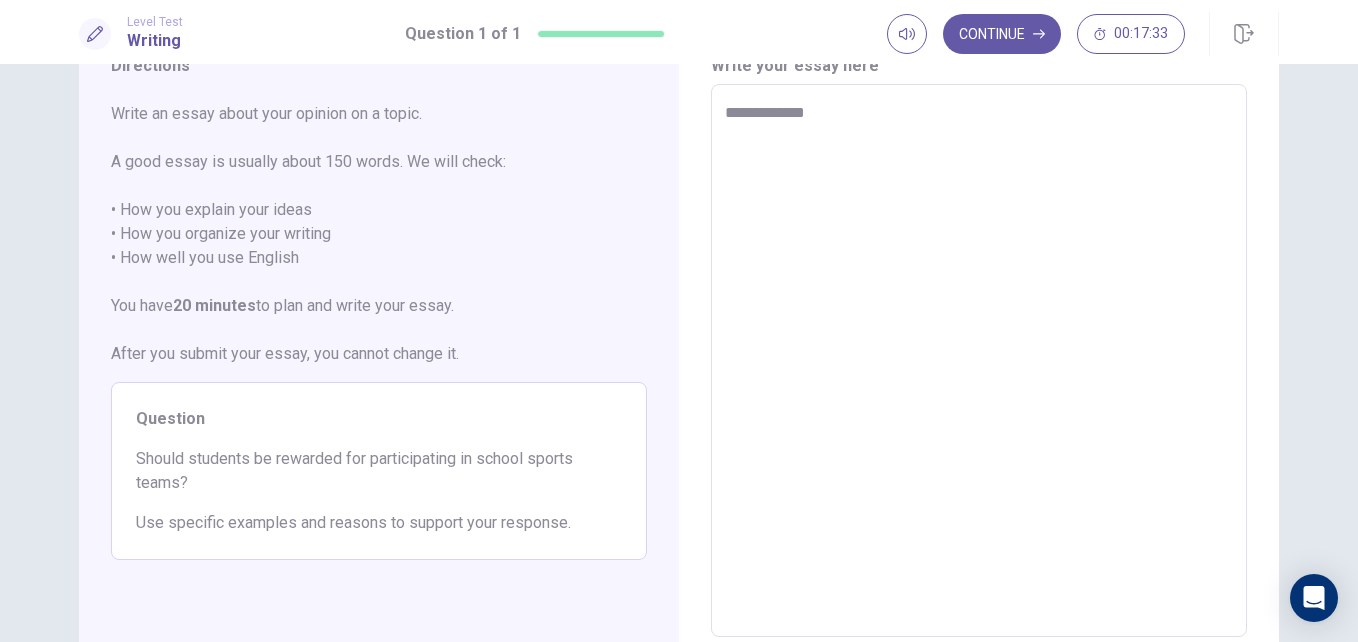 type on "*" 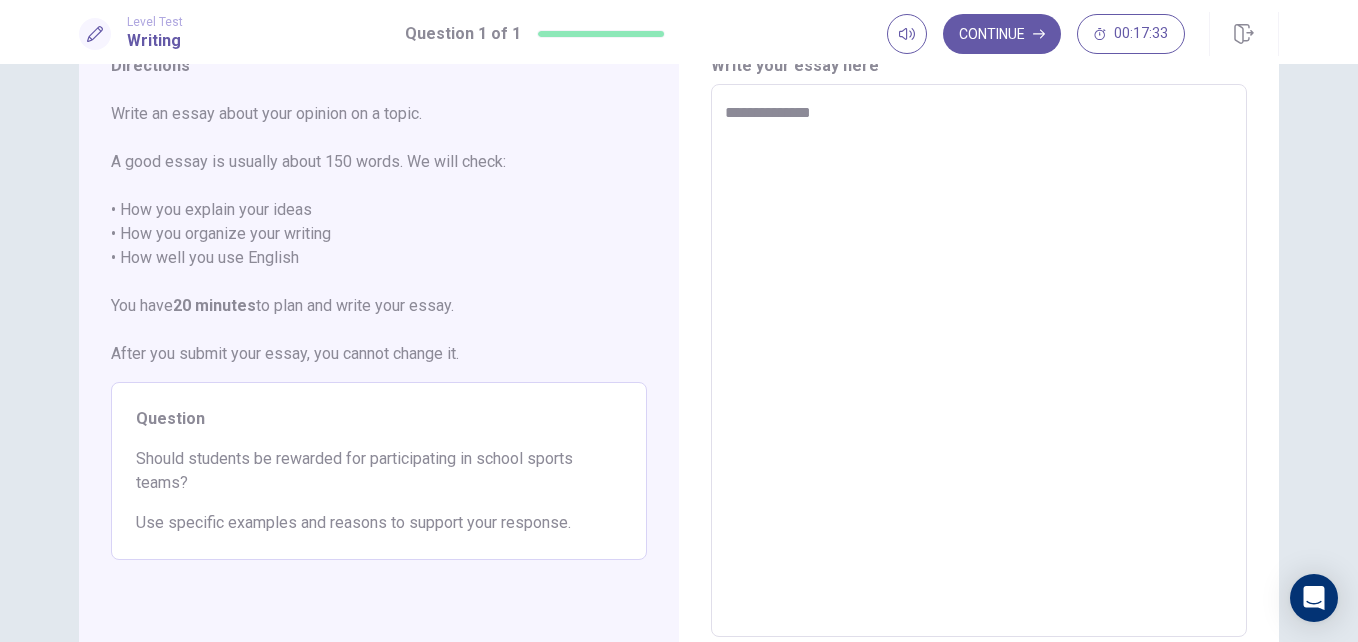 type on "*" 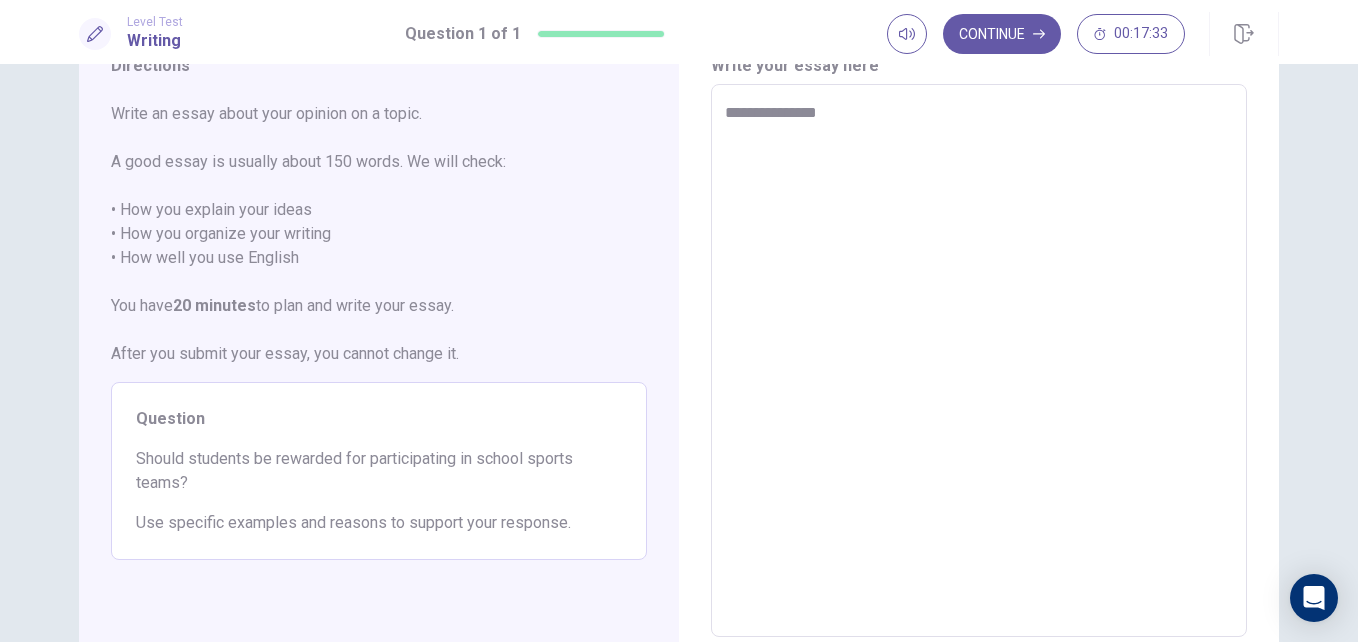 type on "*" 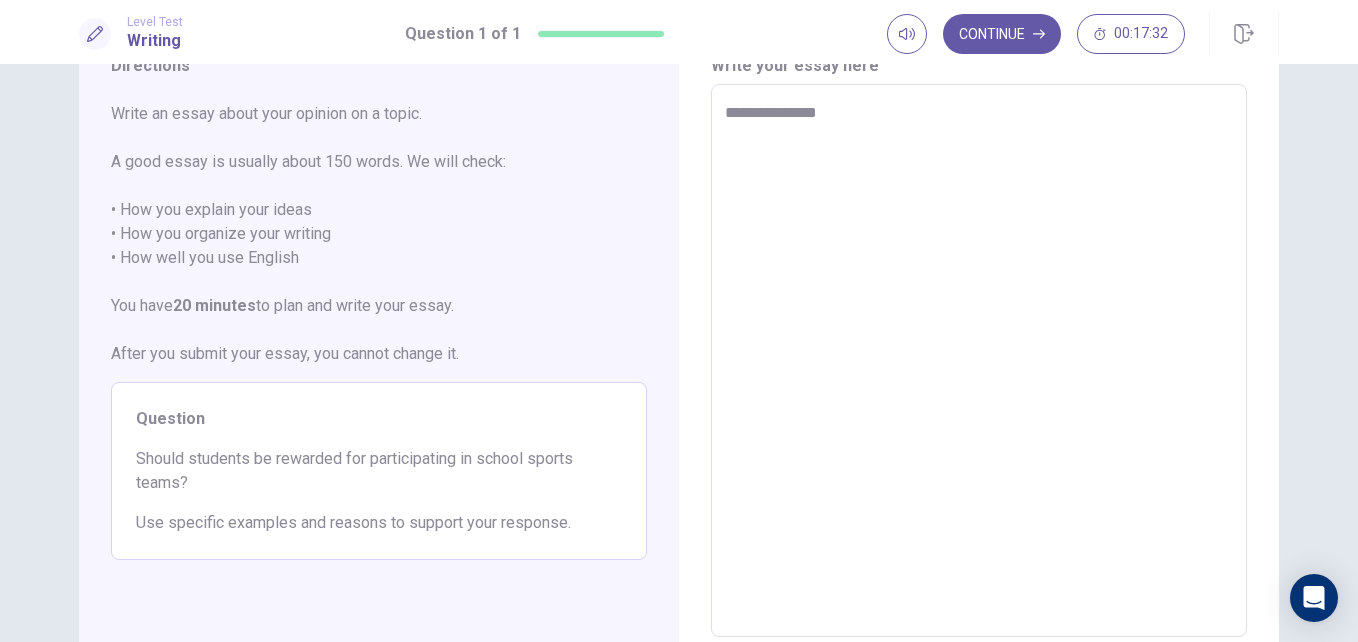 type on "**********" 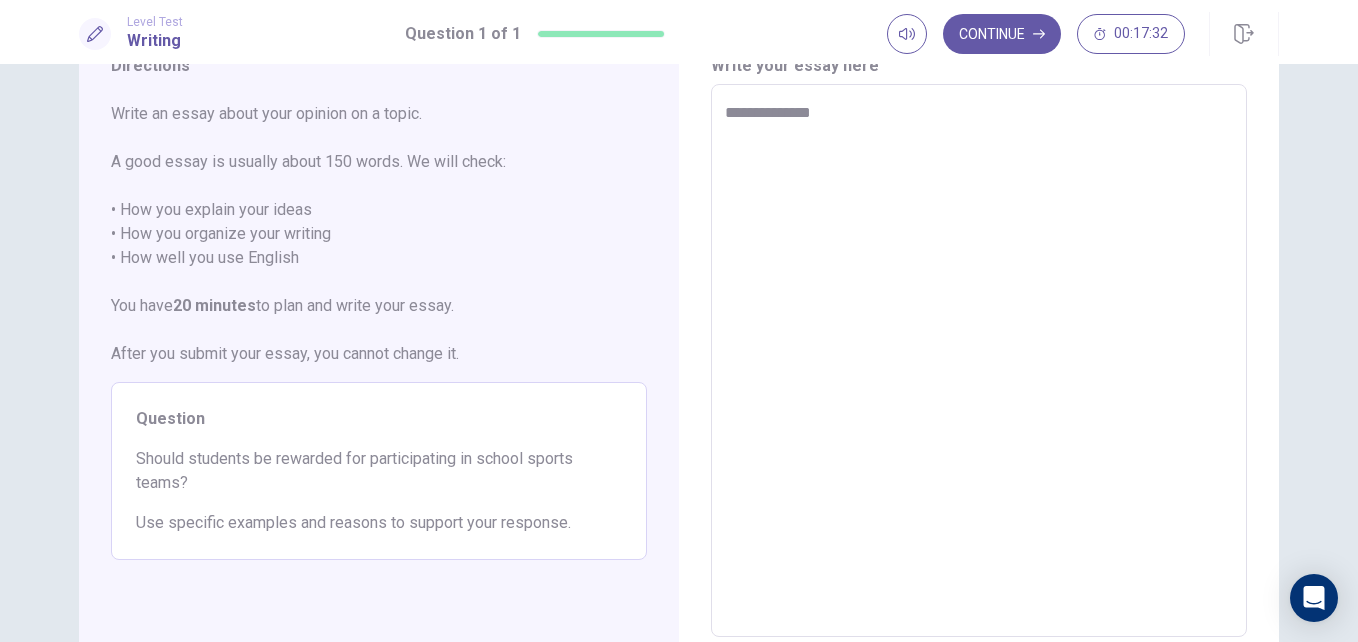 type on "*" 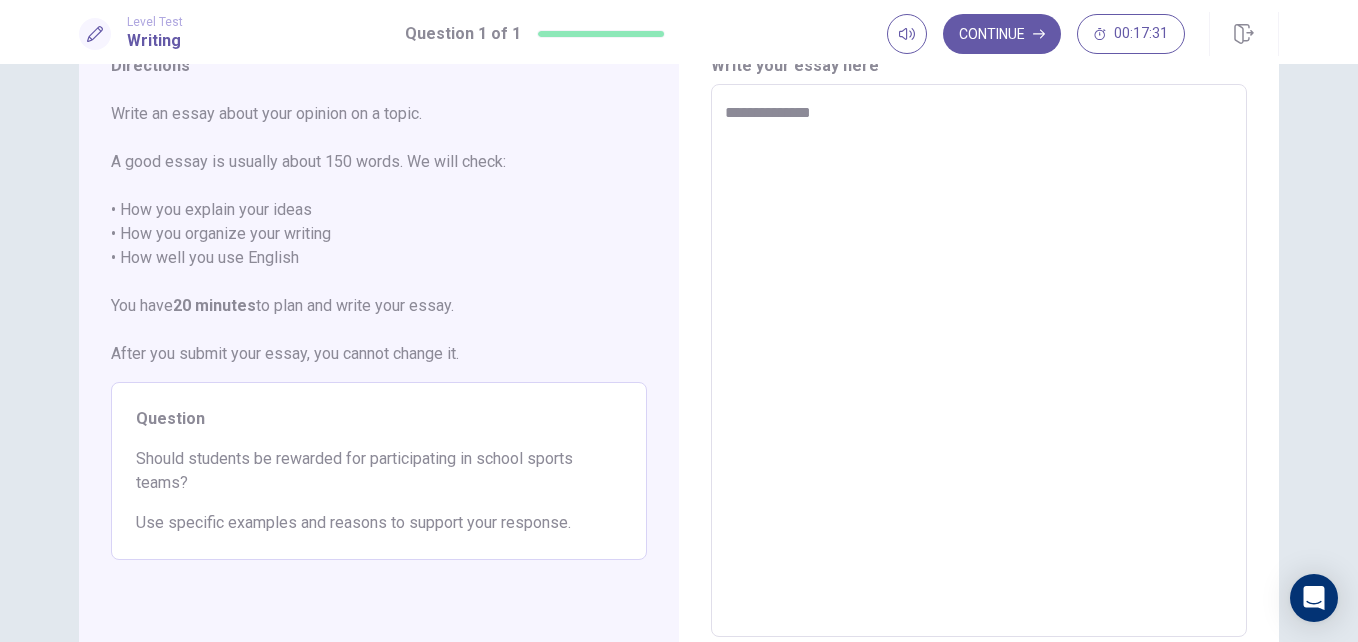 type on "**********" 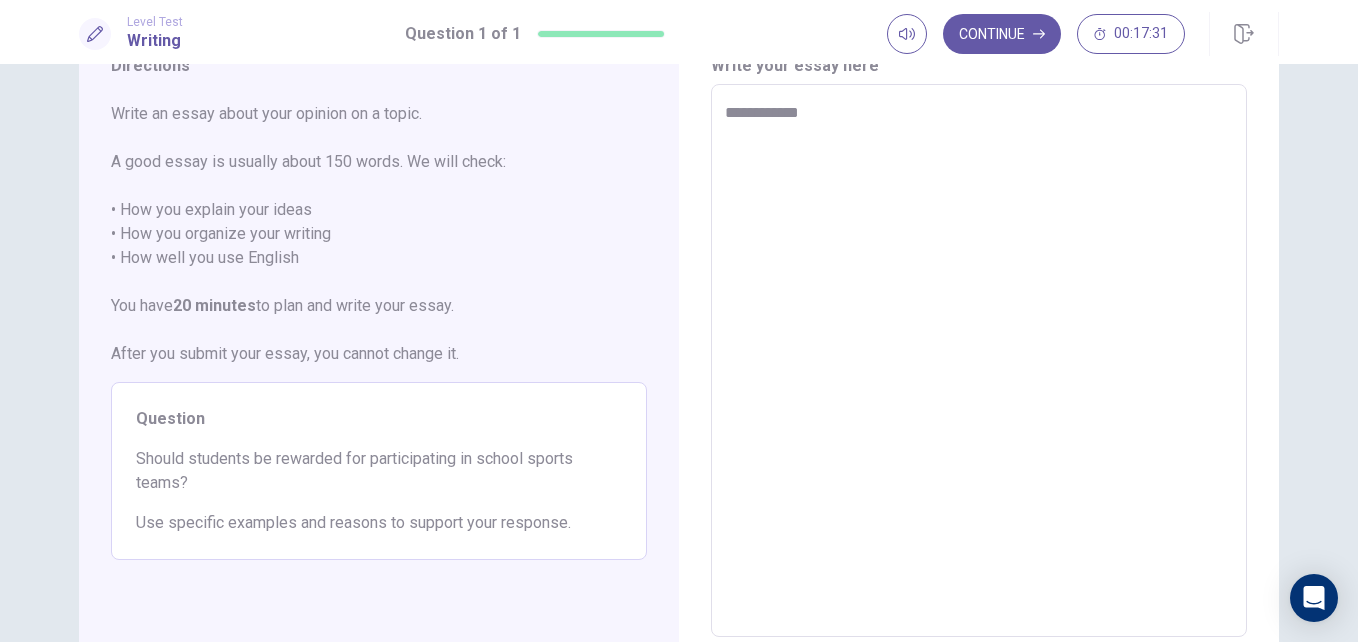 type on "**********" 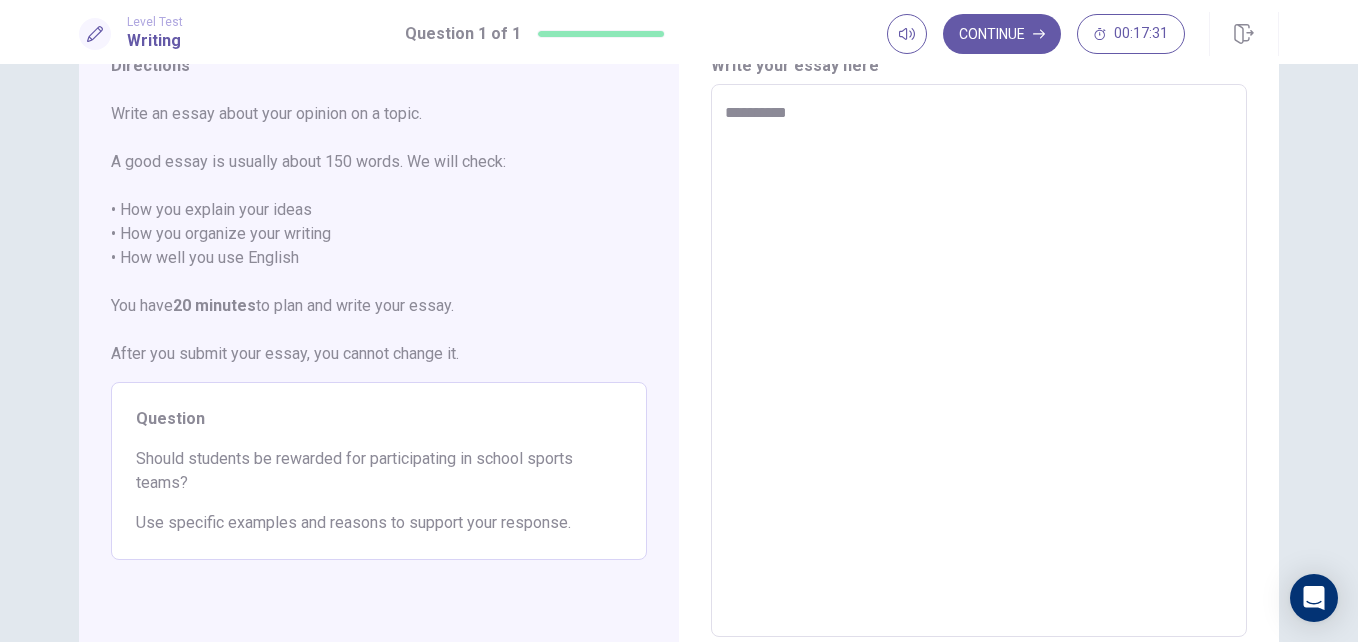 type on "*********" 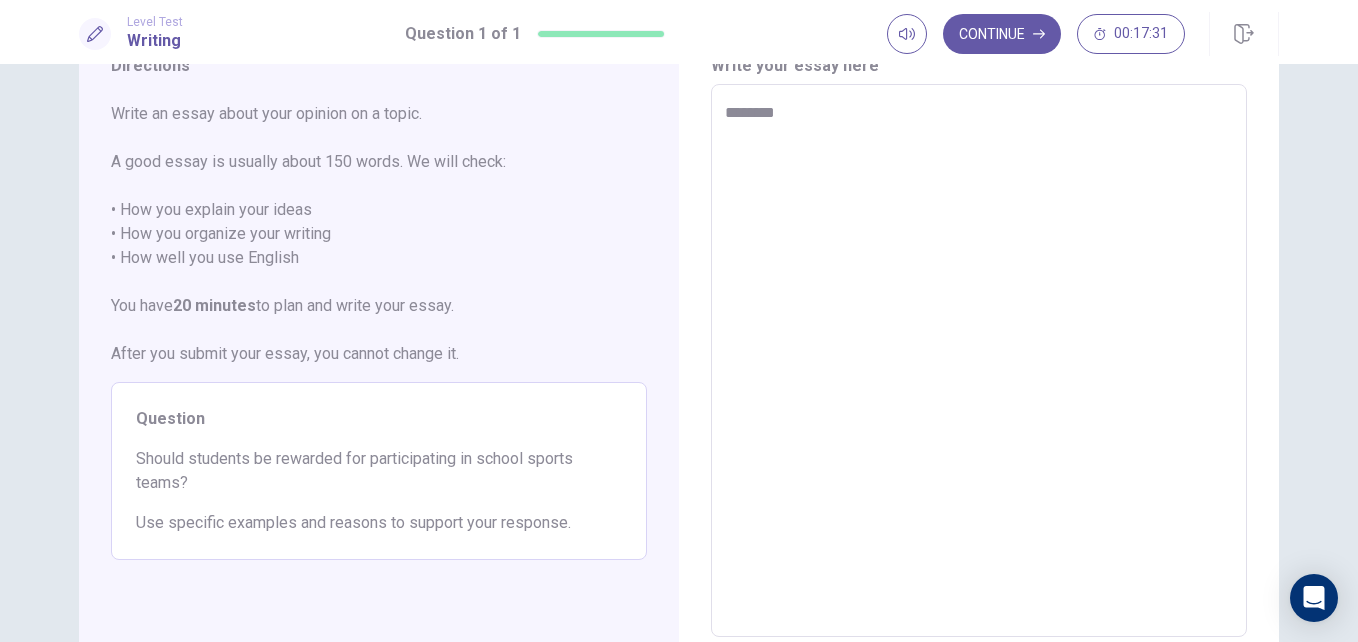 type on "*******" 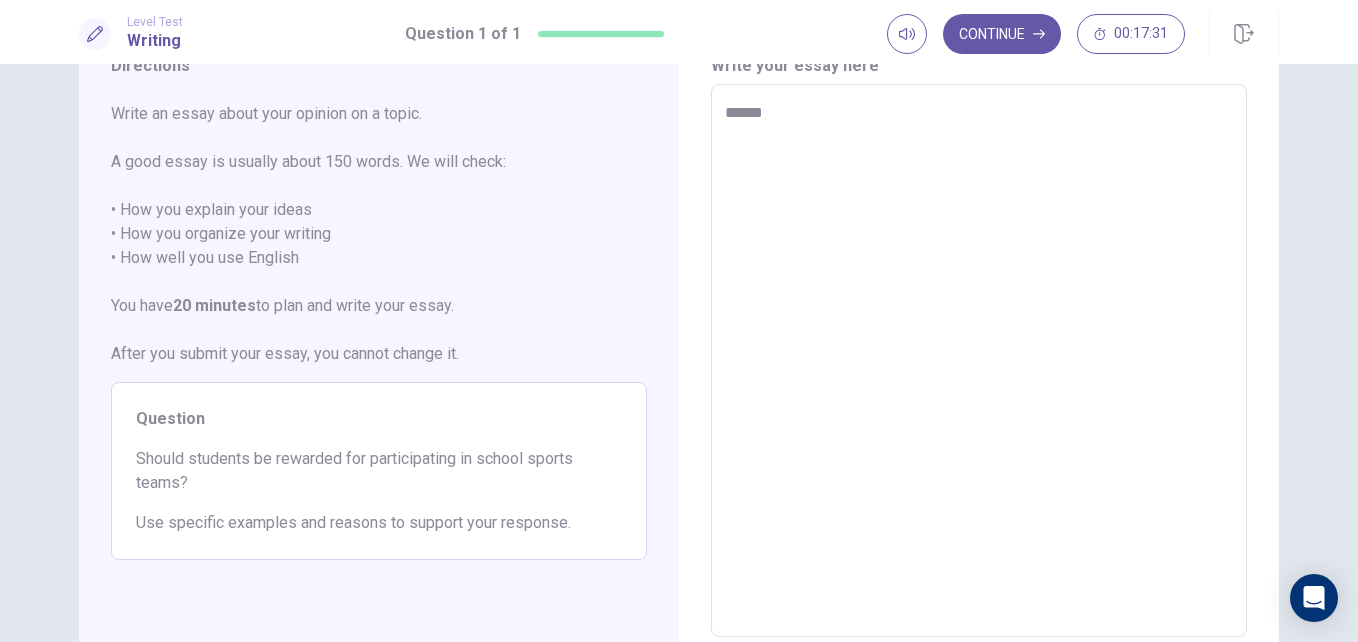 type on "*****" 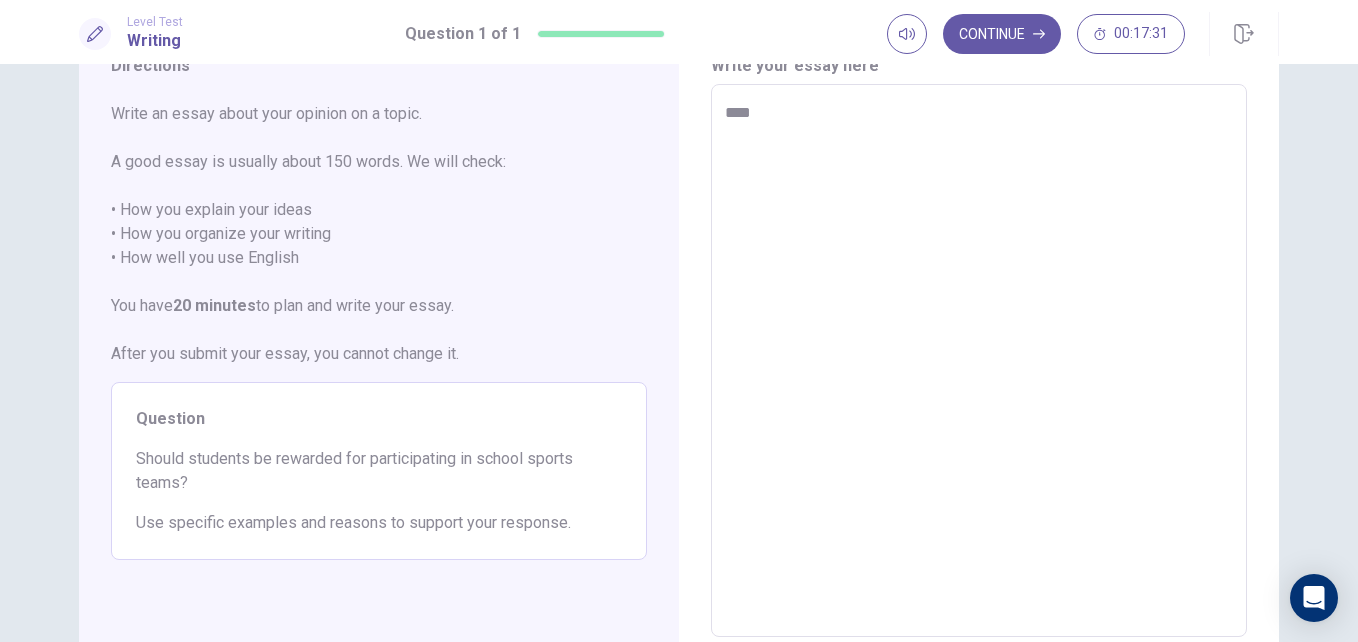 type on "**" 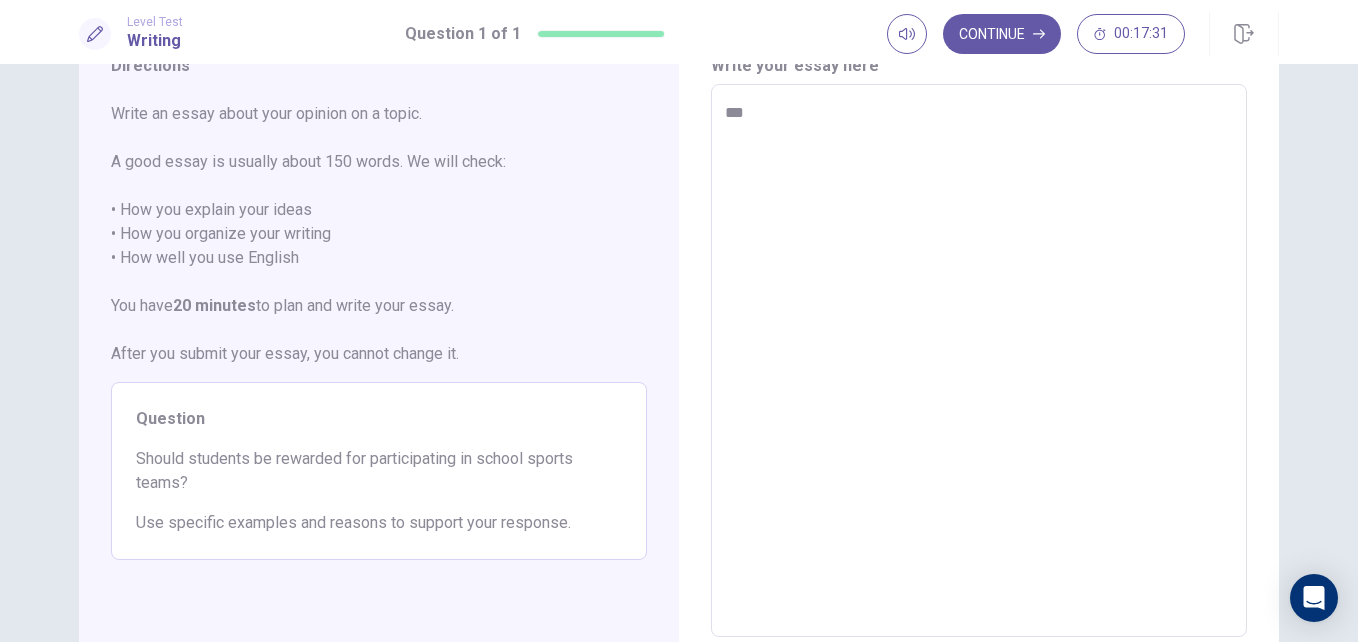 type on "*" 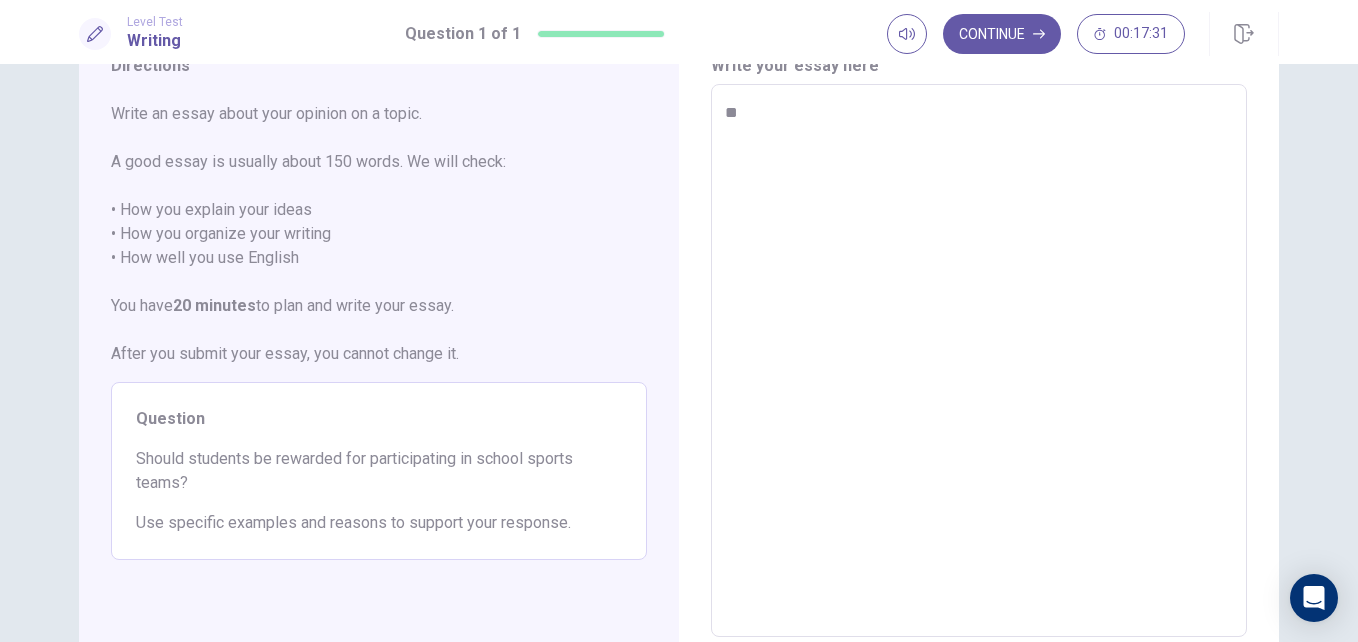 type on "*" 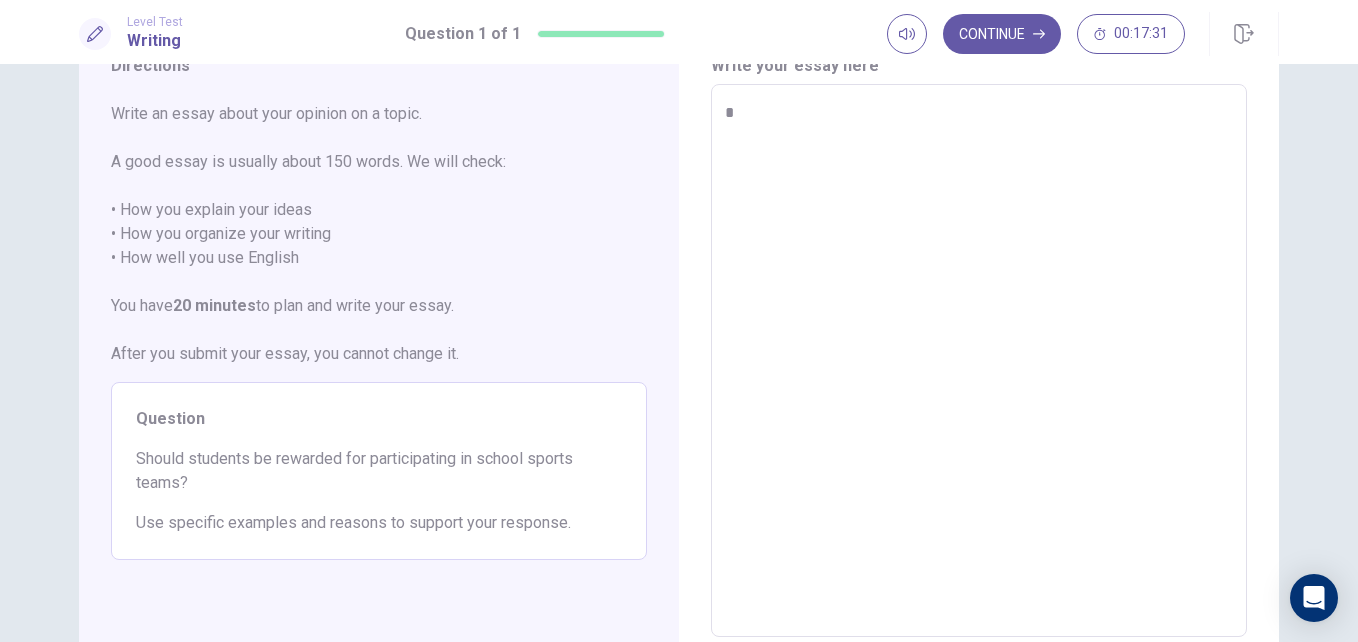 type 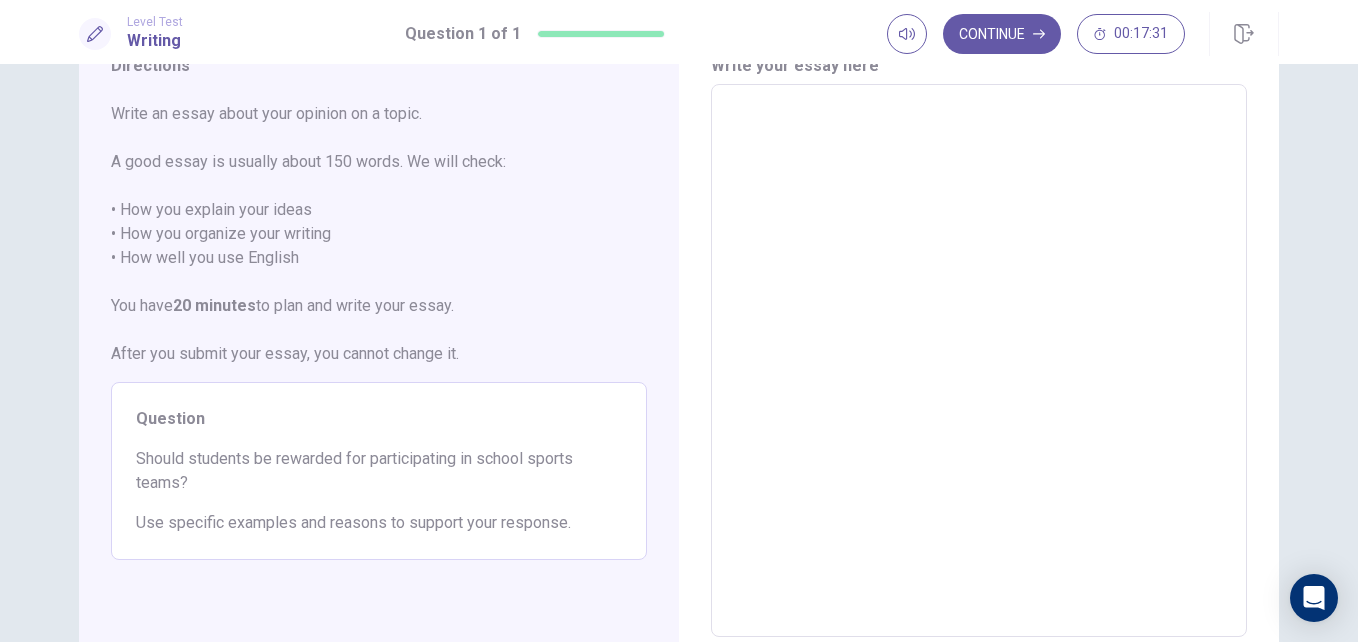 type on "*" 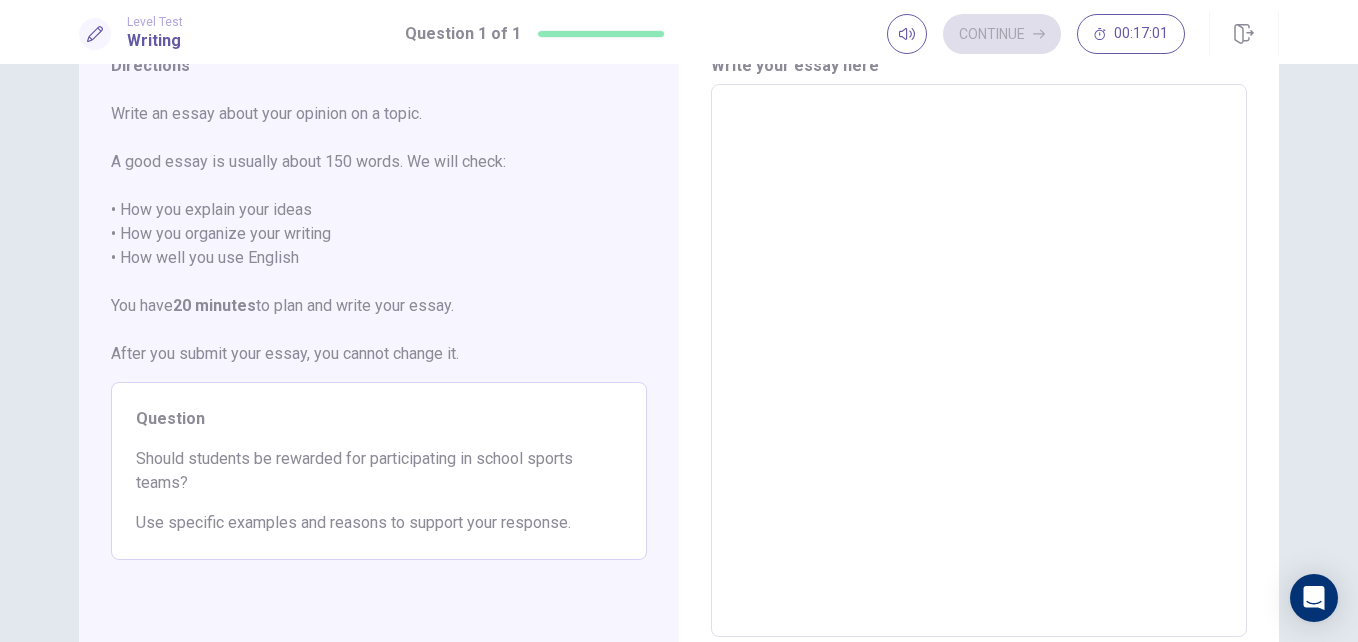 type on "*" 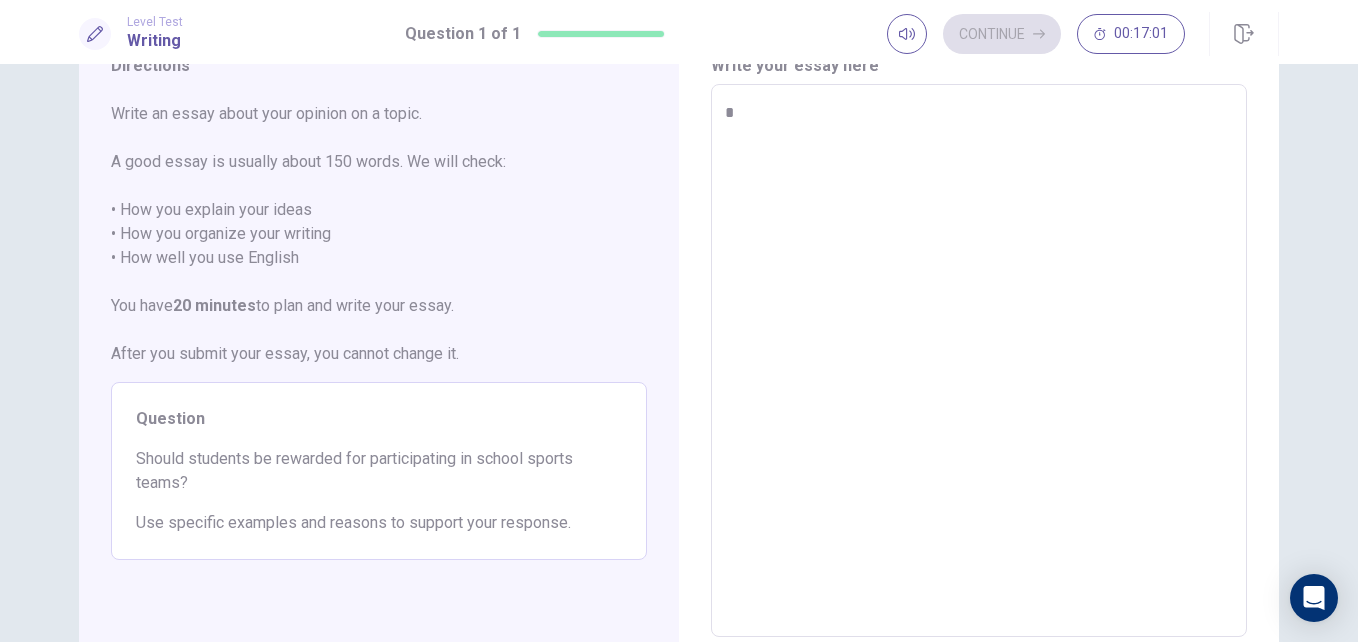 type on "*" 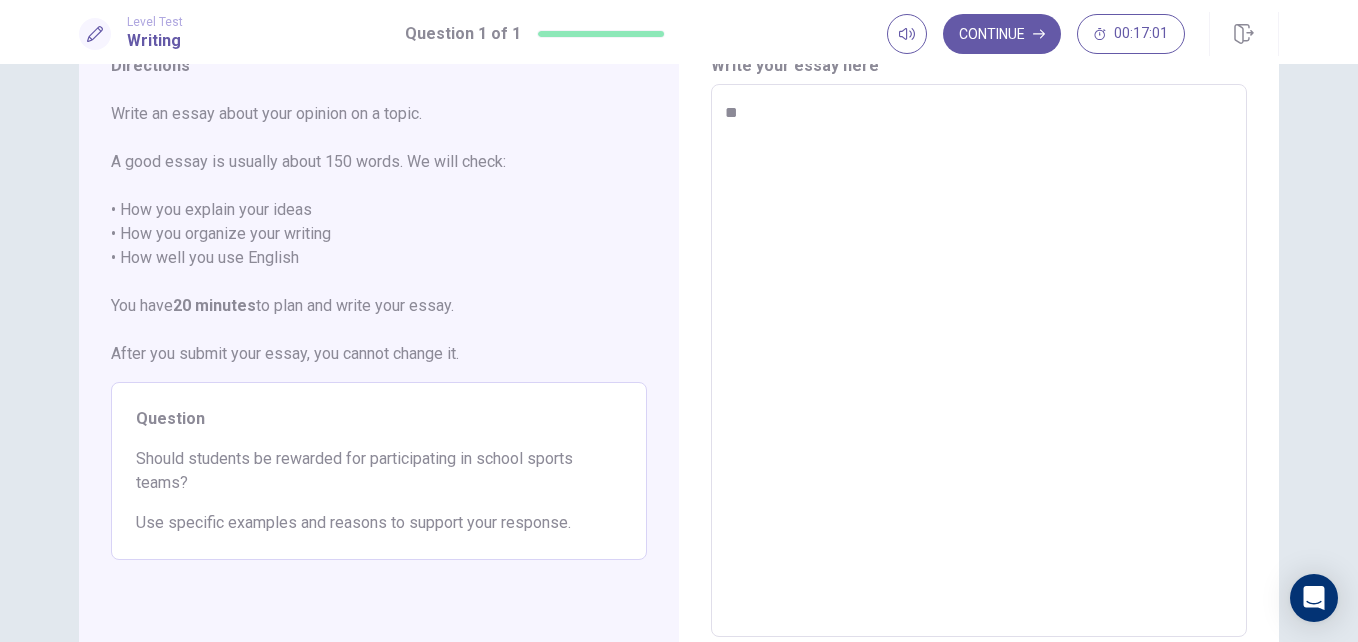 type on "*" 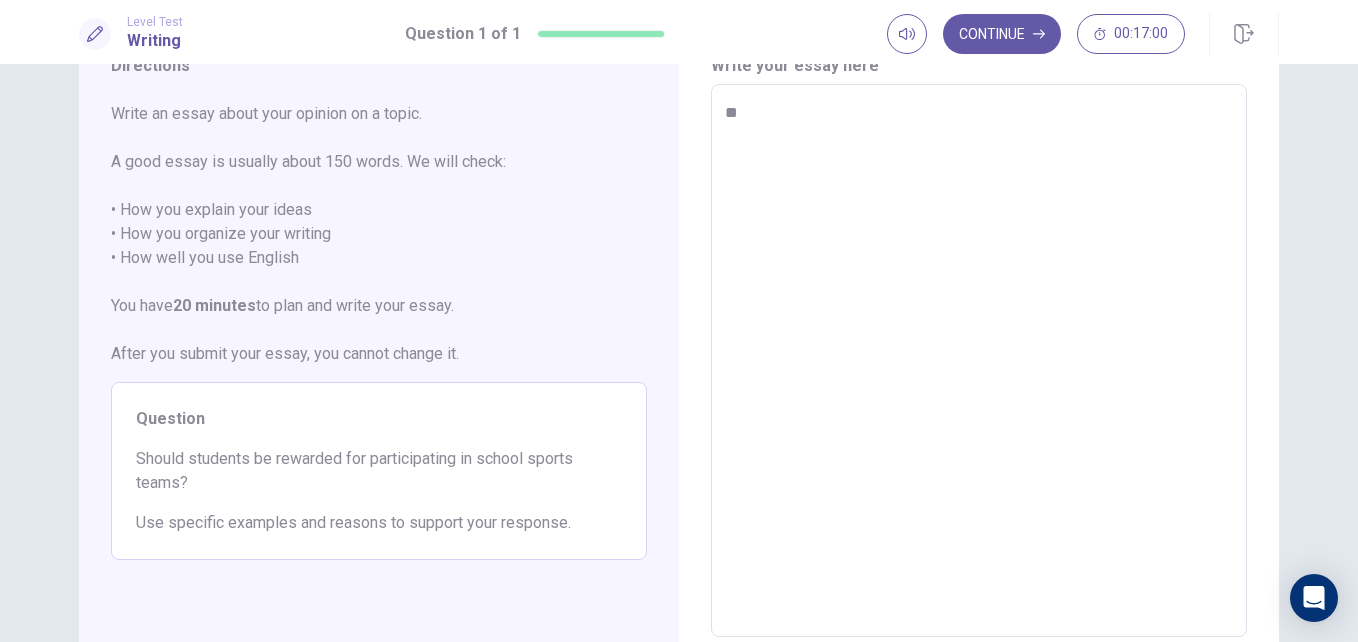 type on "***" 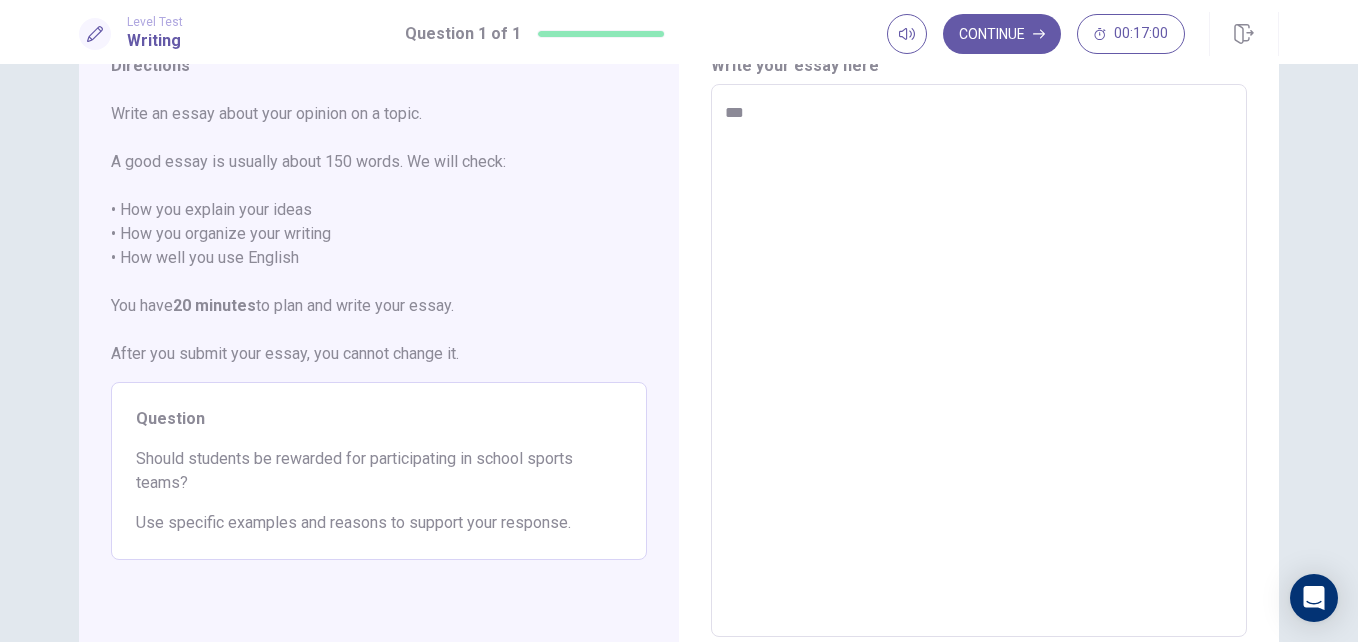 type on "*" 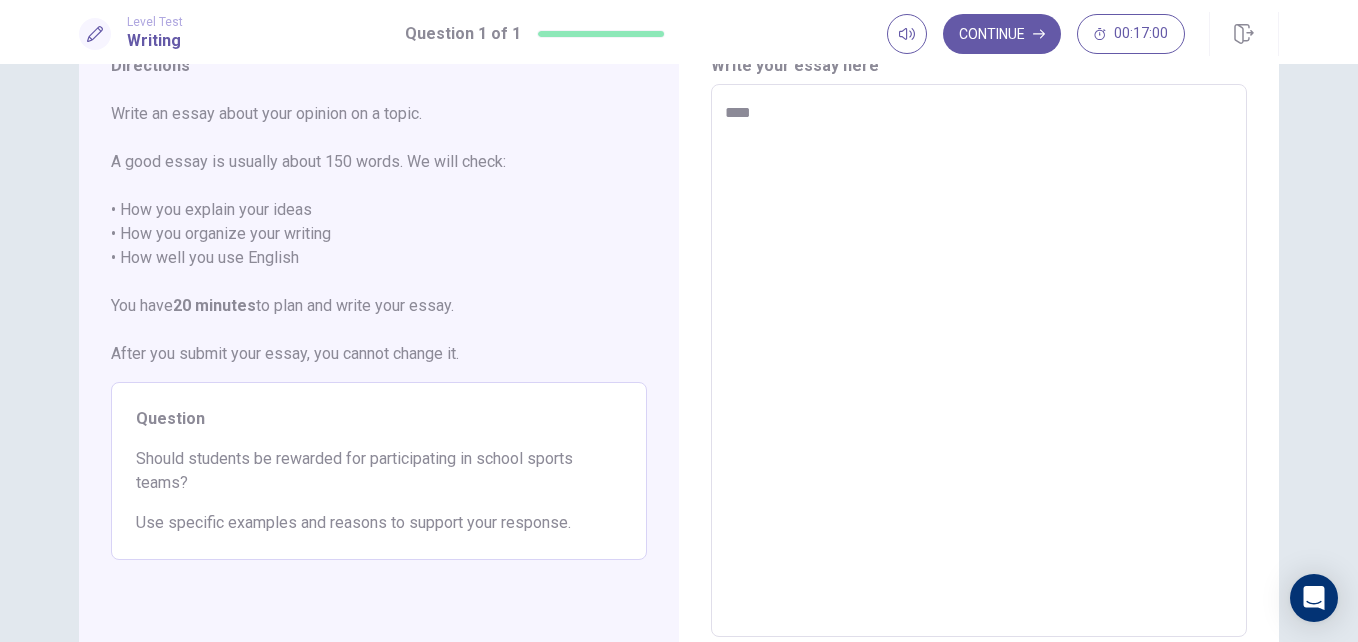 type on "*" 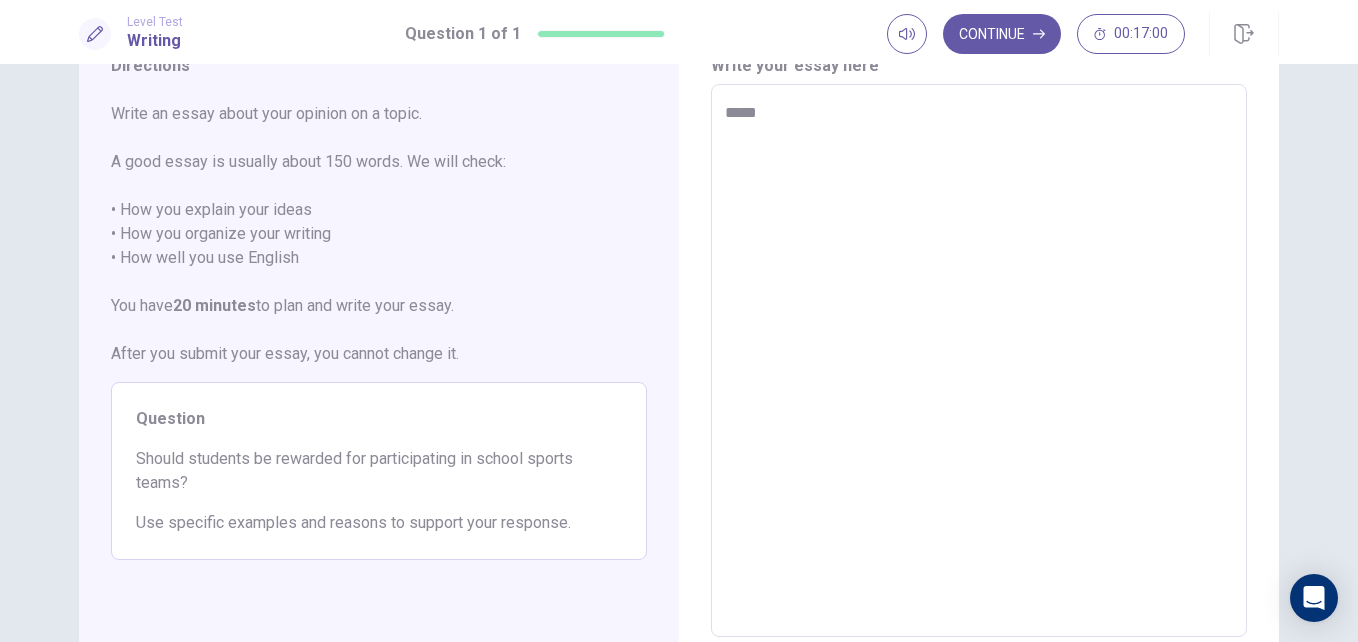 type on "*" 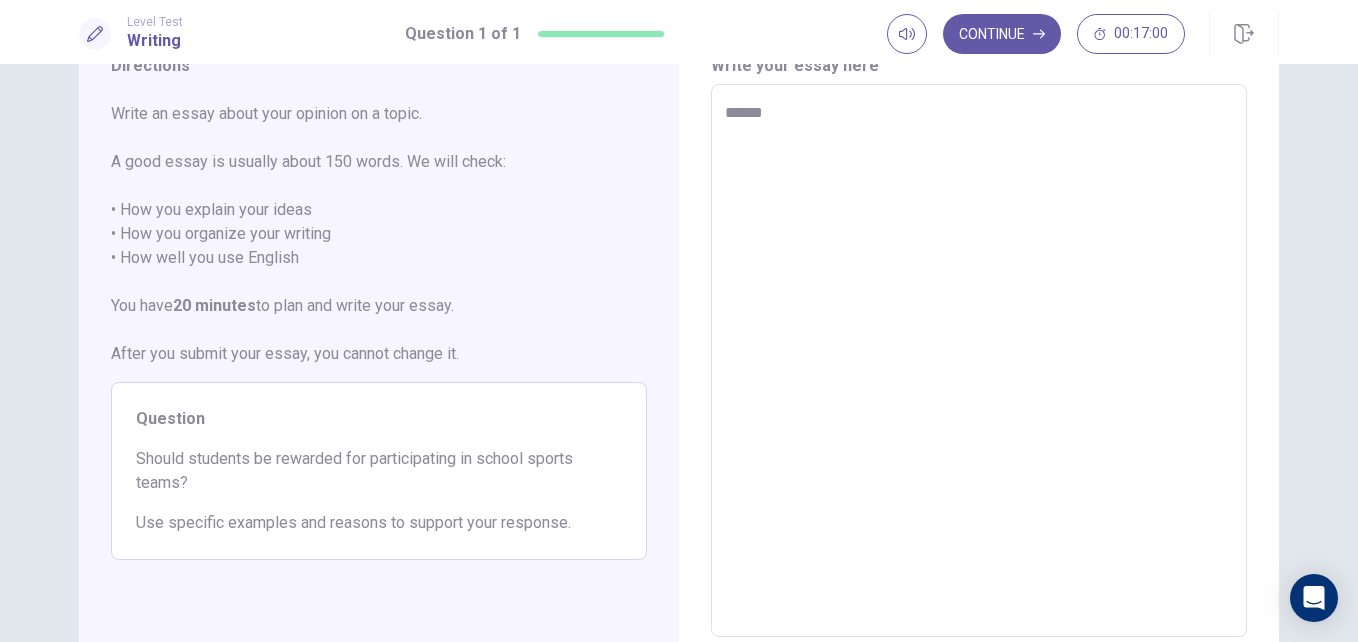 type on "*" 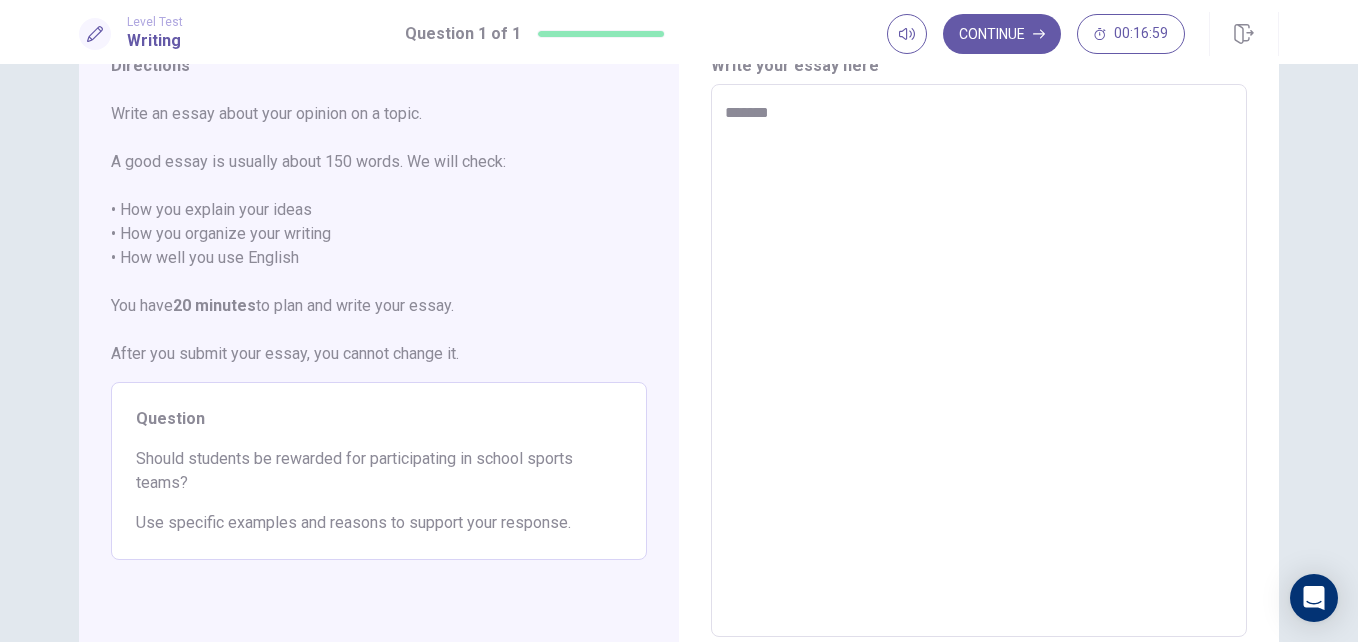 type on "*" 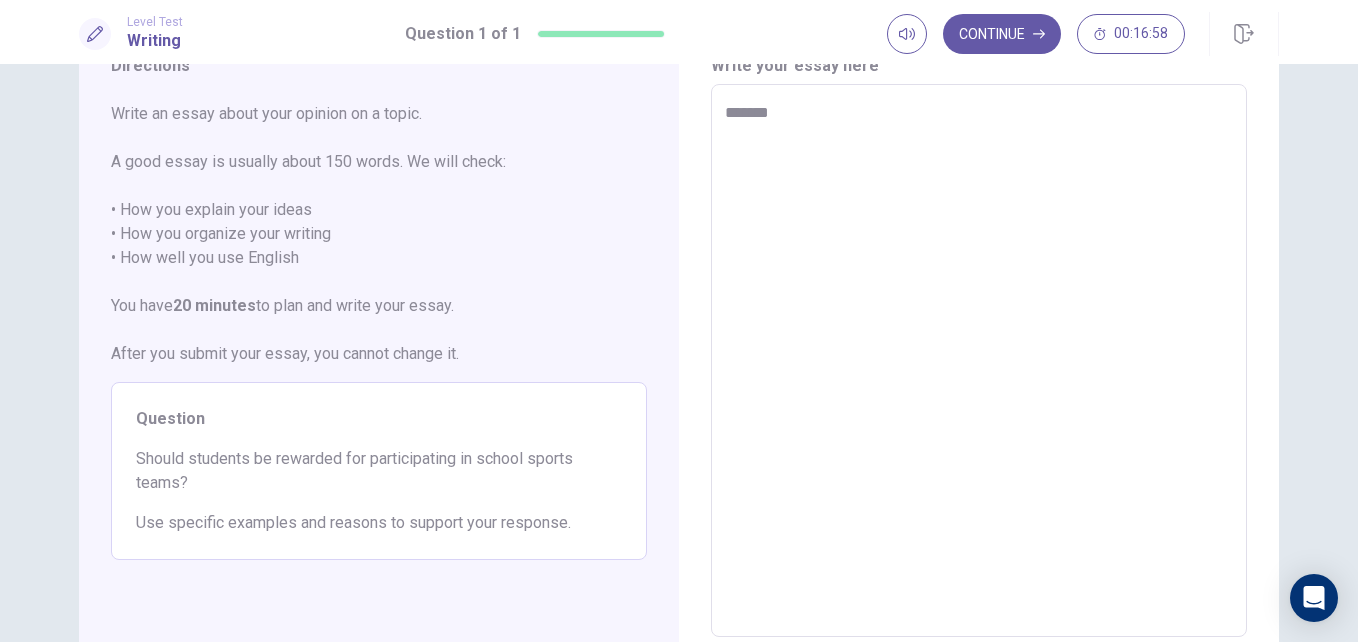 type on "******" 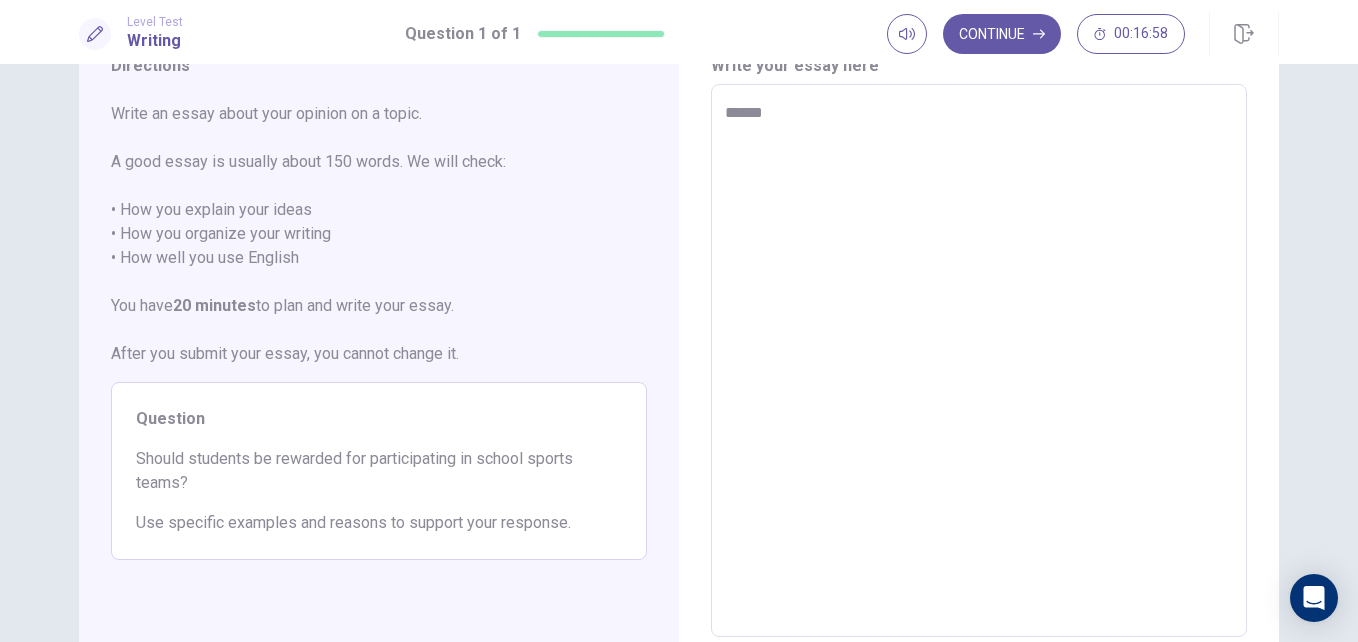 type on "*" 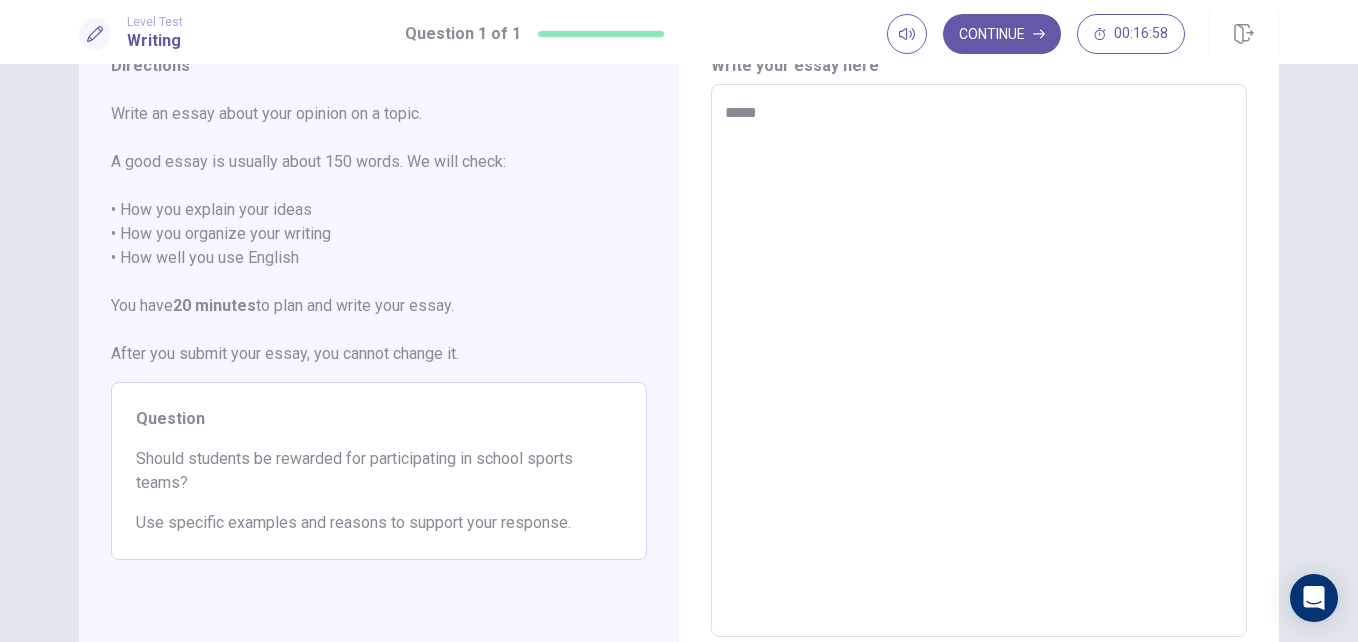 type on "*" 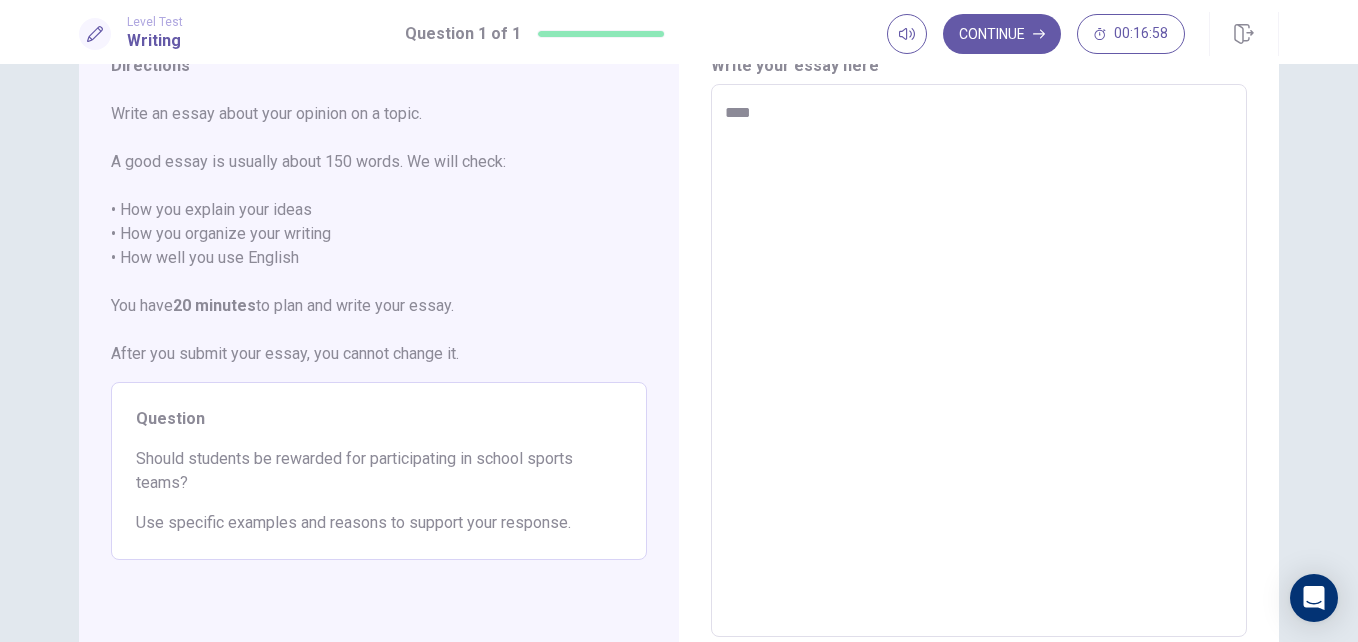 type on "*" 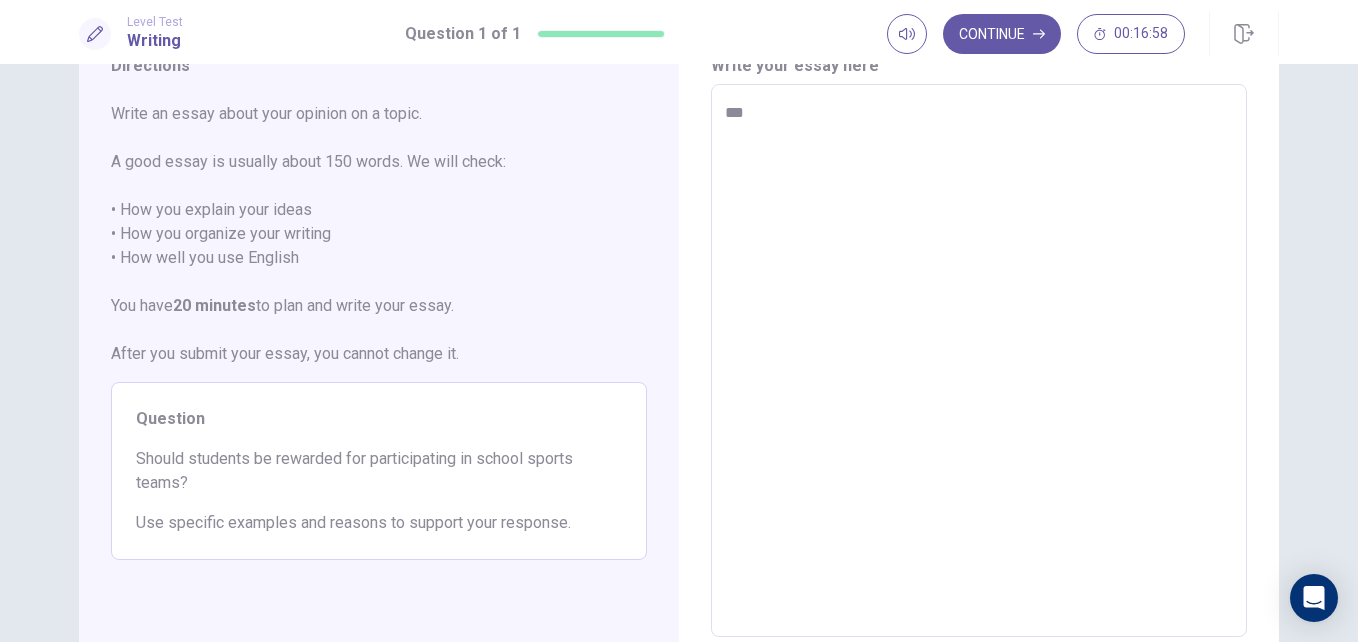 type on "*" 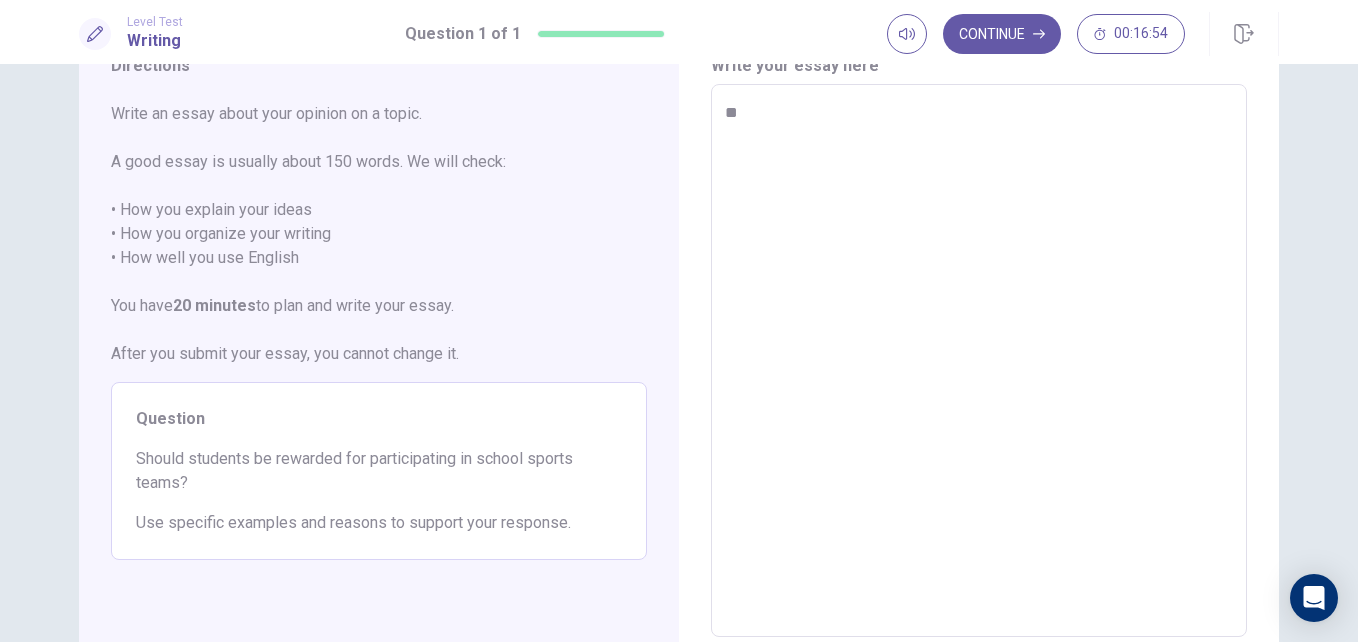 type on "*" 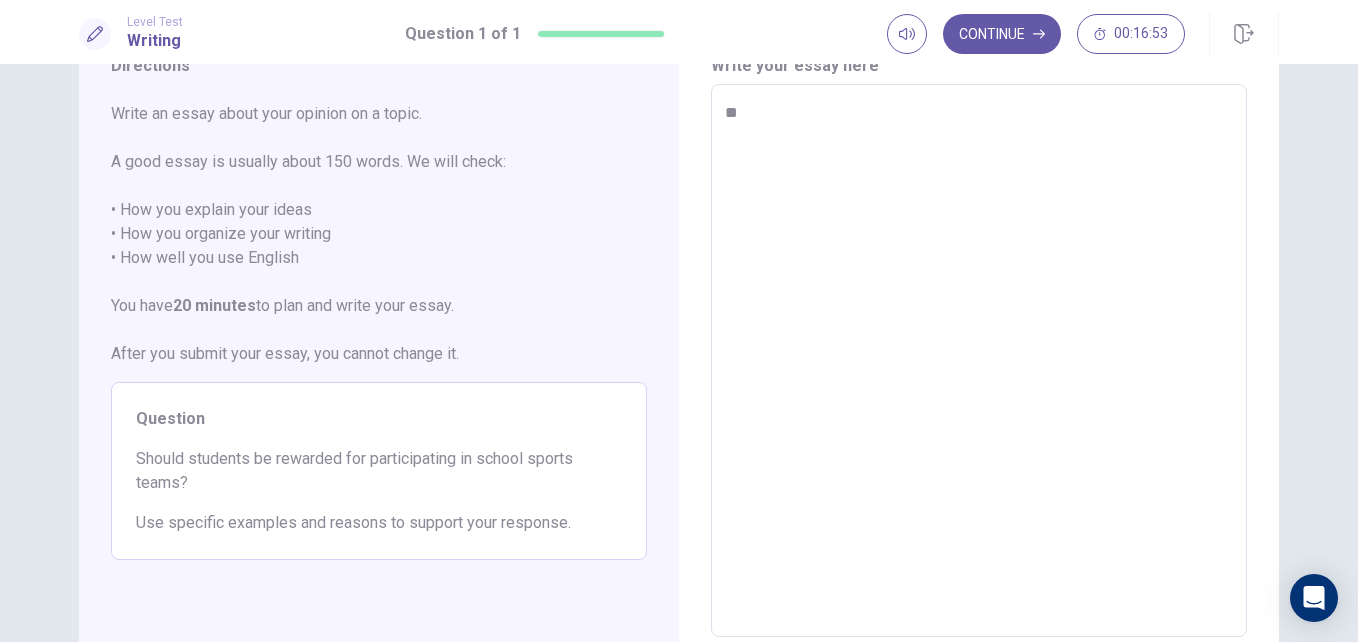 type on "***" 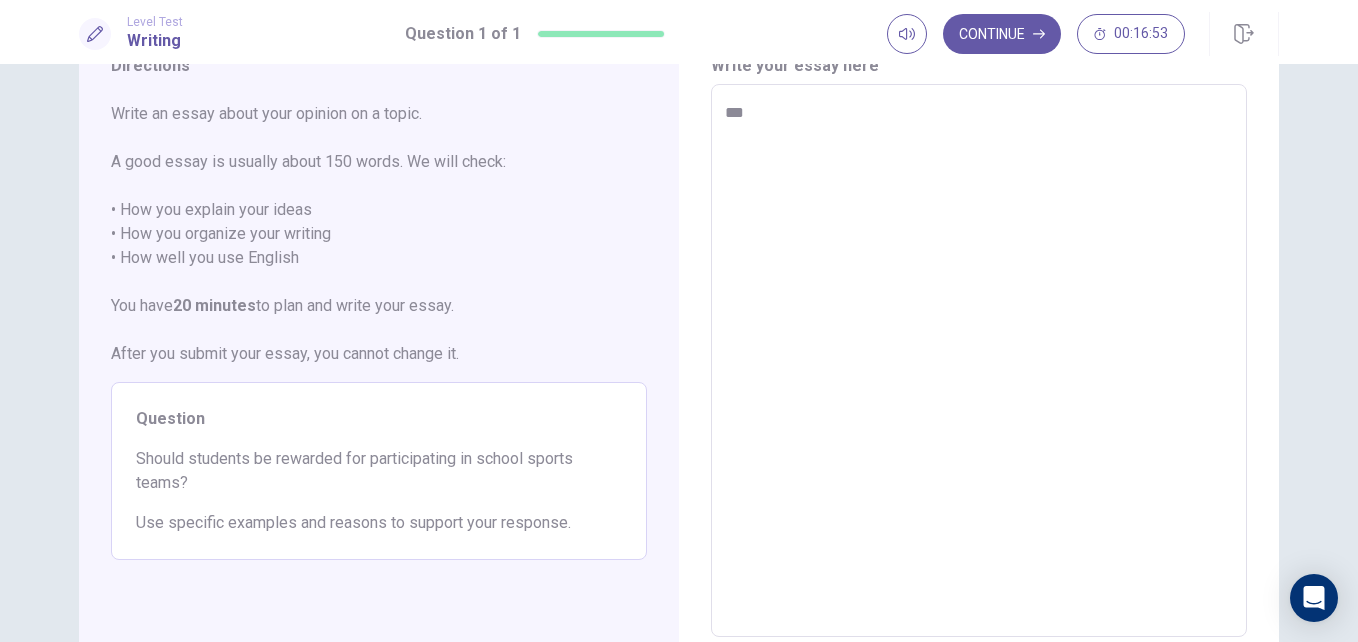 type on "*" 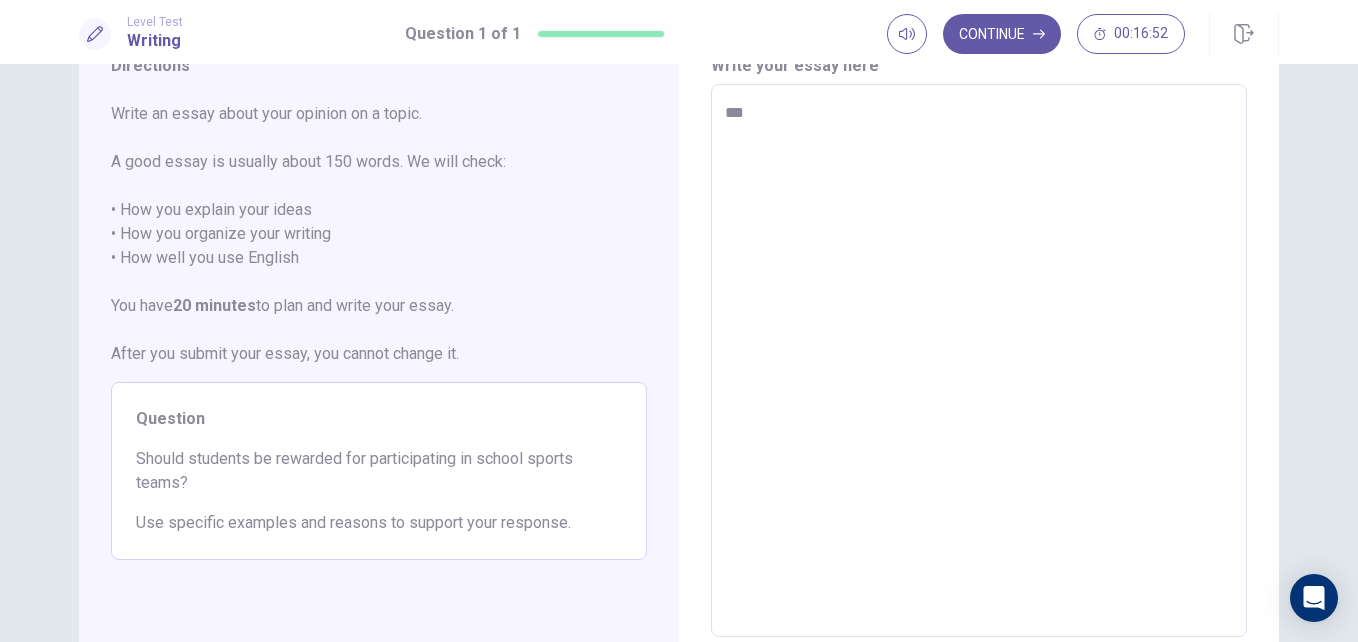 type on "****" 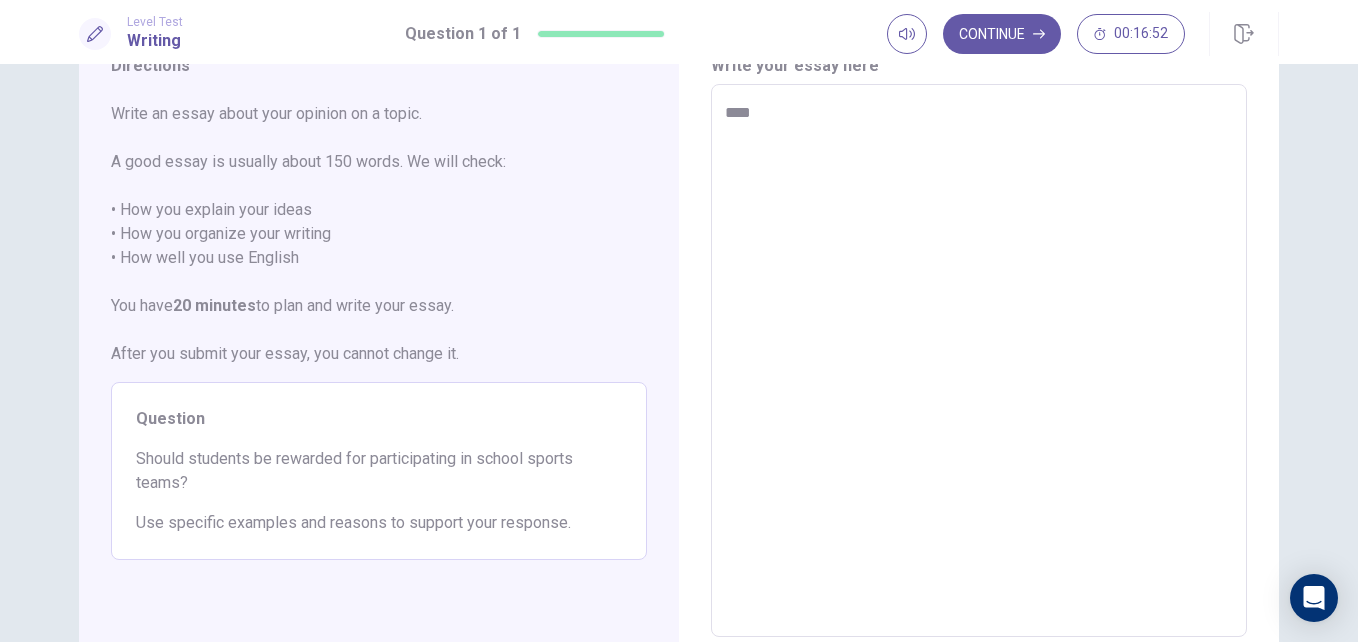 type on "*" 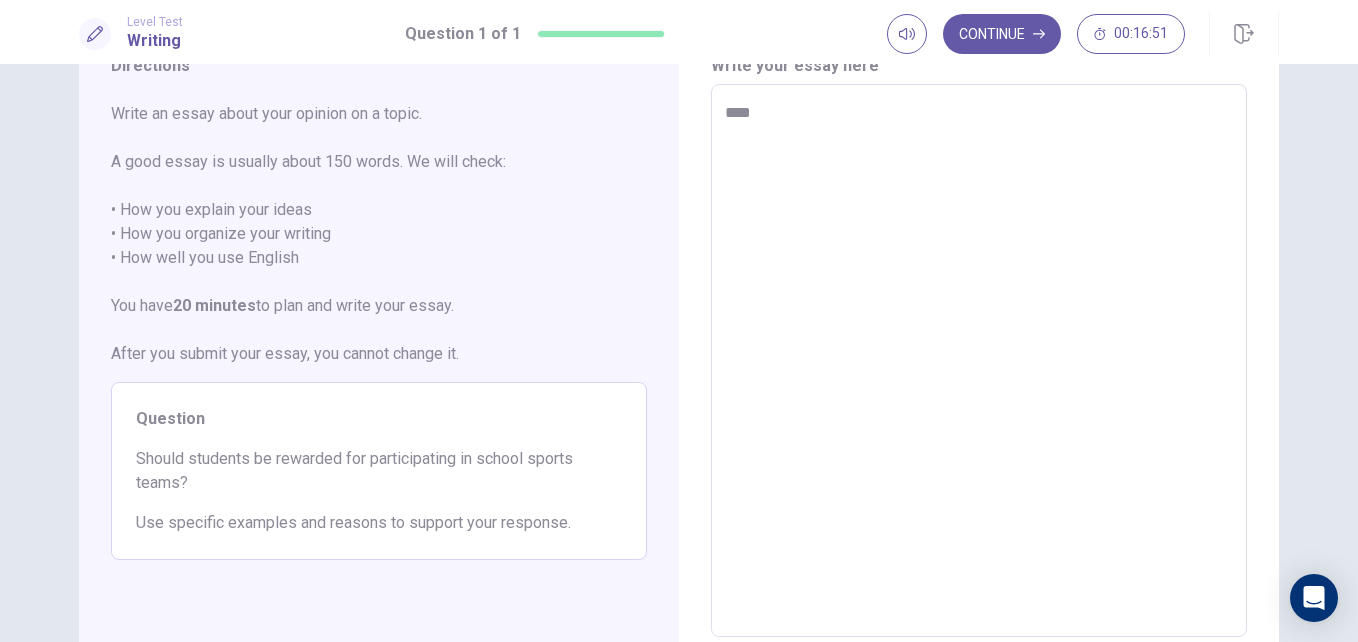 type on "***" 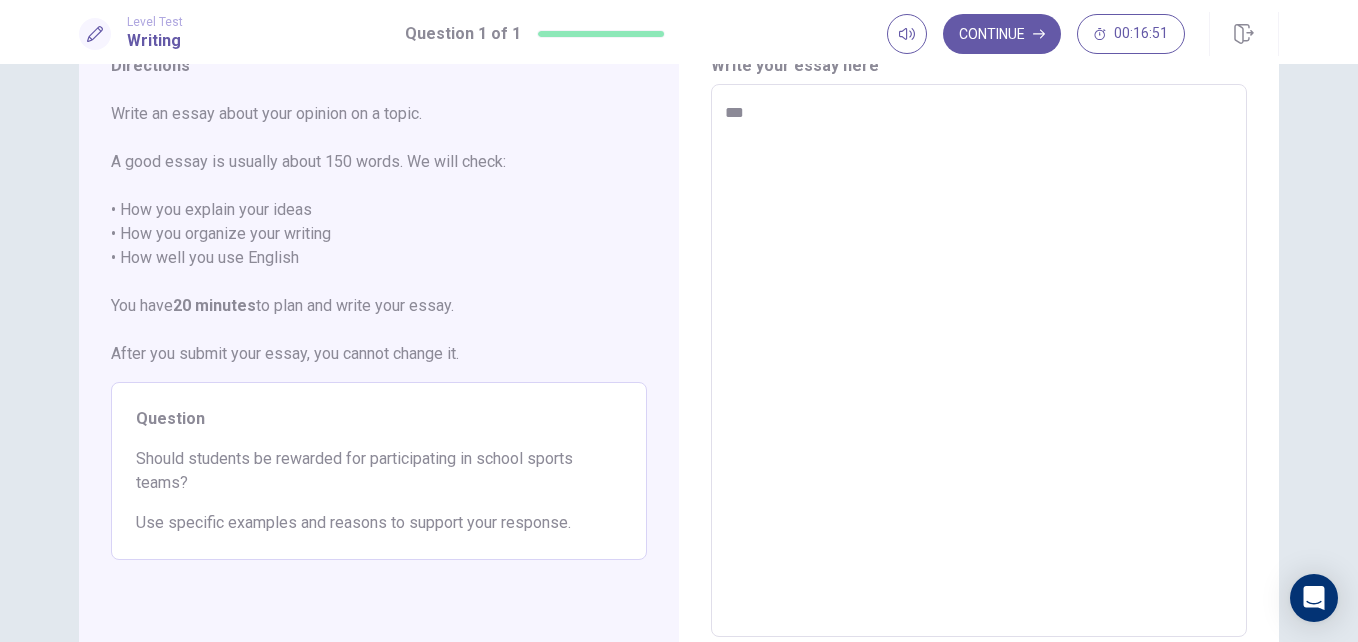type on "*" 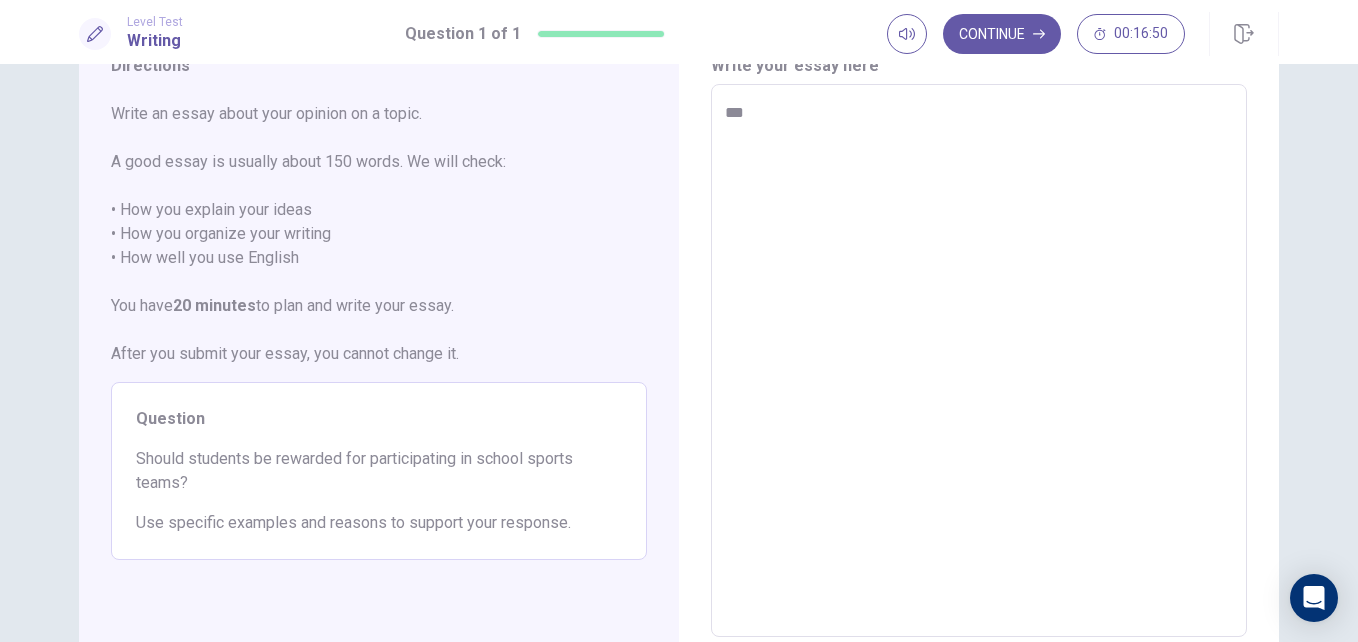 type on "****" 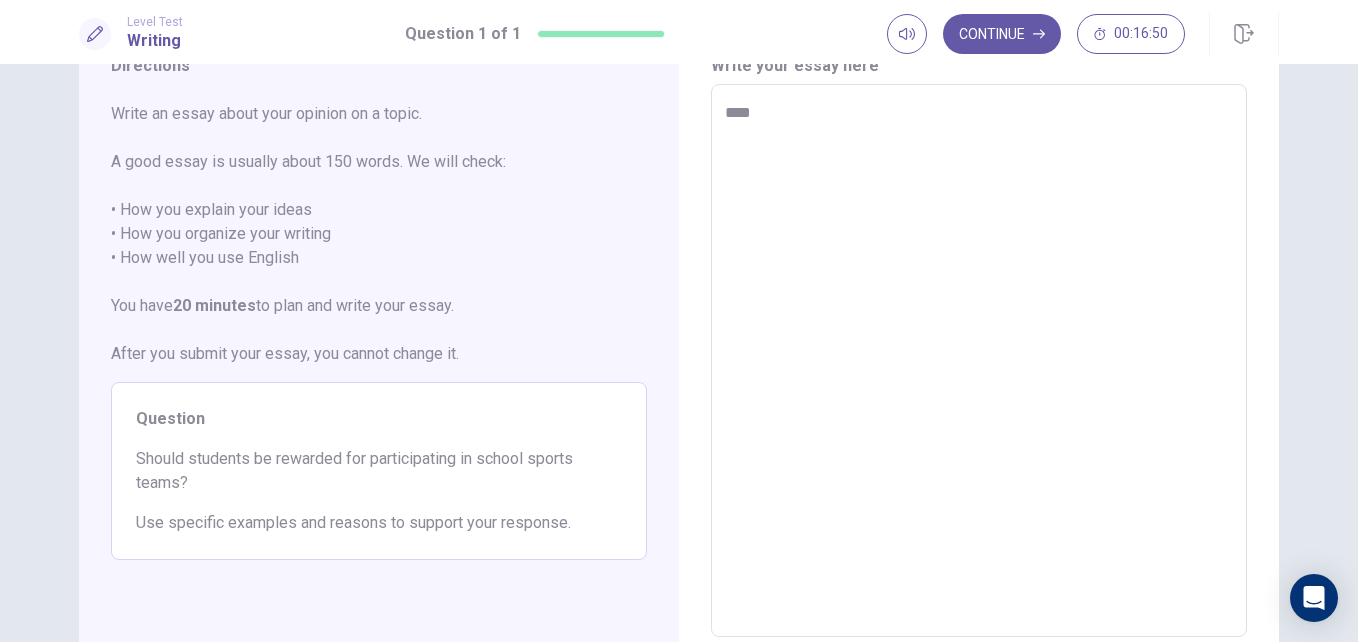 type on "*" 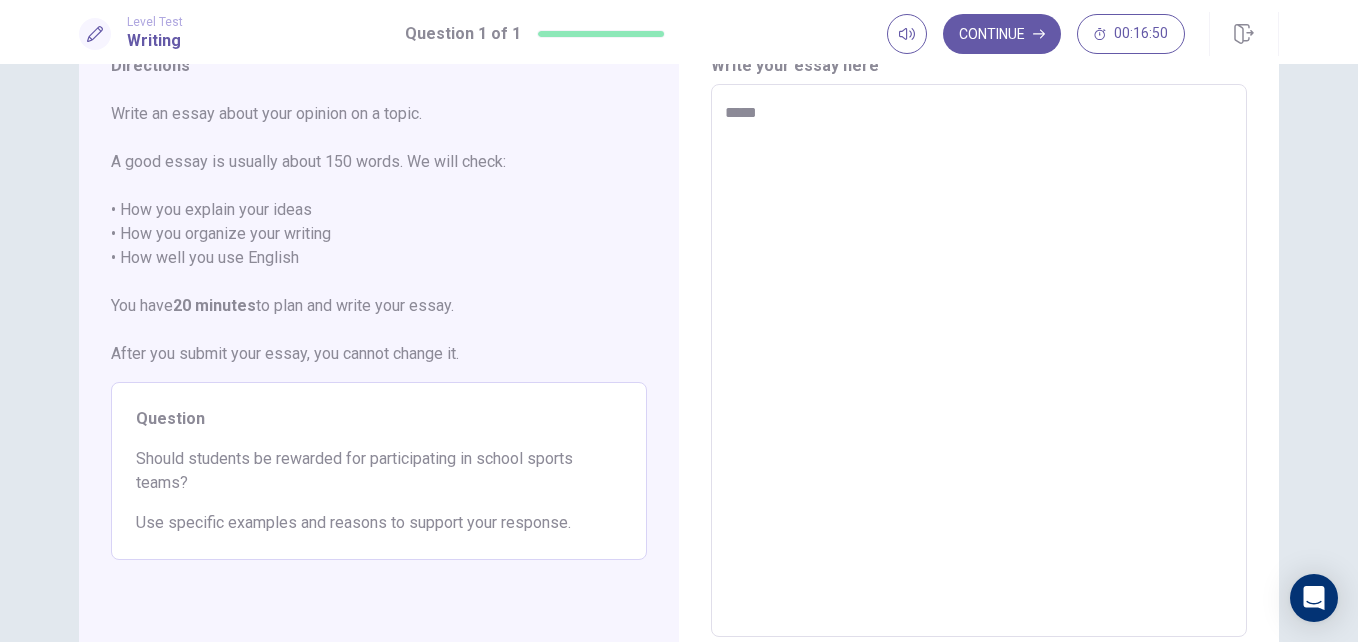 type on "*" 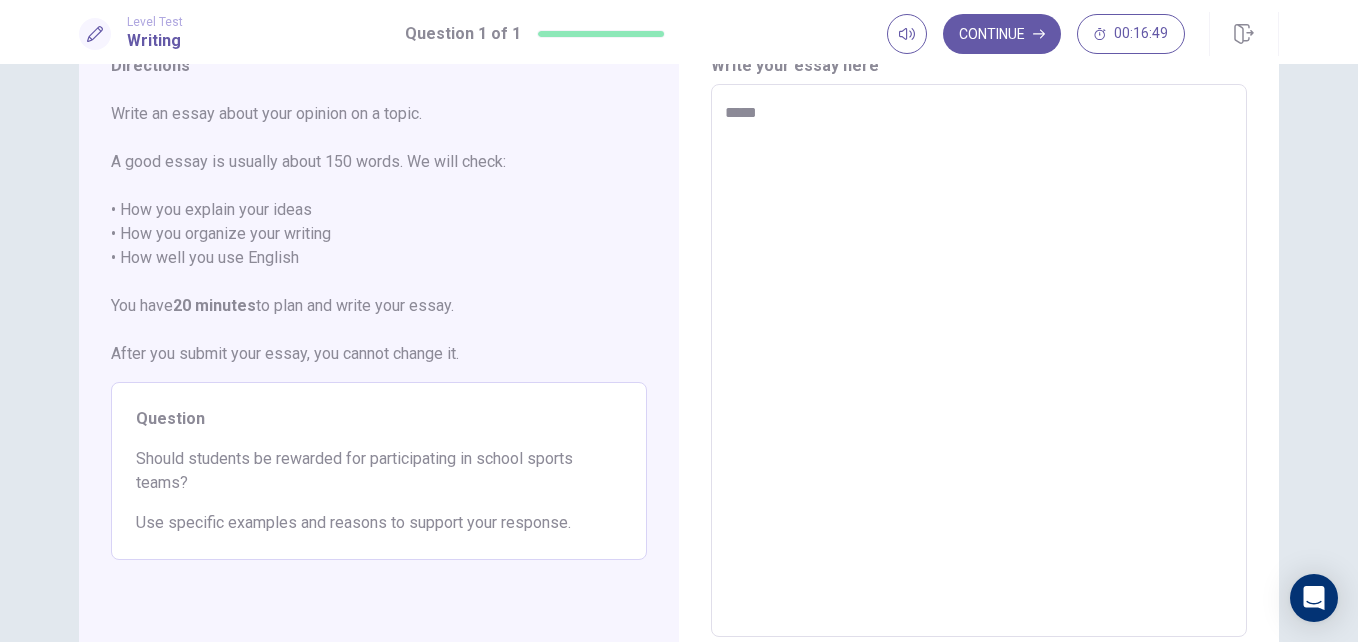 type on "******" 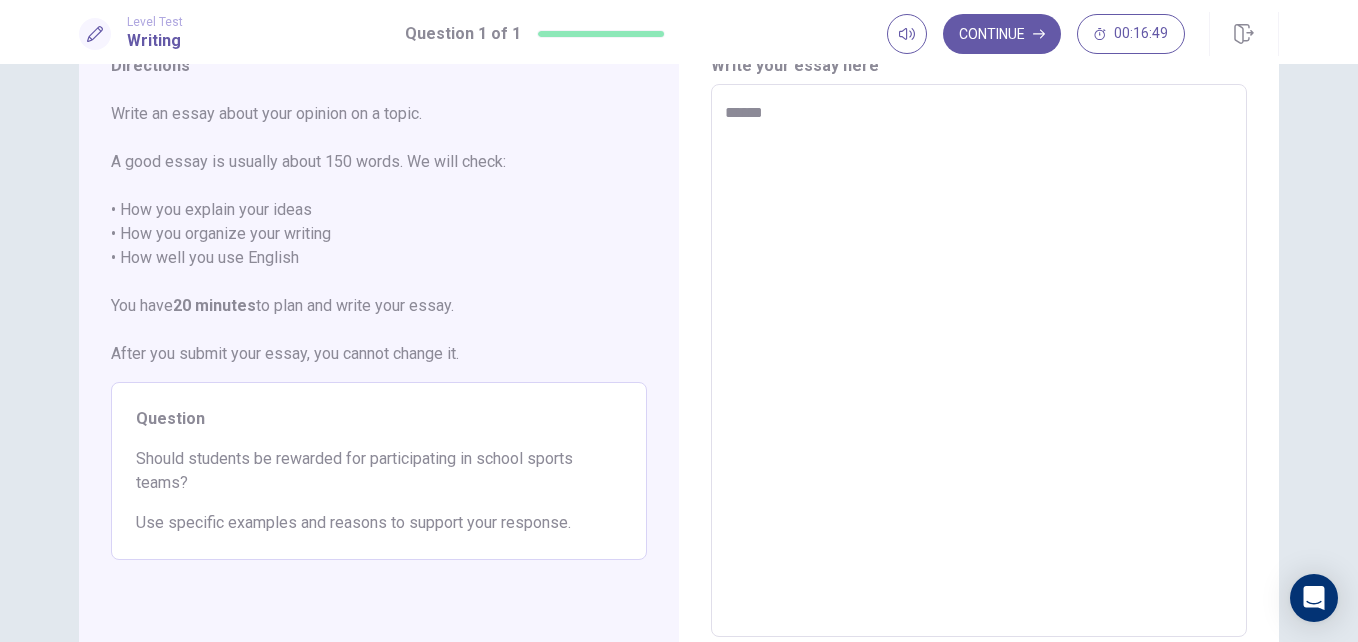 type on "*" 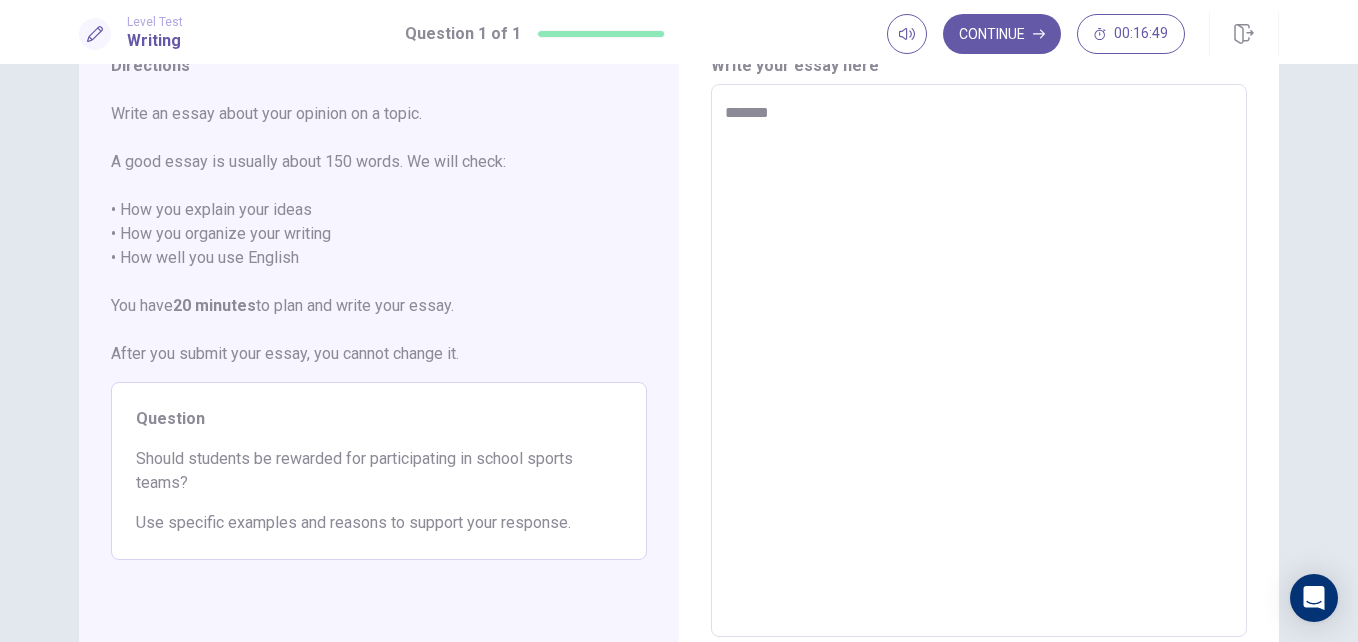 type on "*" 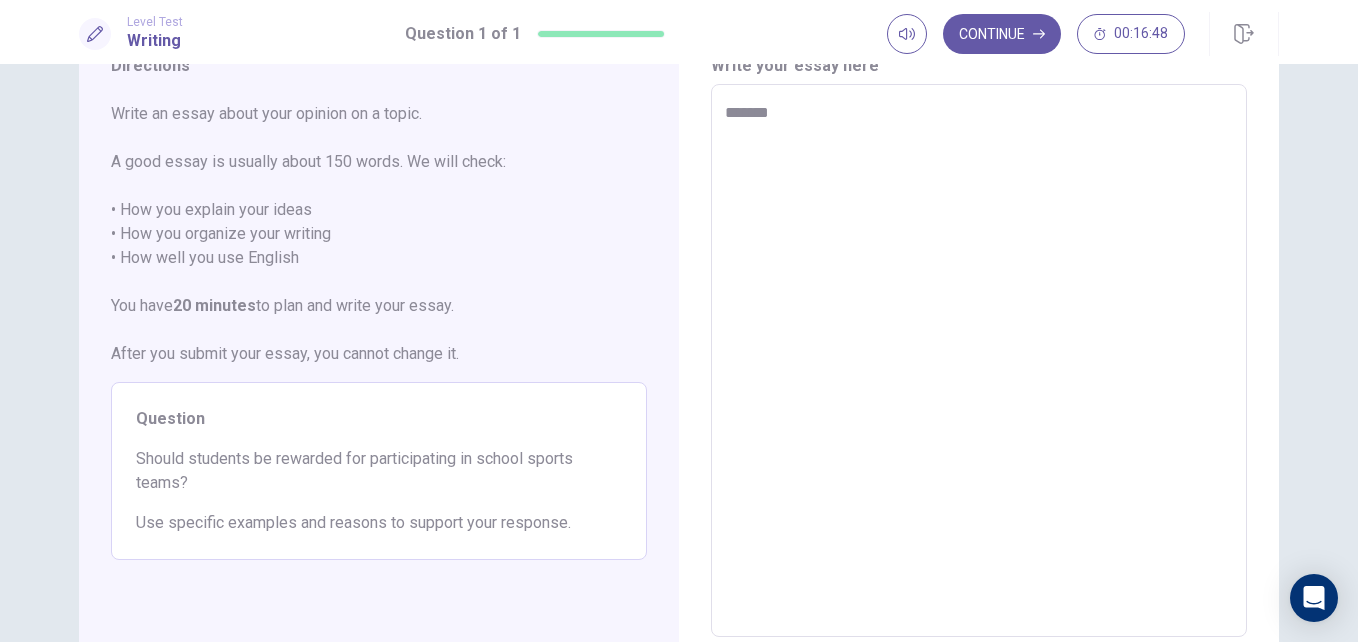type on "********" 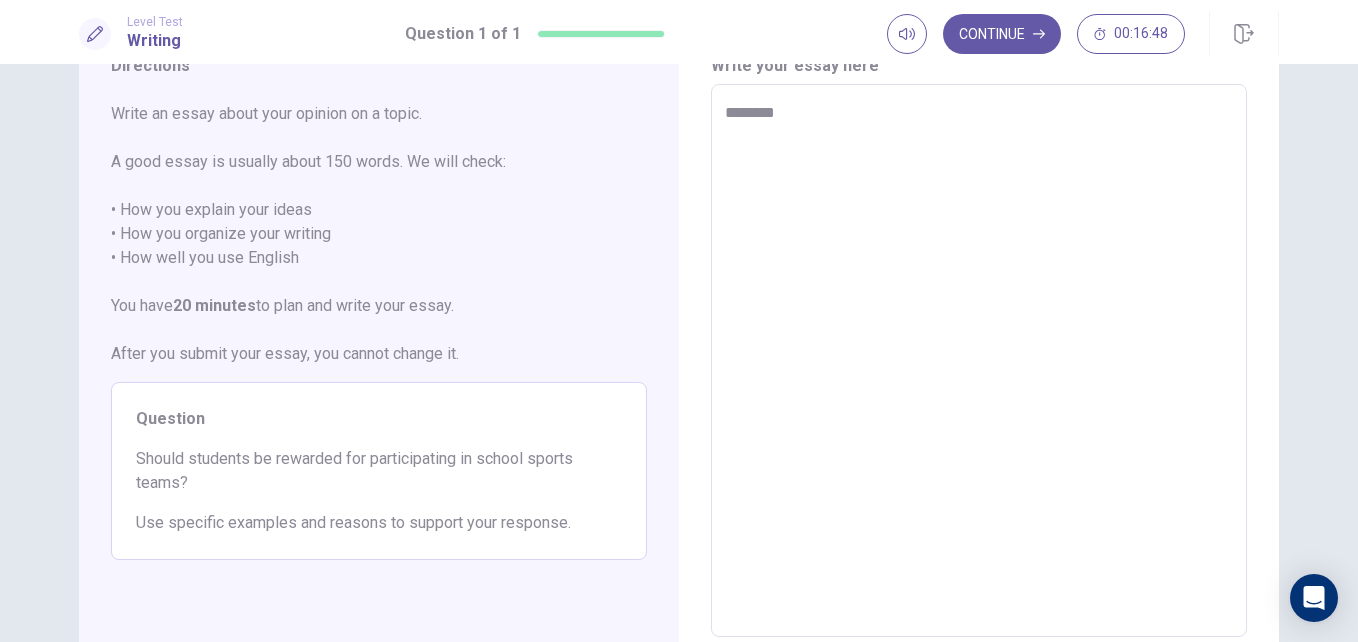 type on "*" 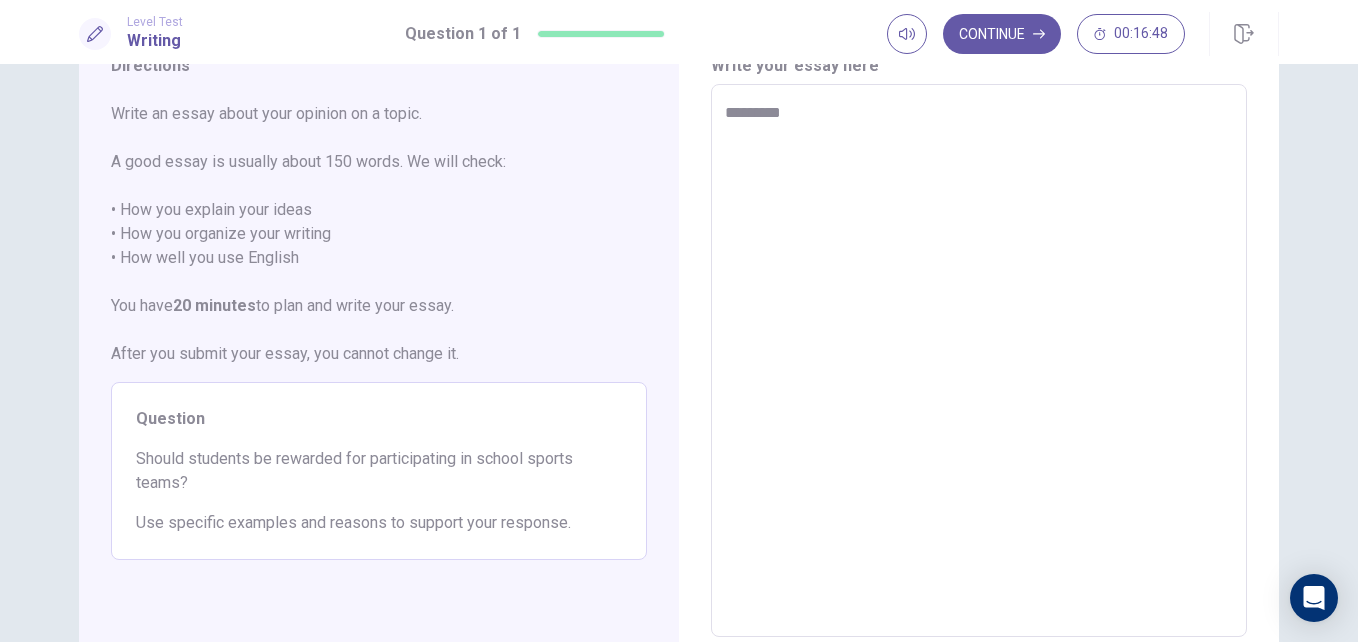 type on "*" 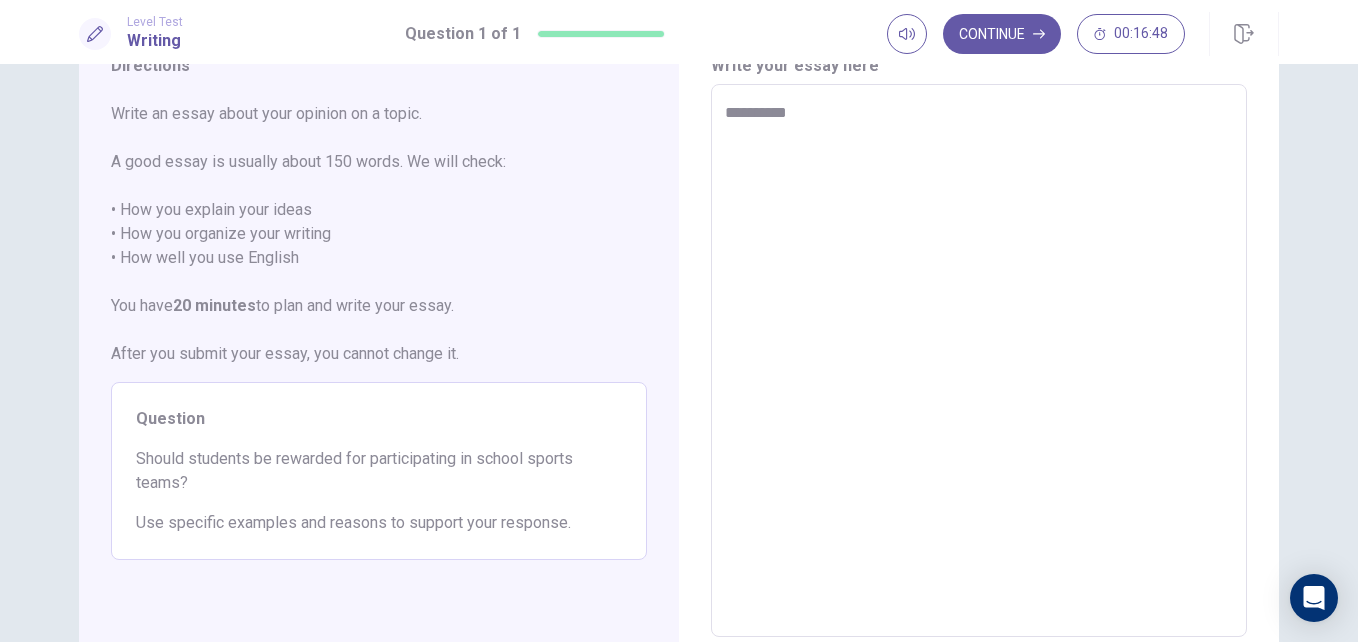 type on "**********" 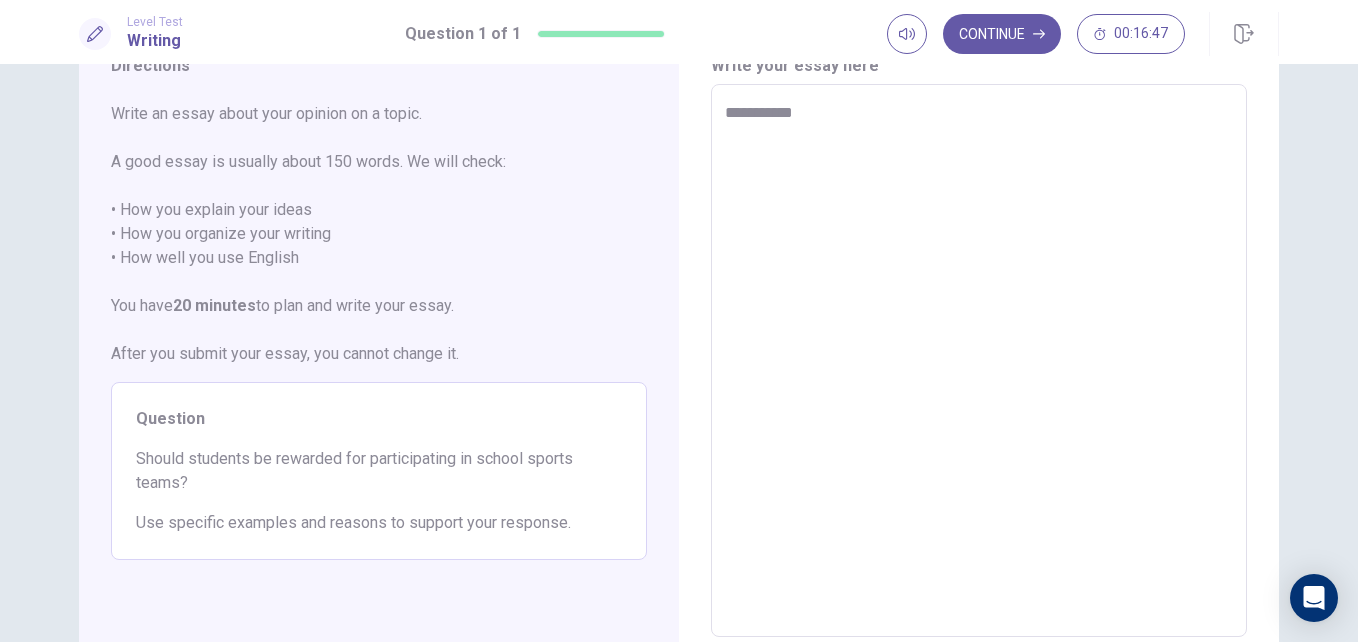type on "*" 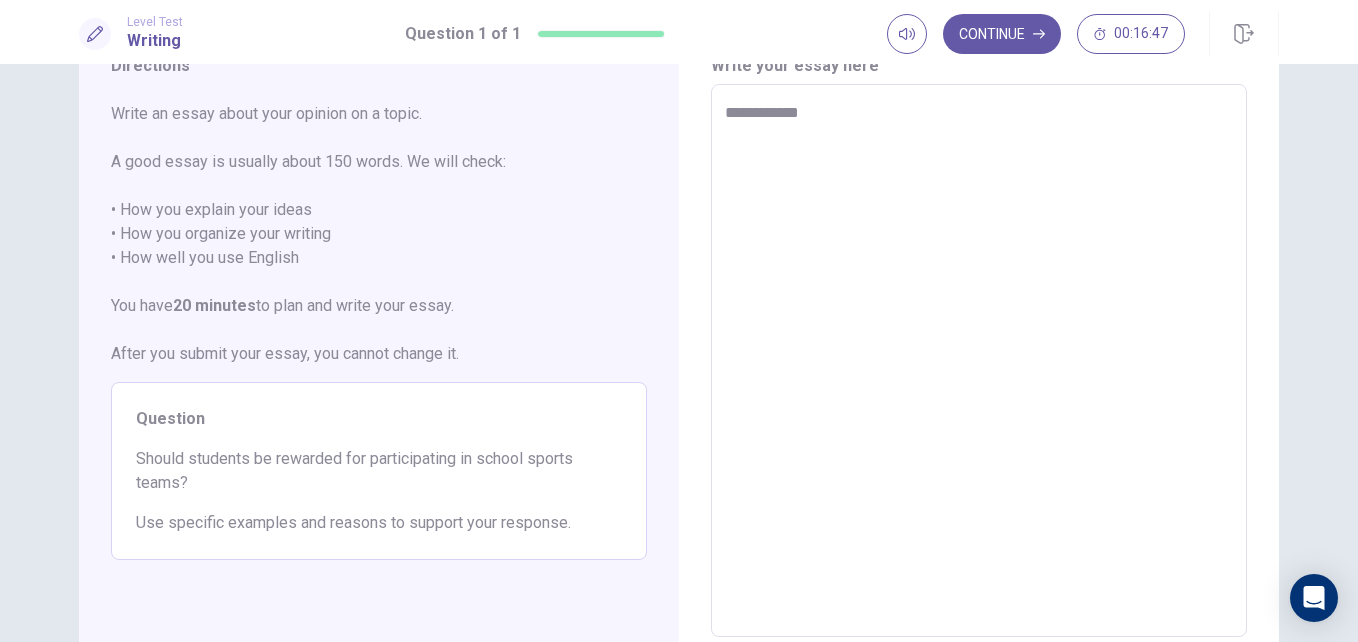 type on "*" 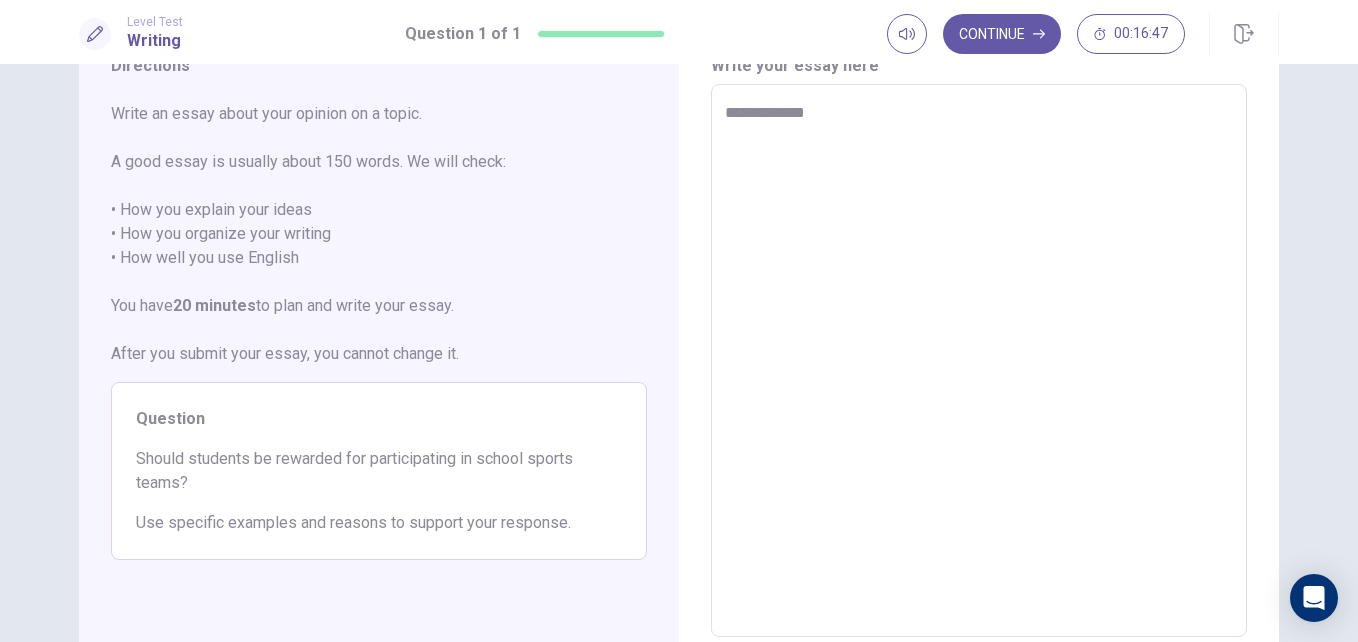 type on "*" 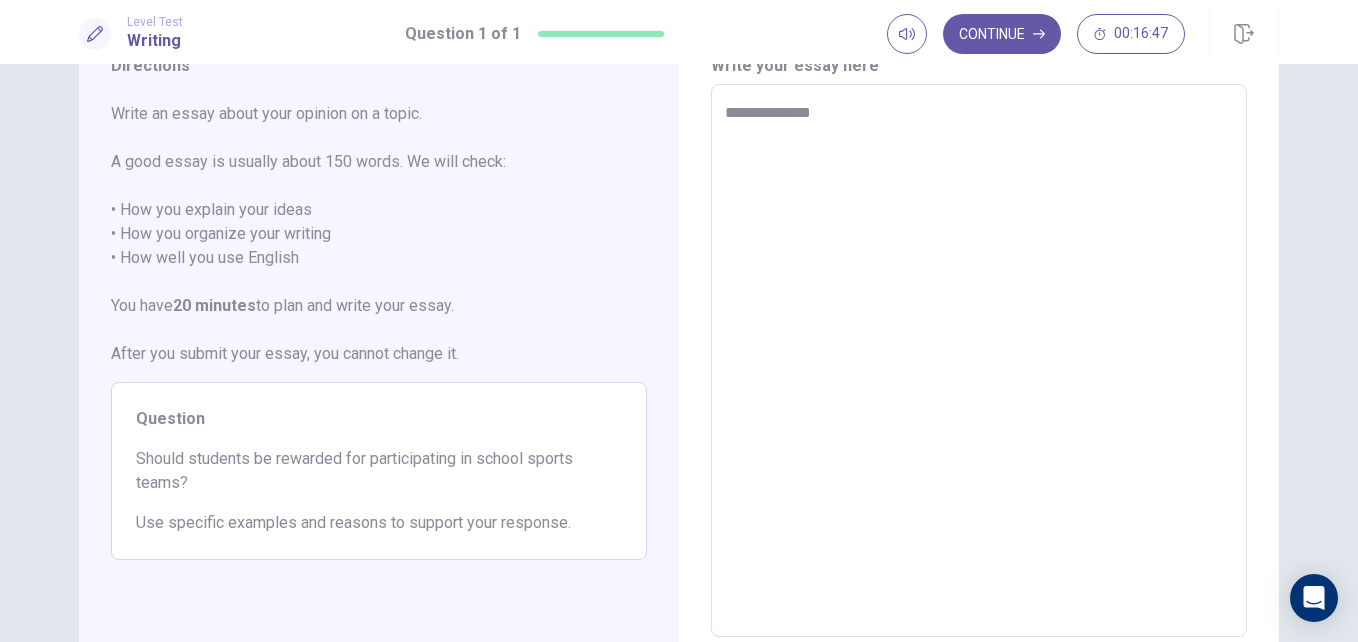 type on "*" 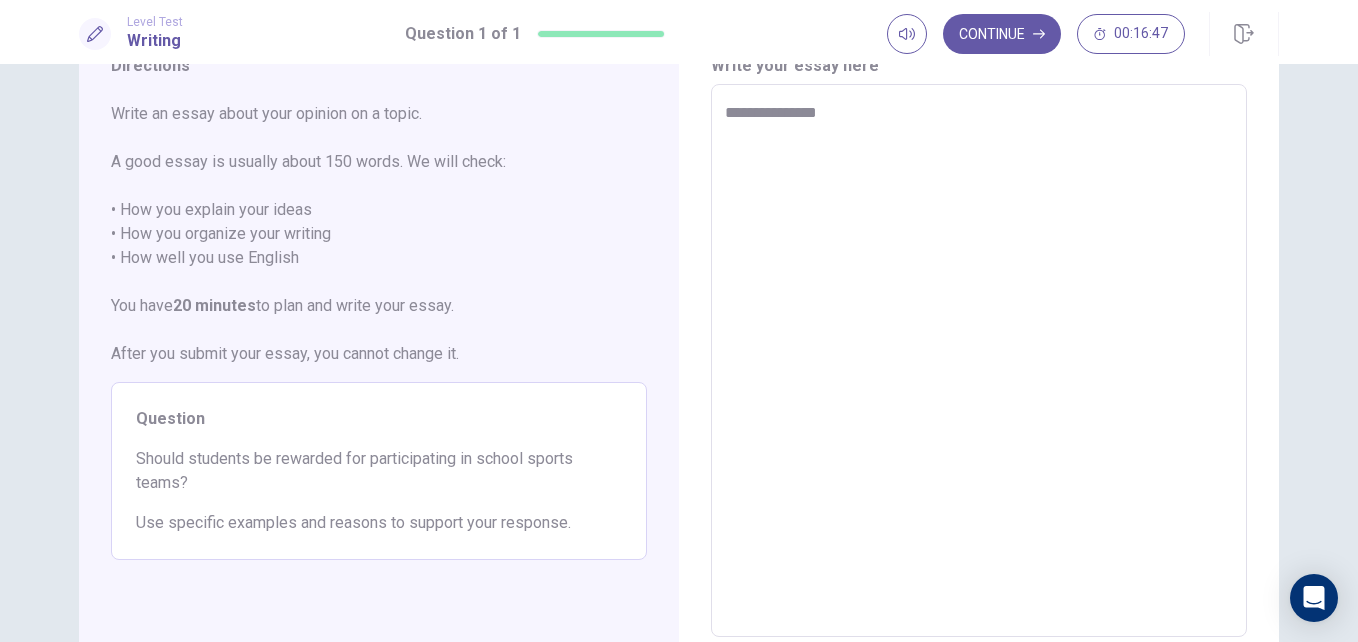 type on "*" 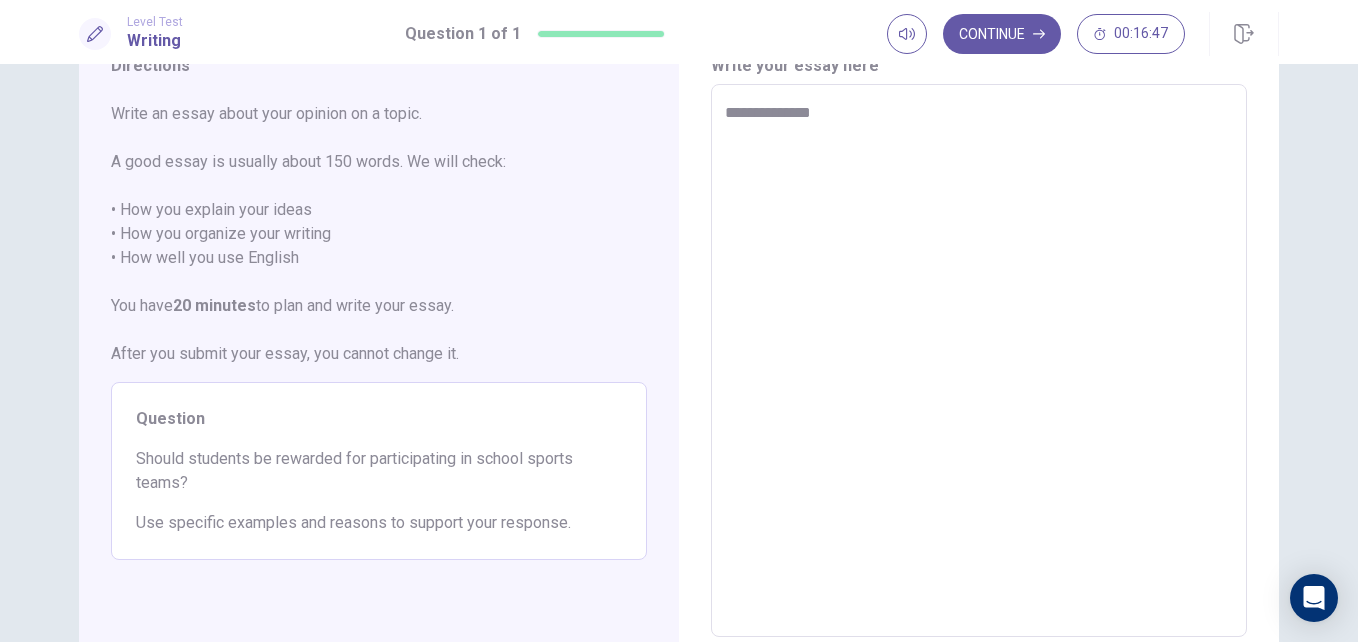 type on "*" 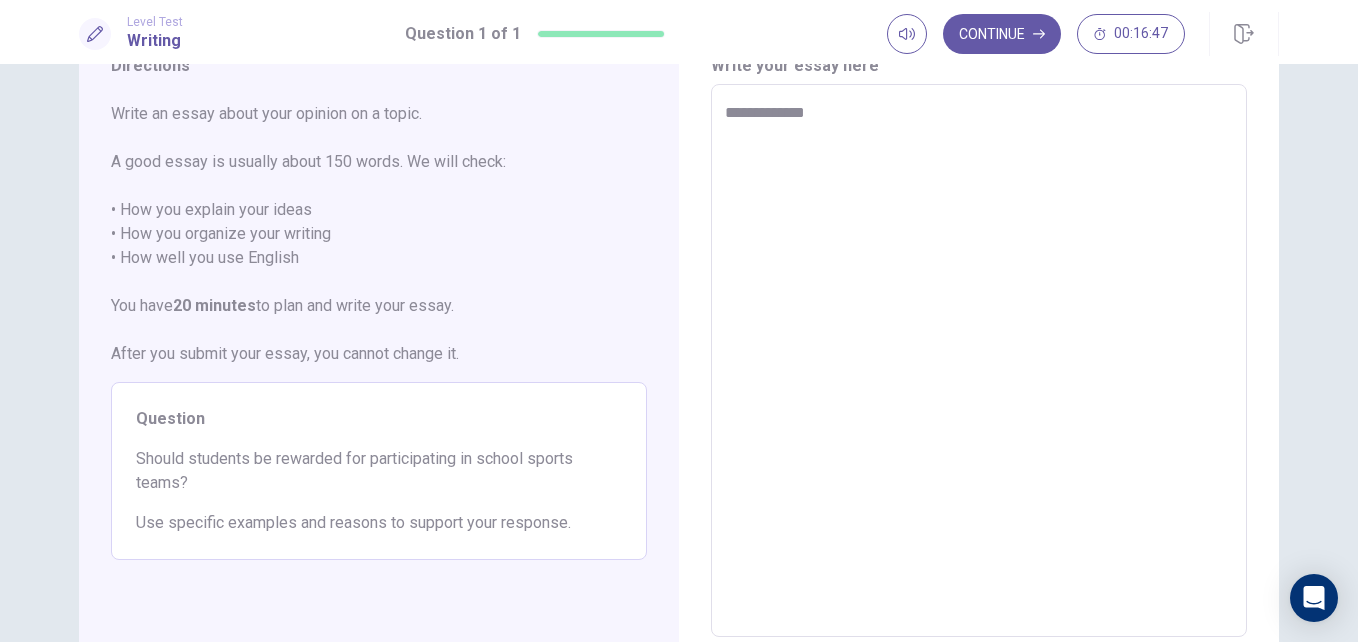 type on "*" 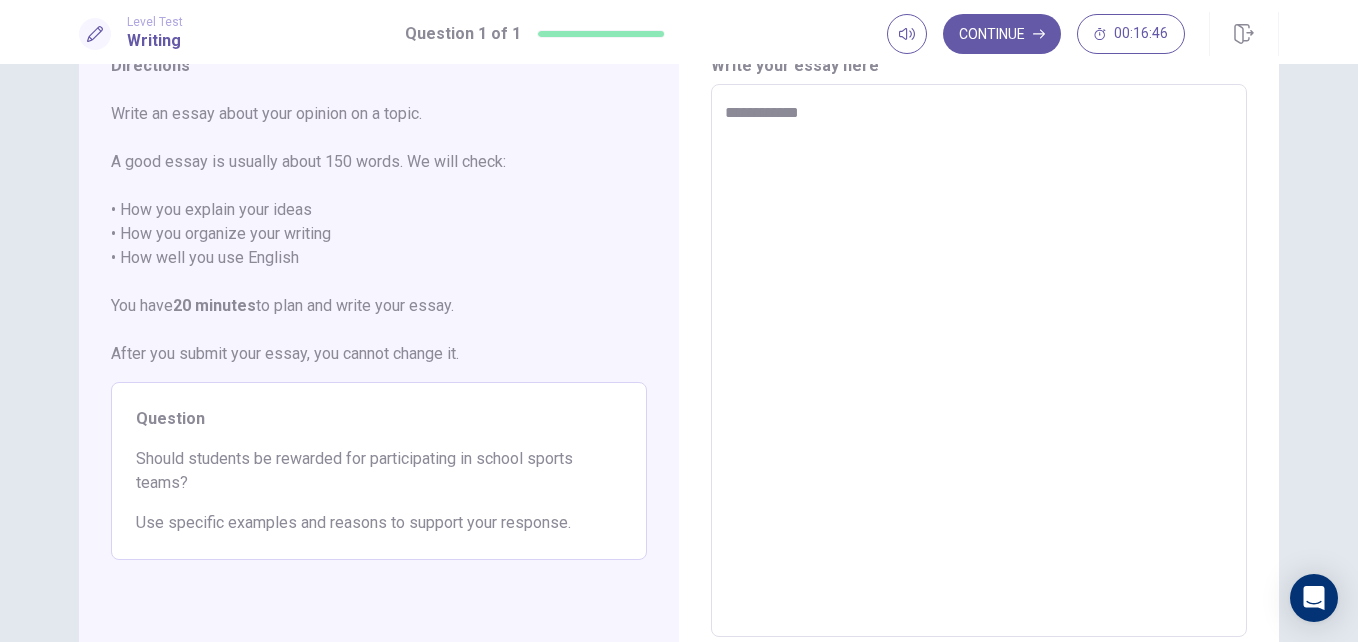 type on "*" 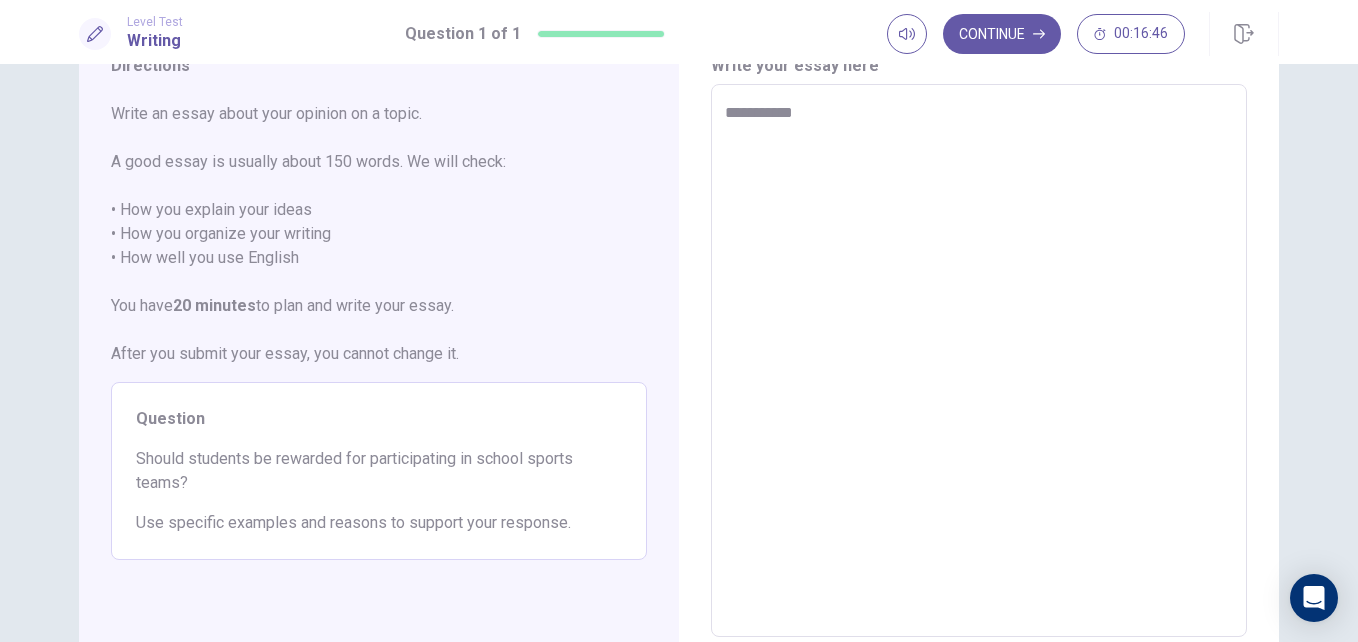 type on "*" 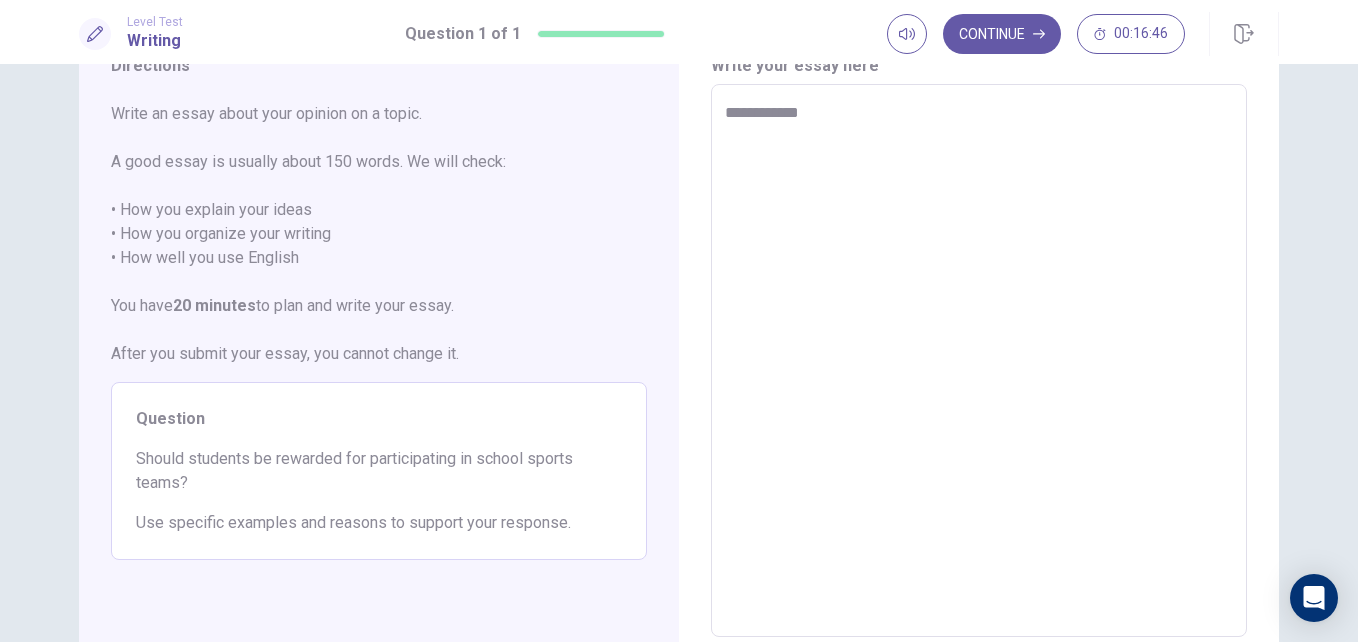 type on "*" 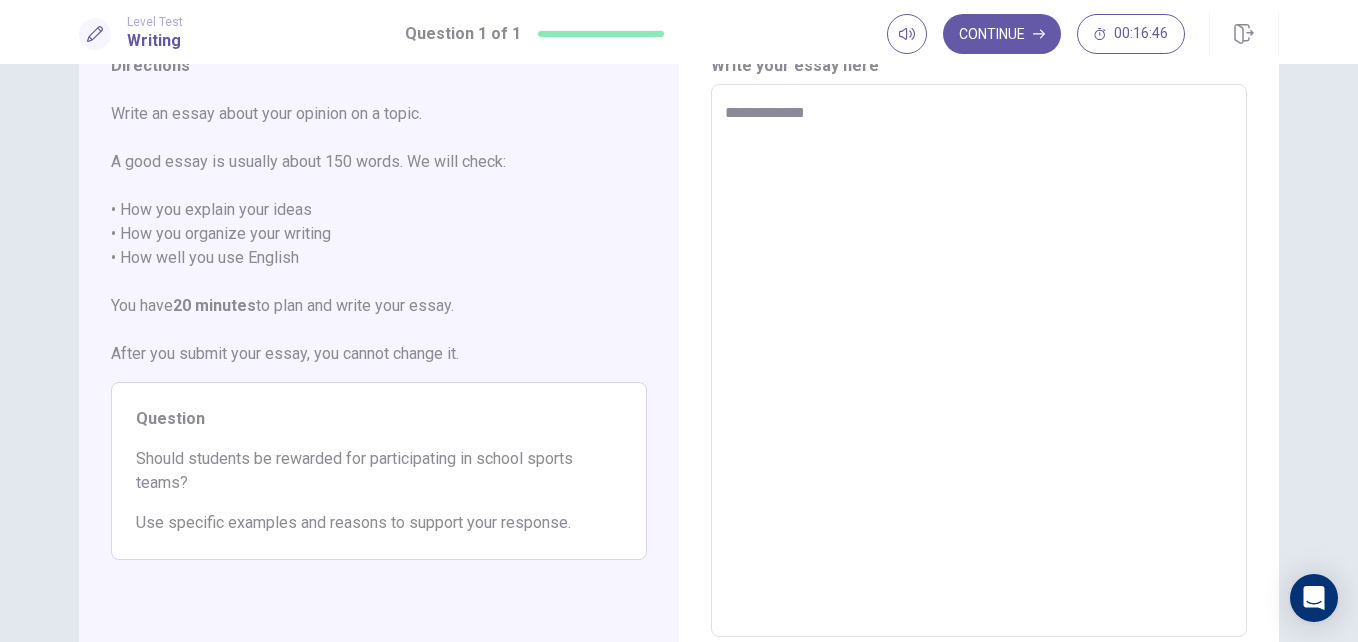 type on "*" 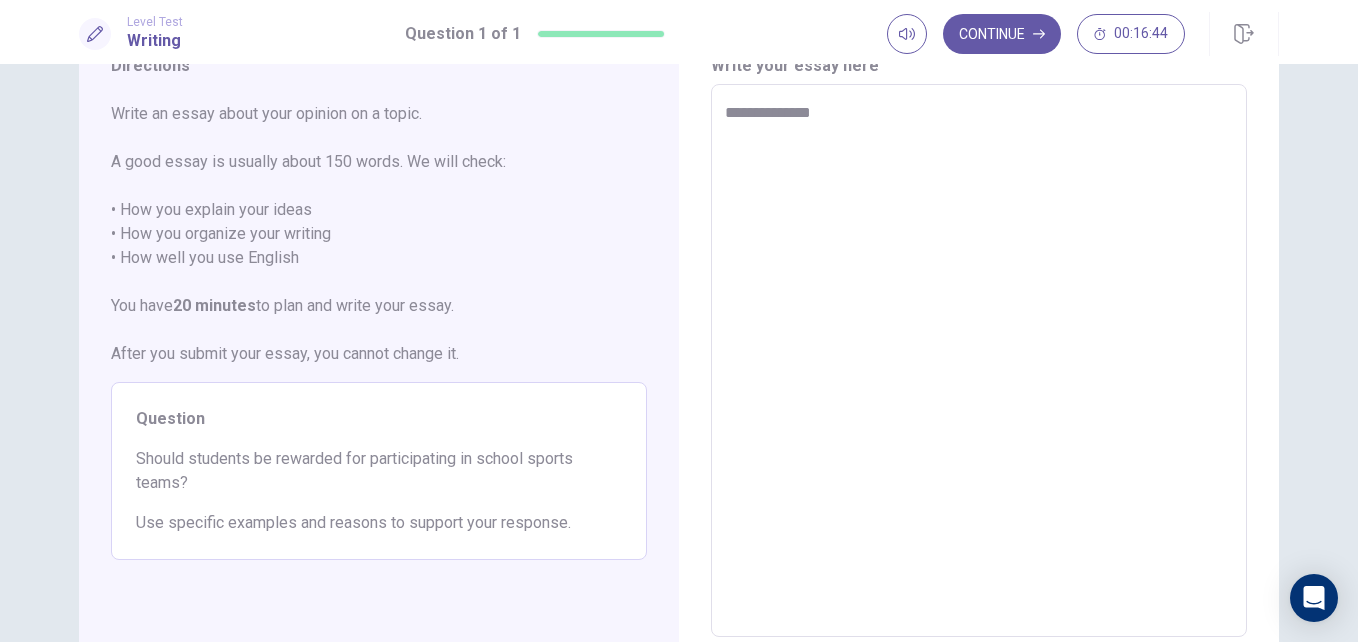 type on "*" 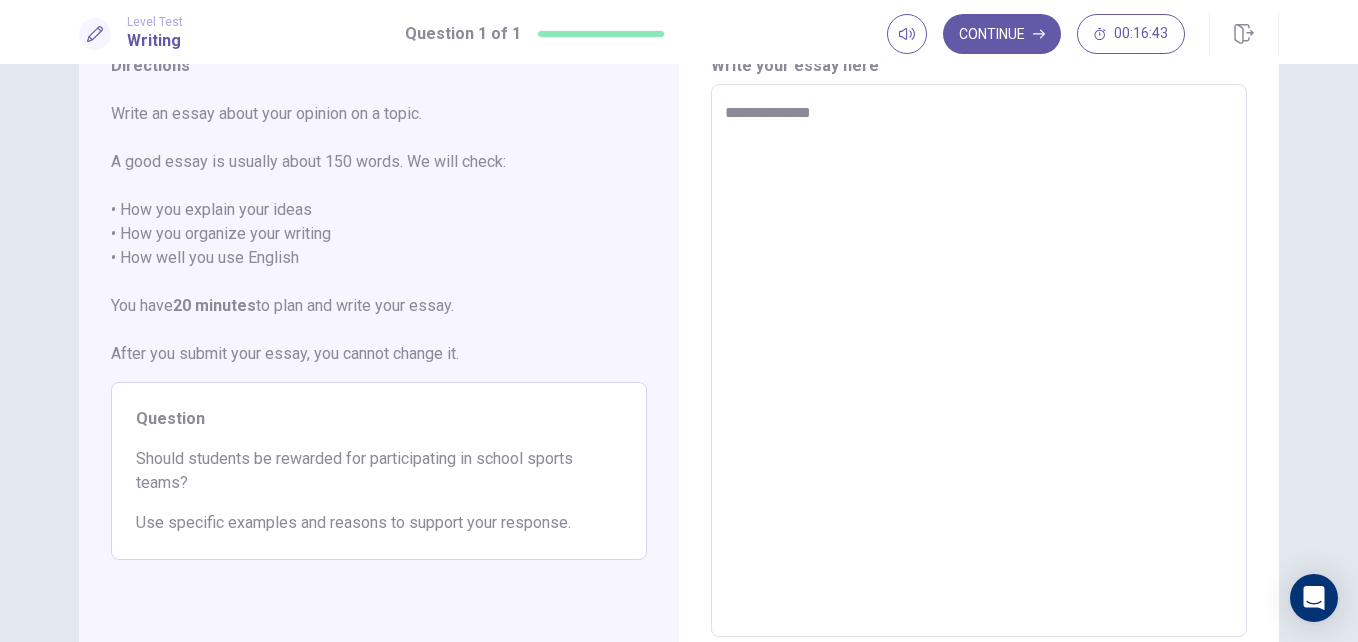 type on "**********" 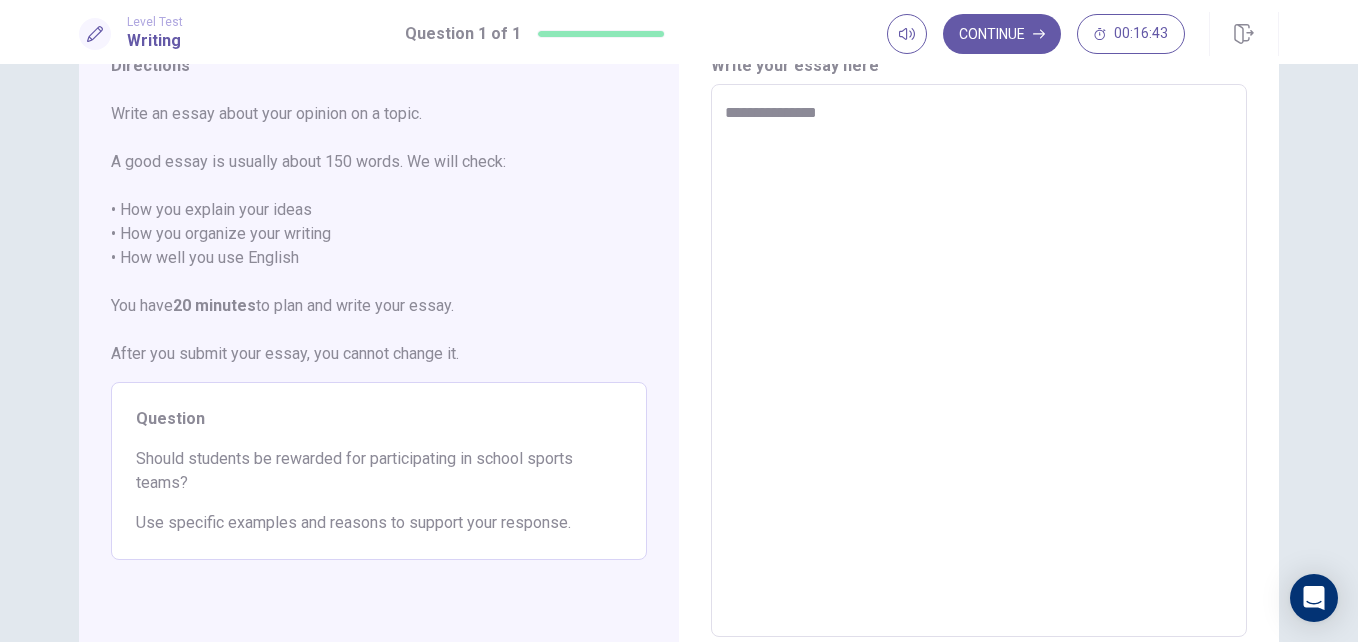 type on "*" 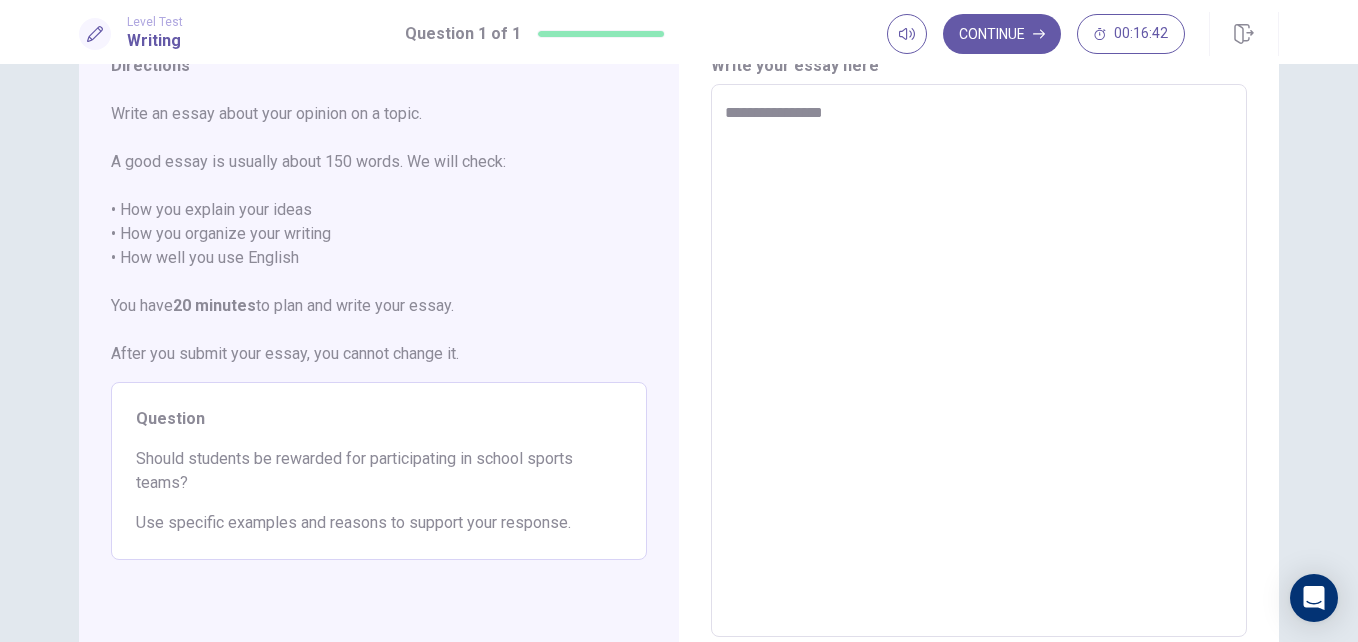 type on "*" 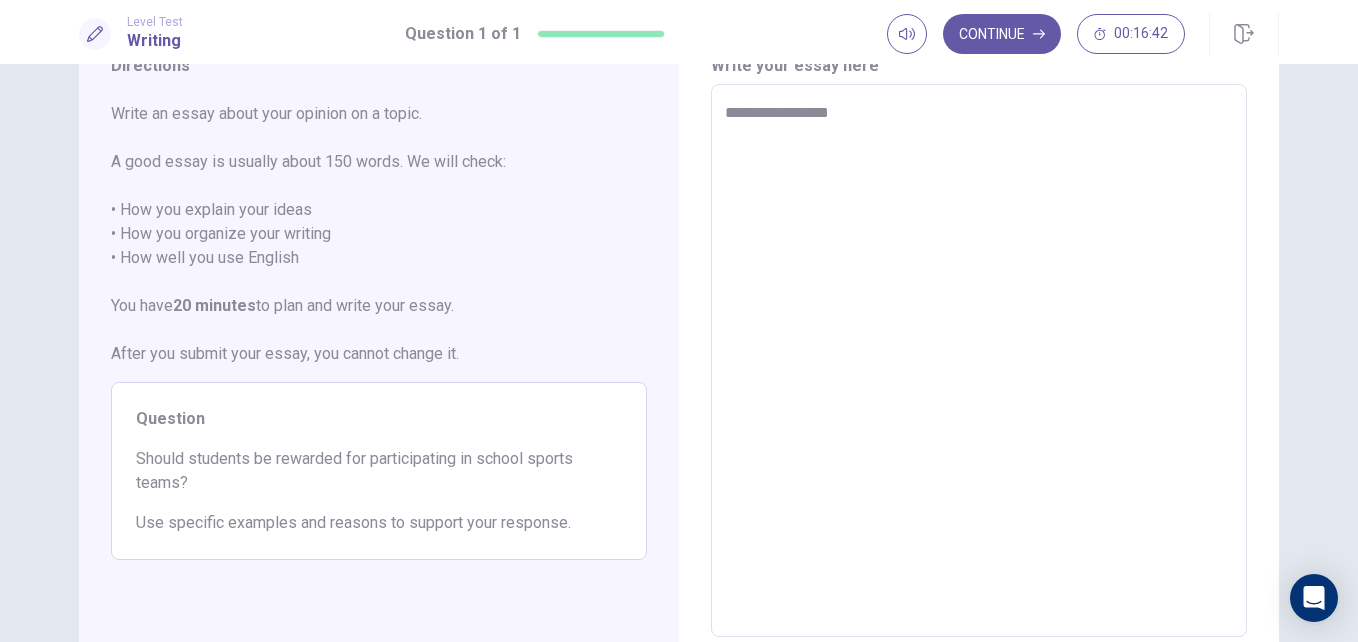 type on "*" 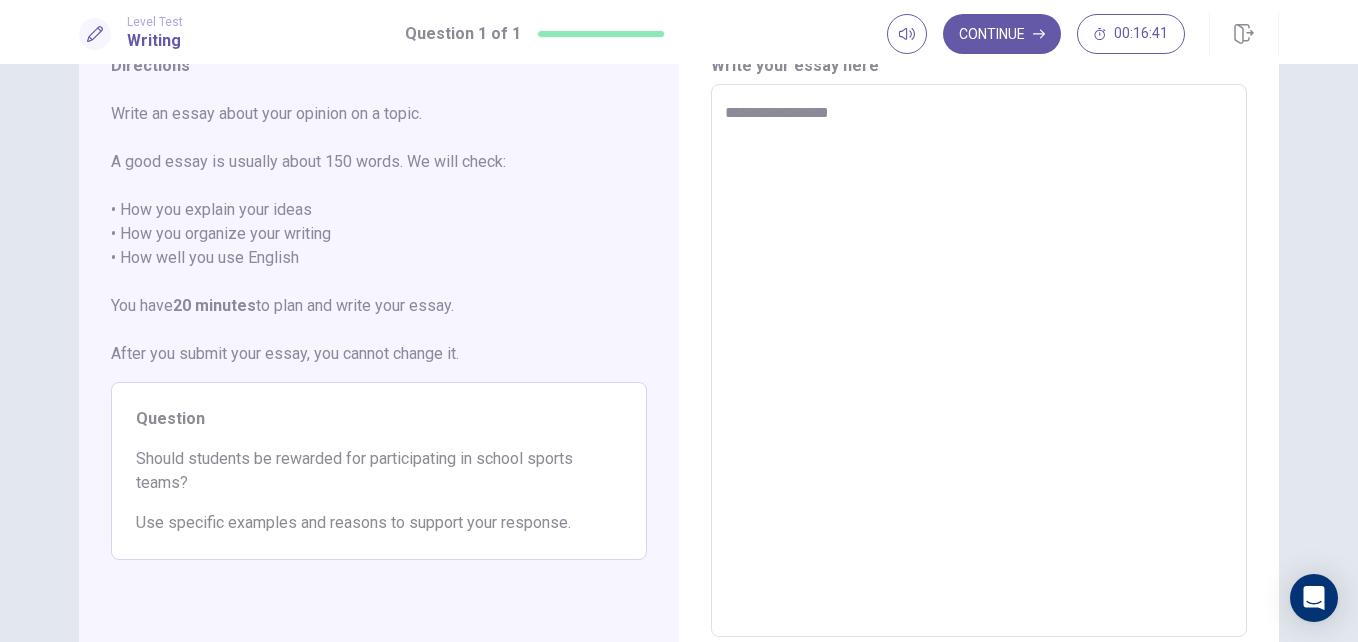 type on "**********" 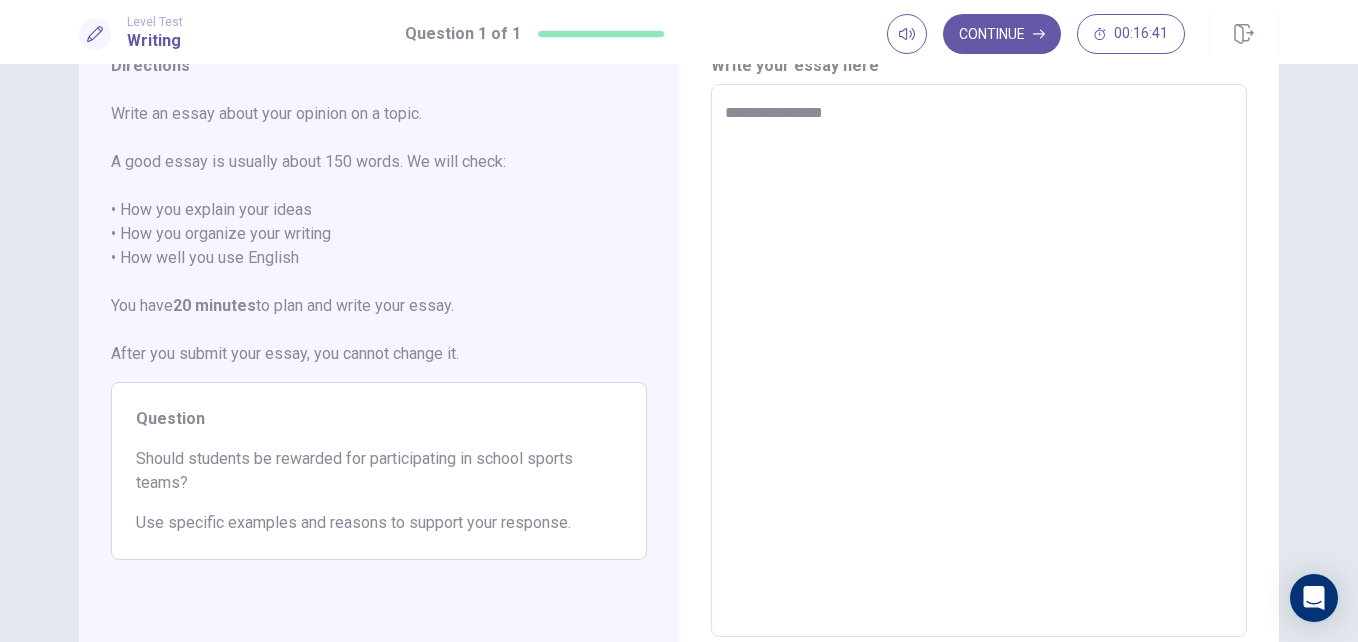 type on "*" 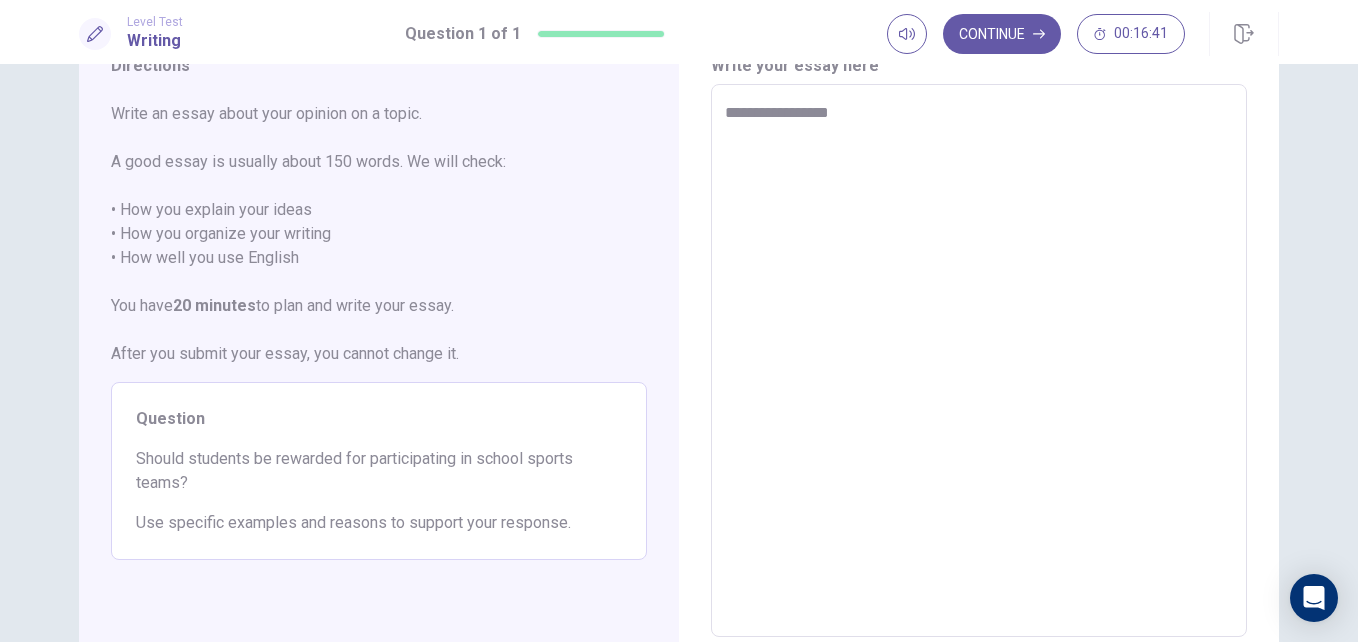 type on "*" 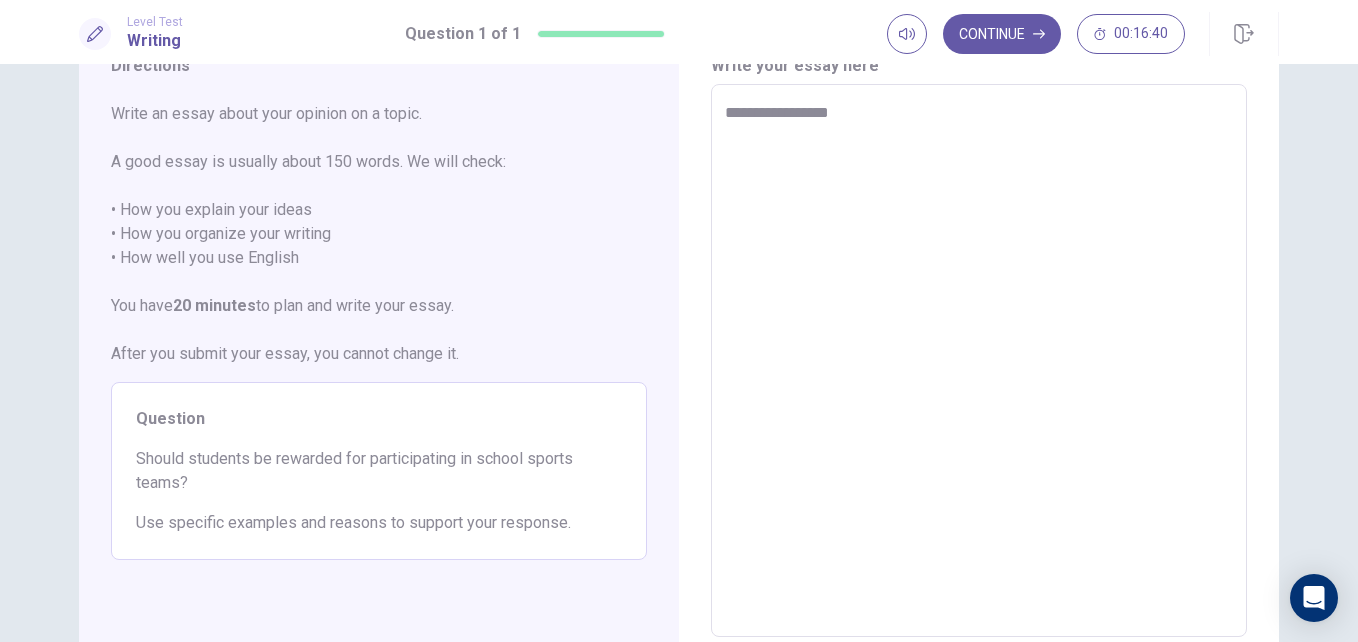 type on "**********" 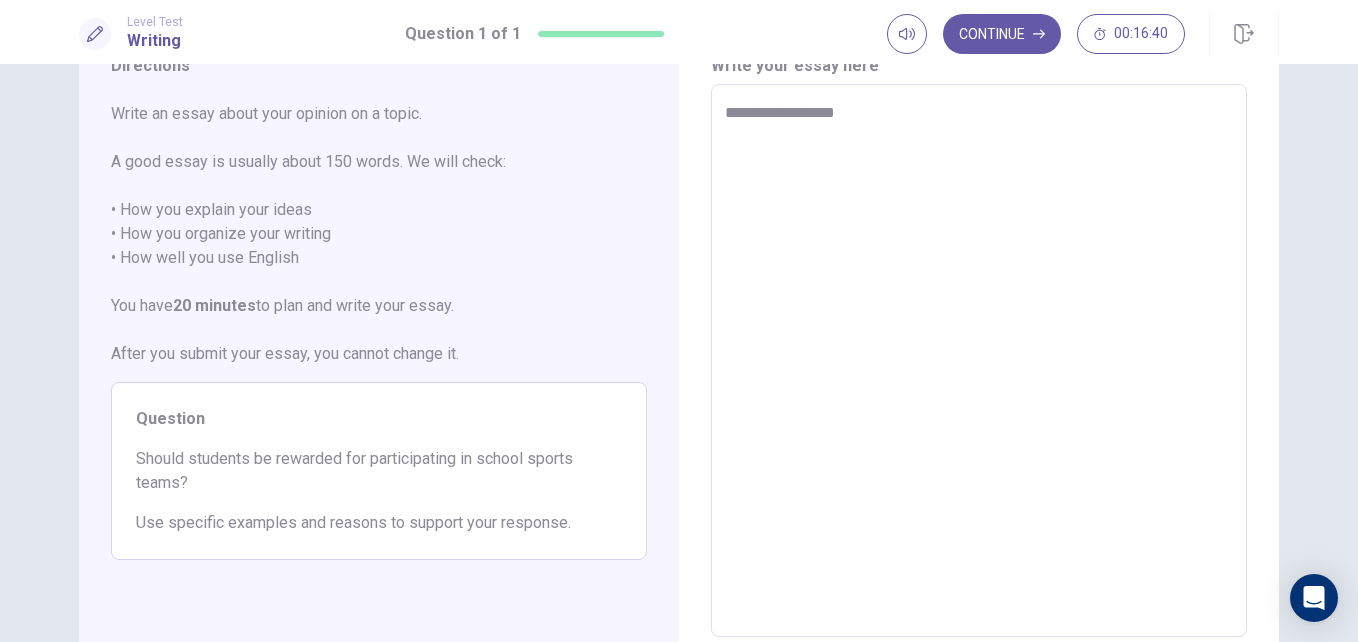 type on "*" 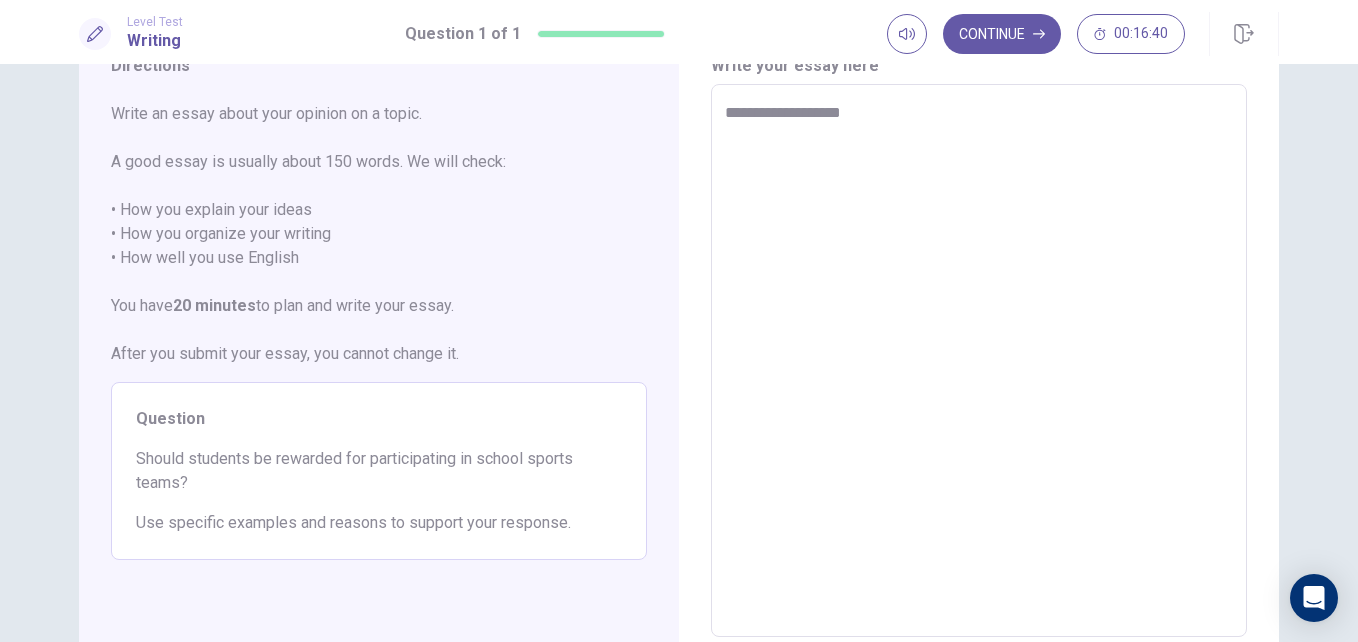 type on "*" 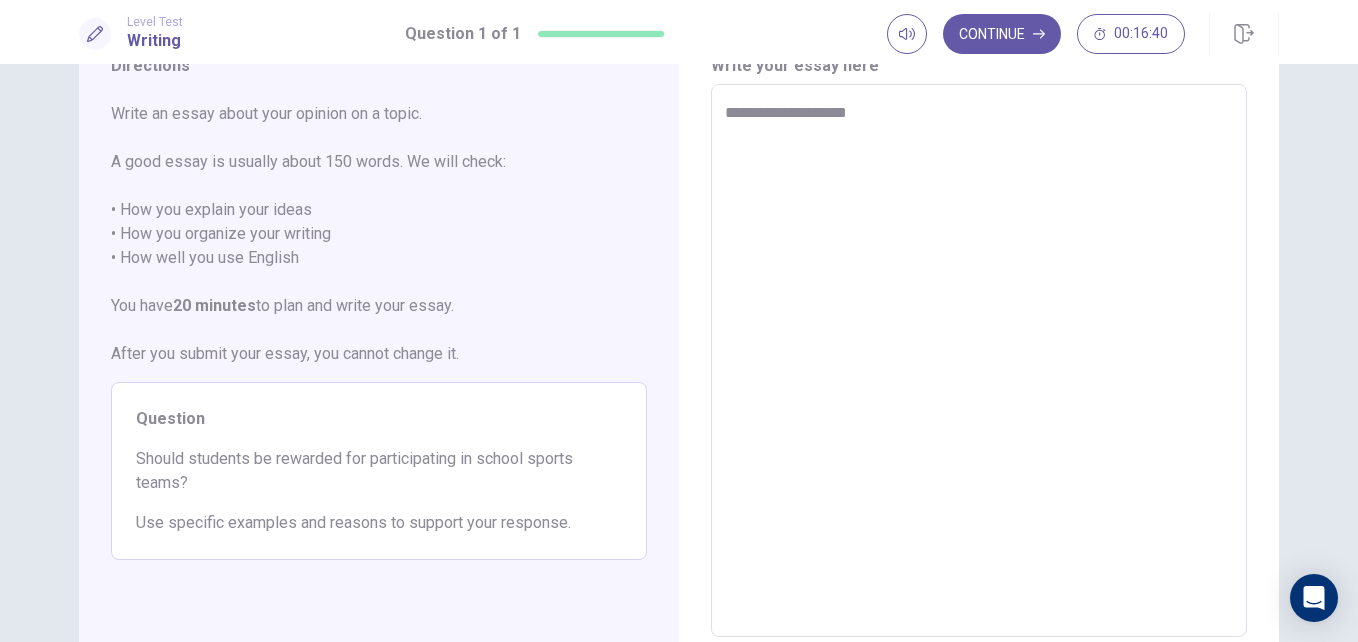 type on "*" 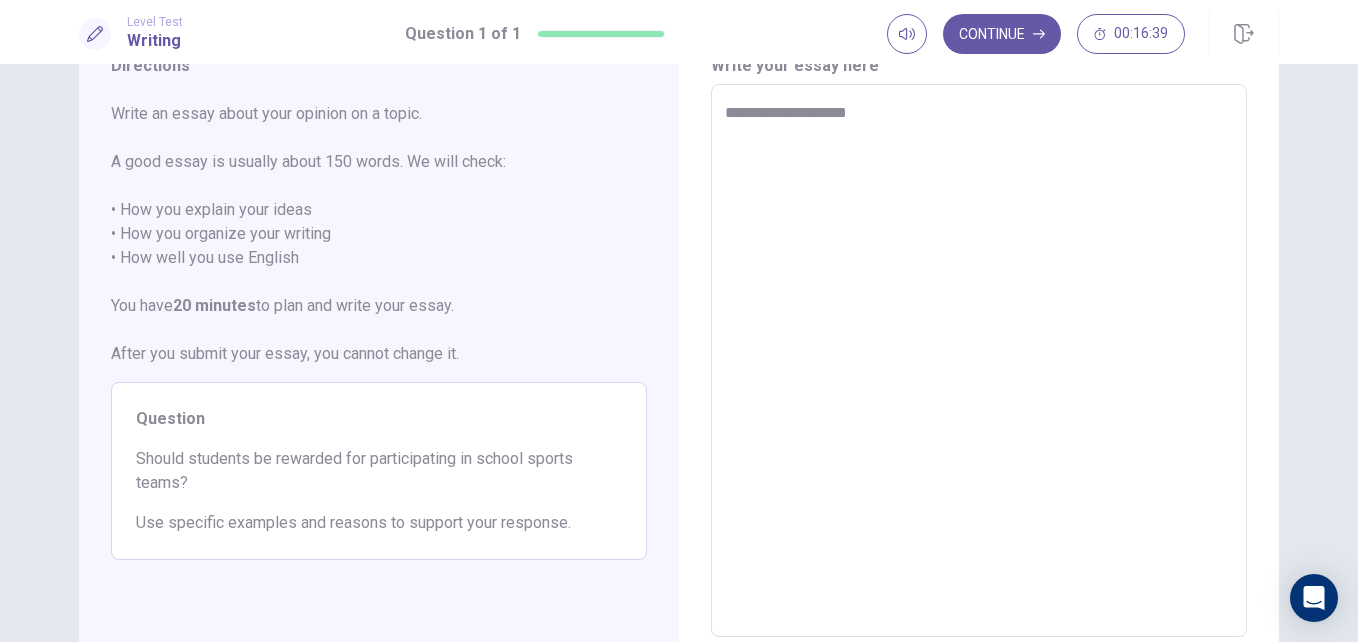 type on "**********" 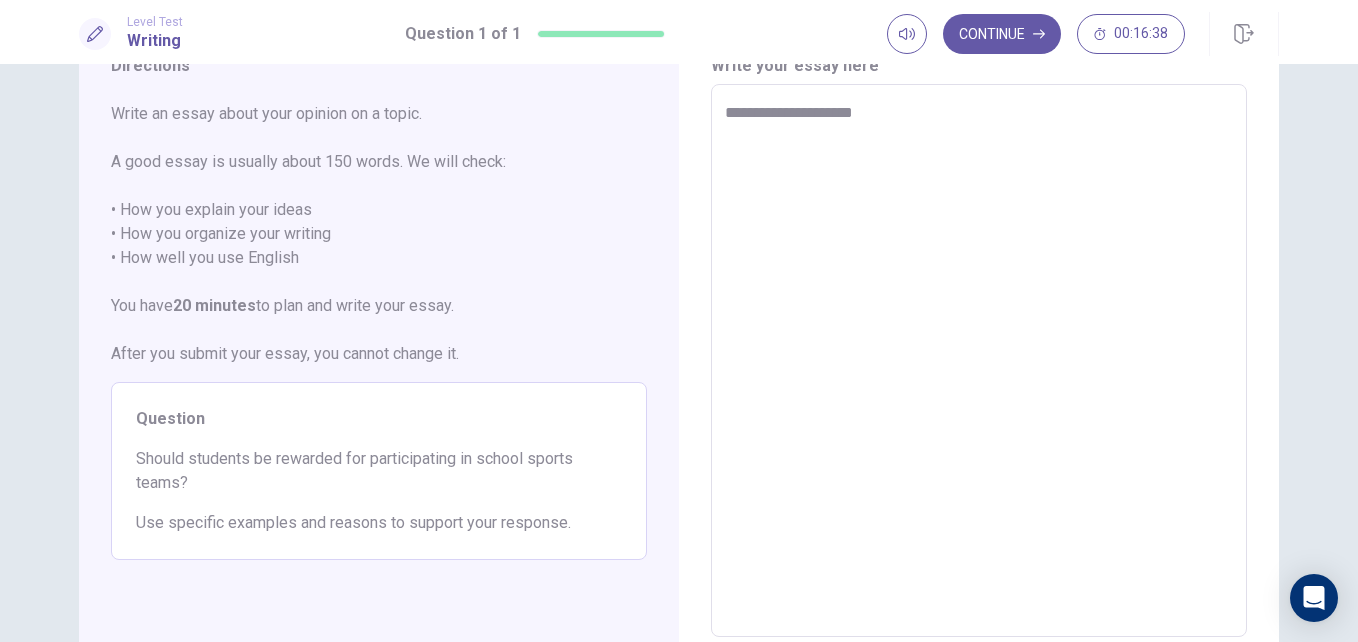 type on "*" 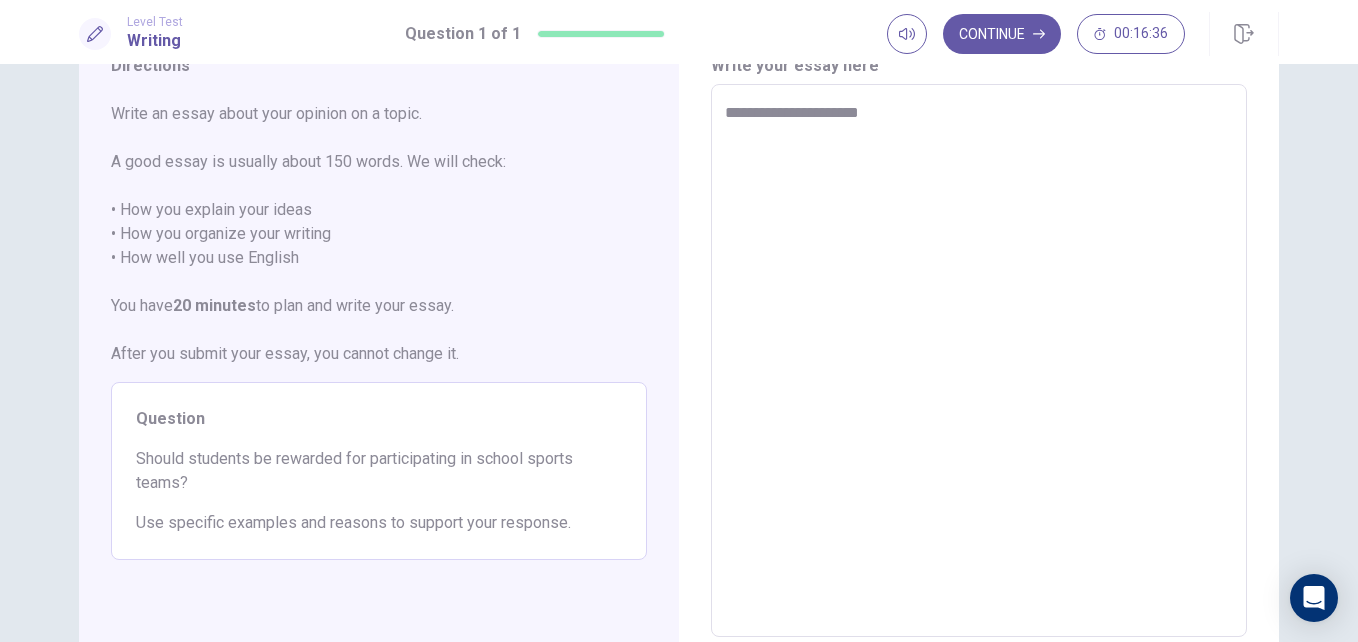type on "*" 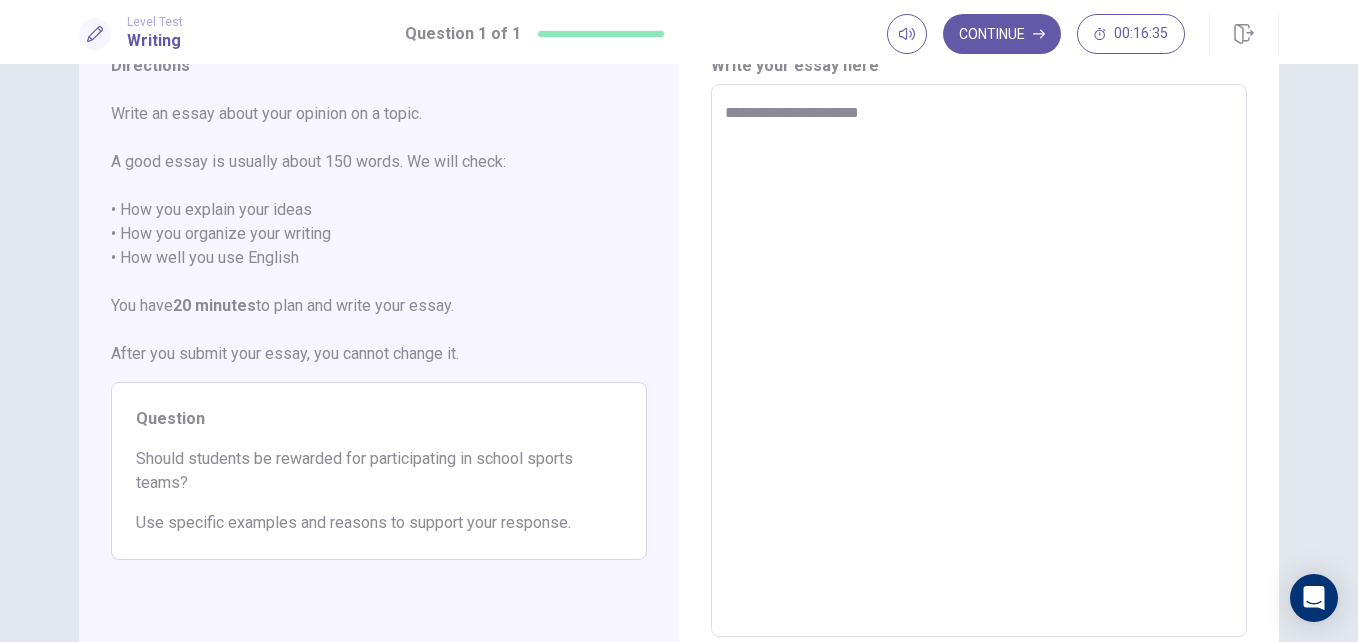 type on "**********" 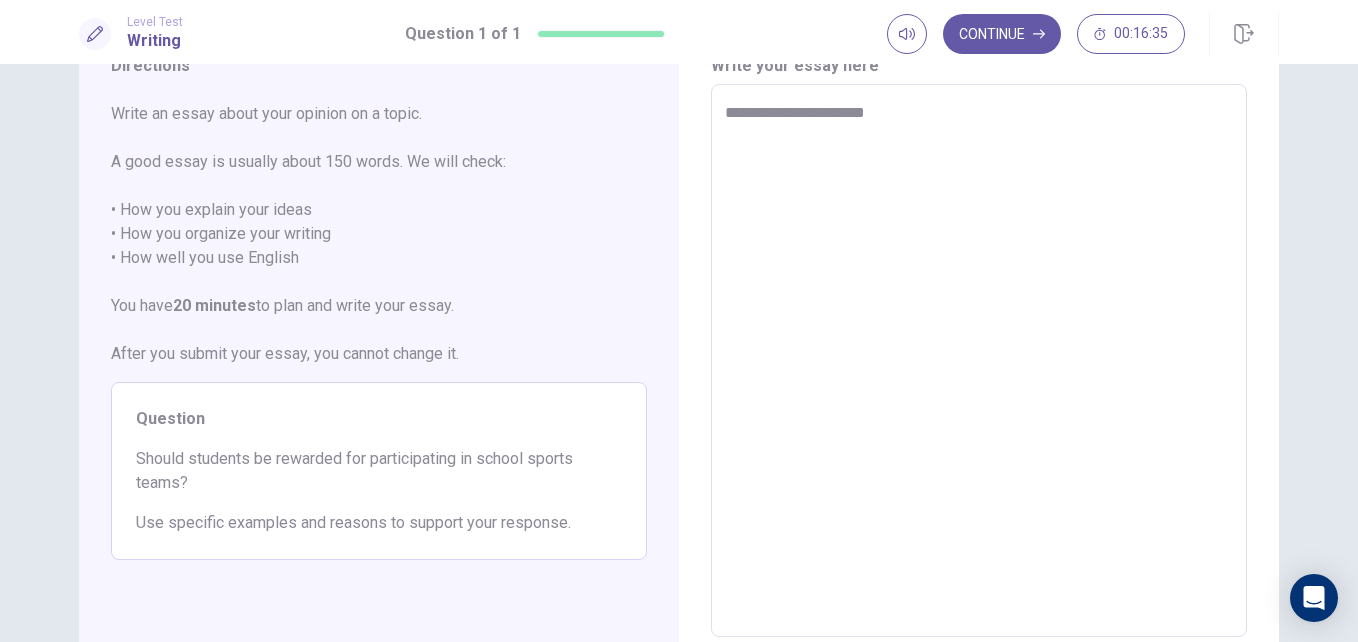 type on "*" 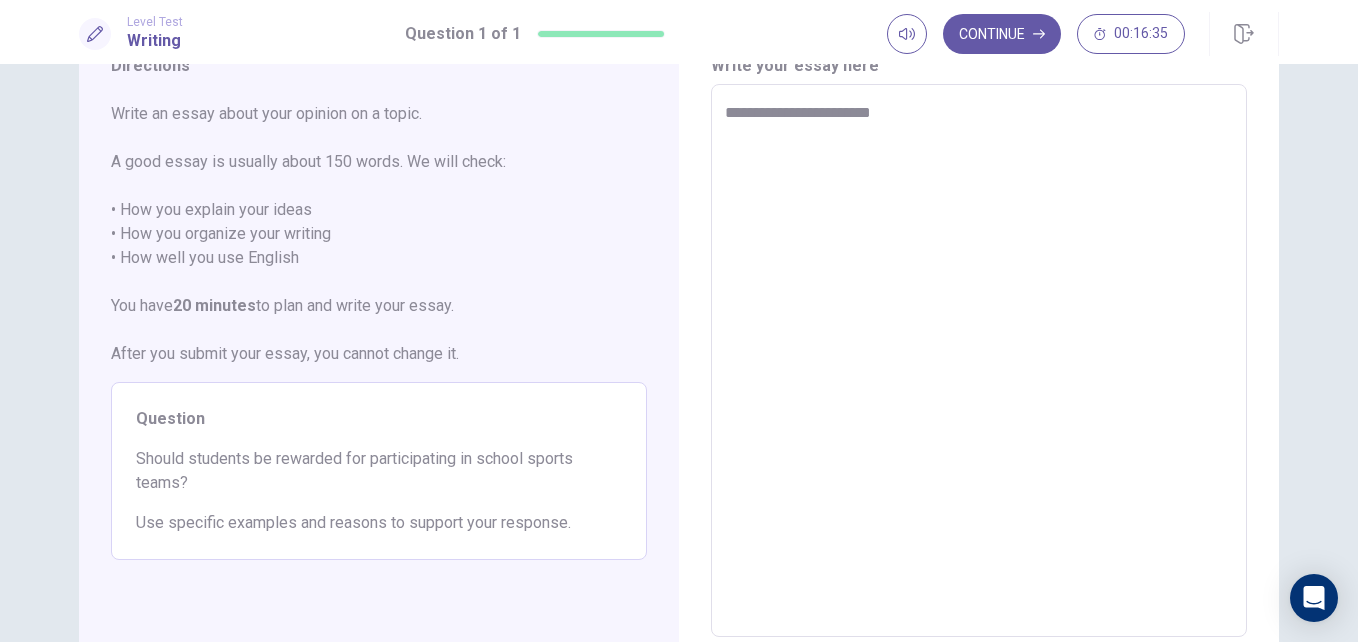 type on "*" 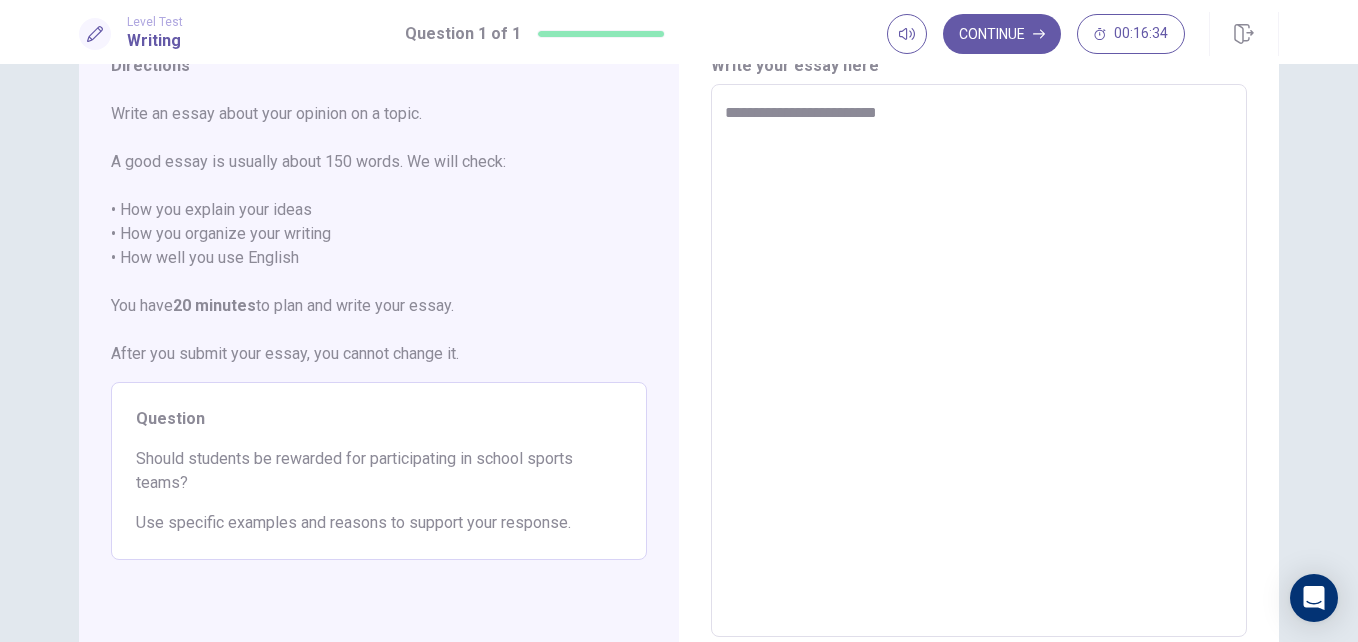 type on "*" 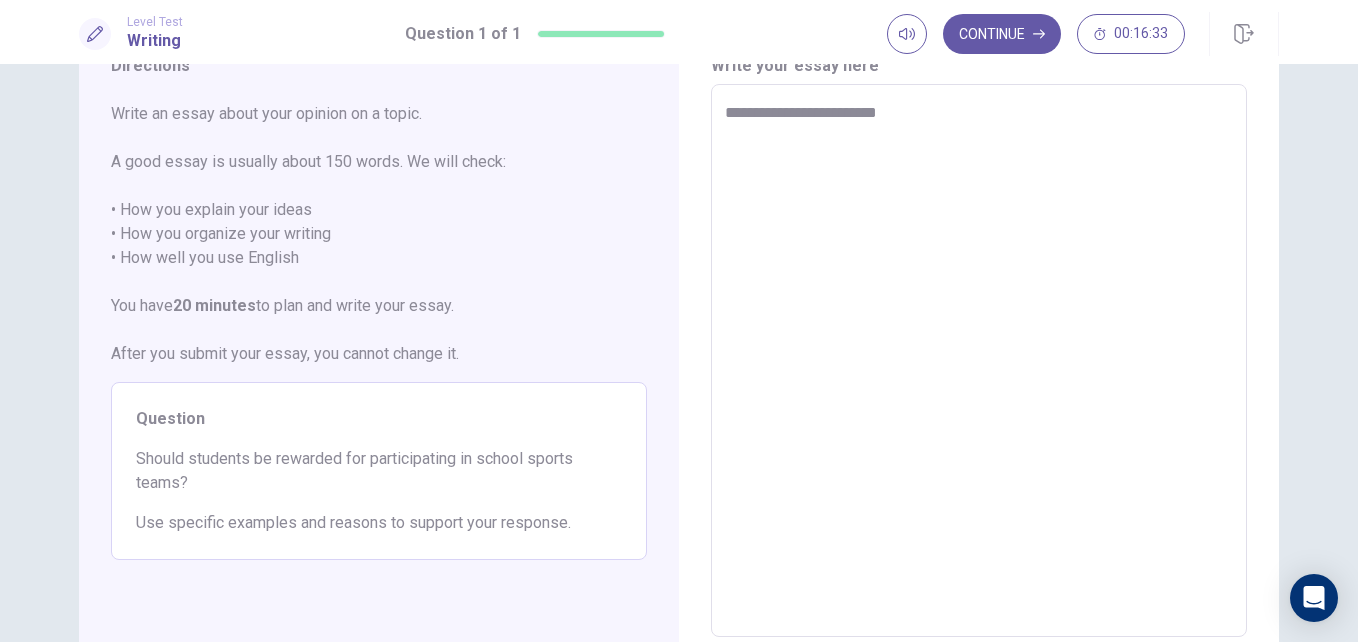 type on "**********" 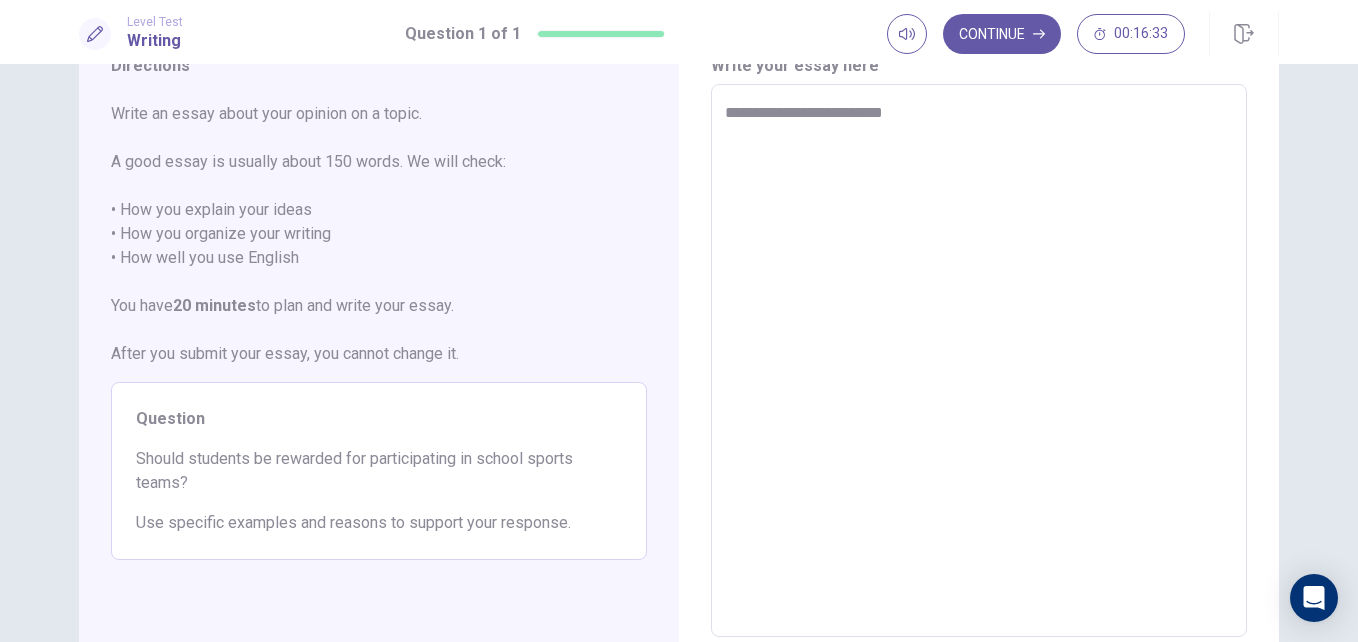 type on "*" 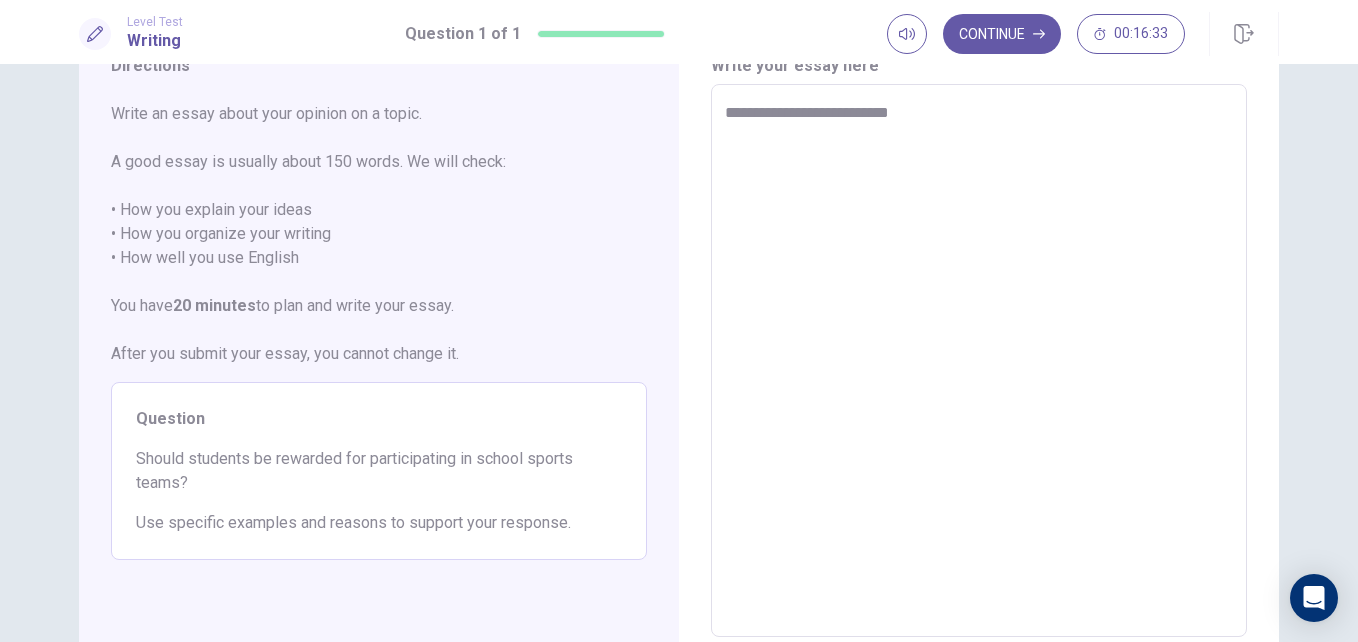 type on "*" 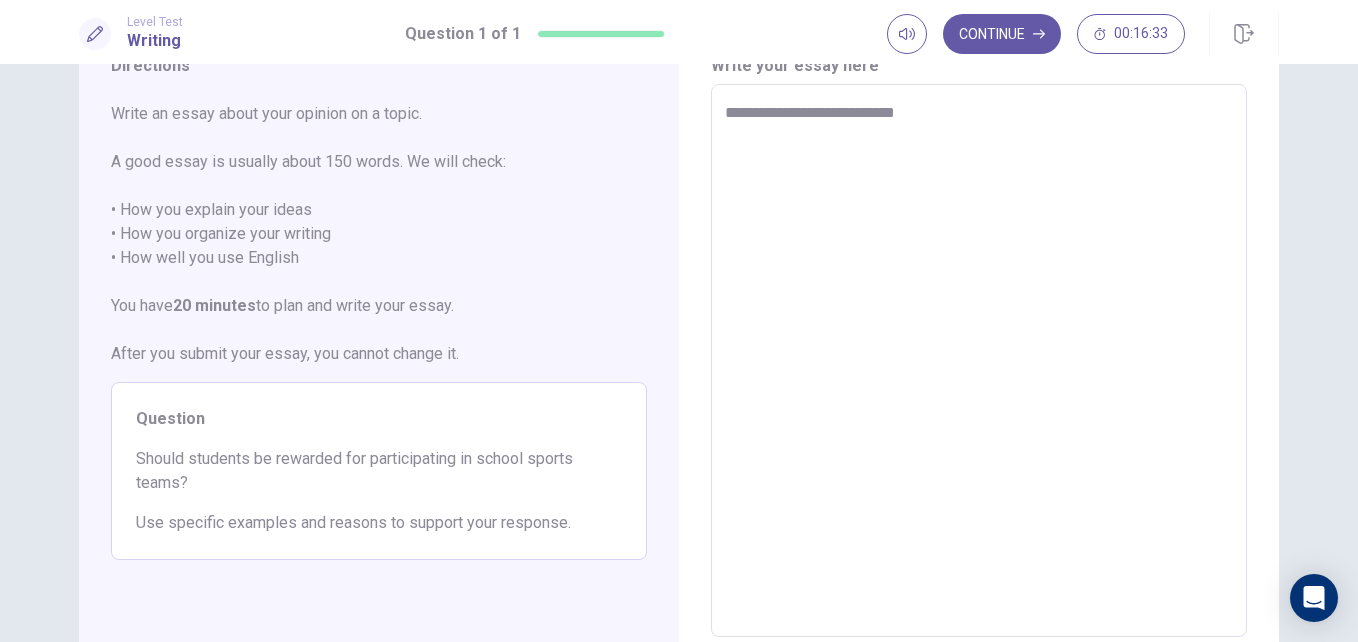 type on "**********" 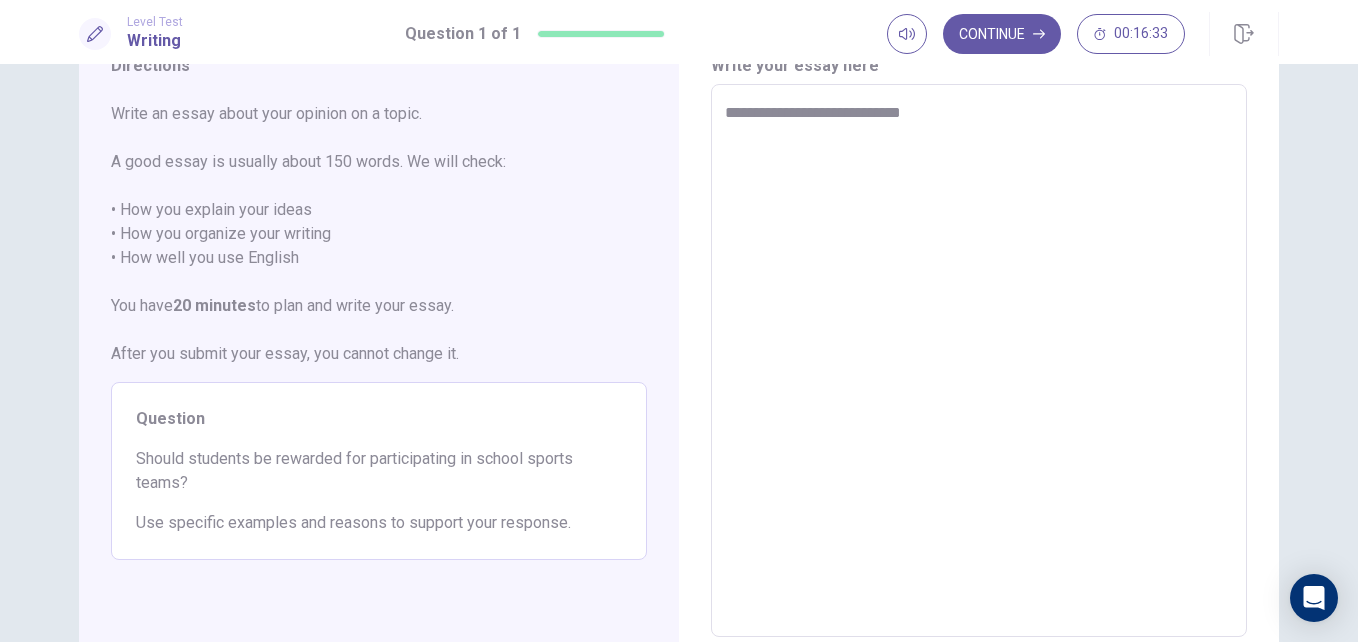 type on "*" 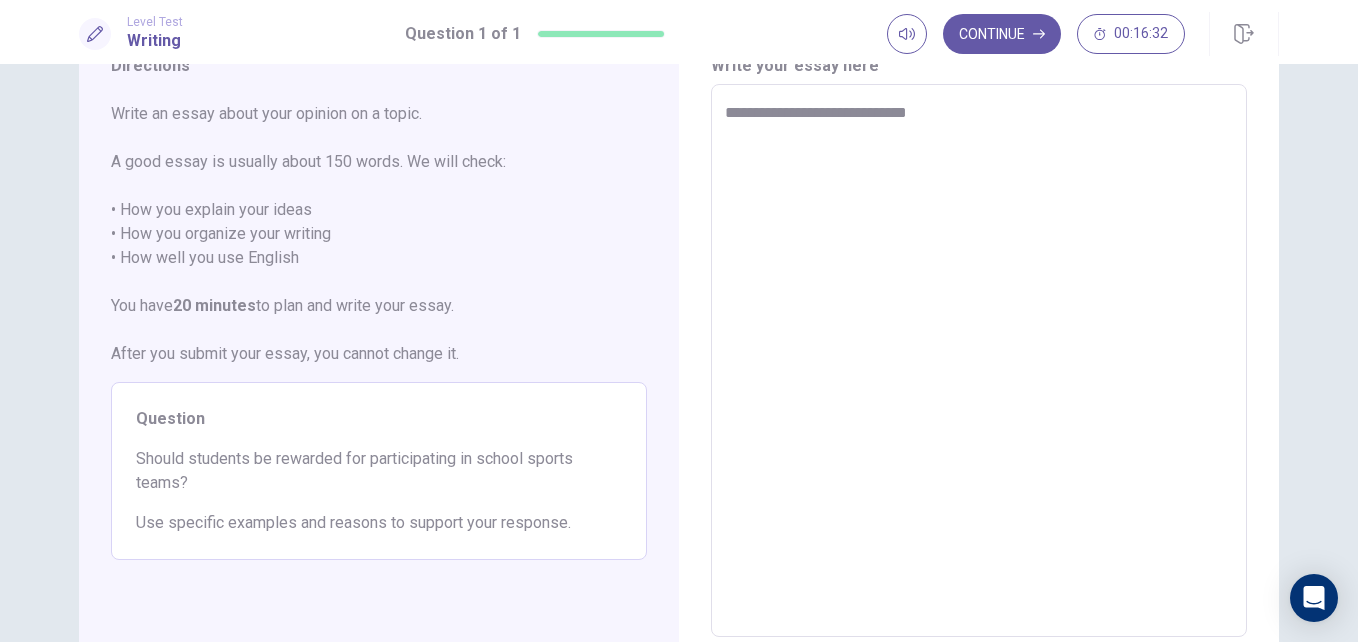 type on "*" 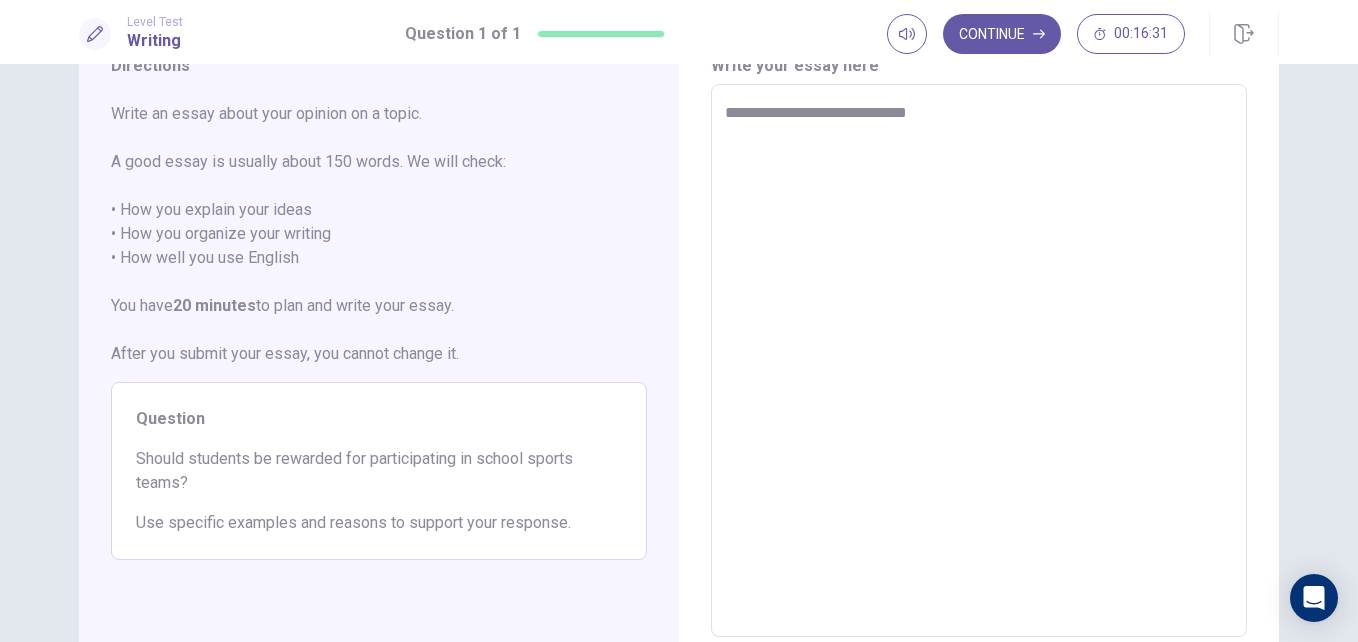 type on "**********" 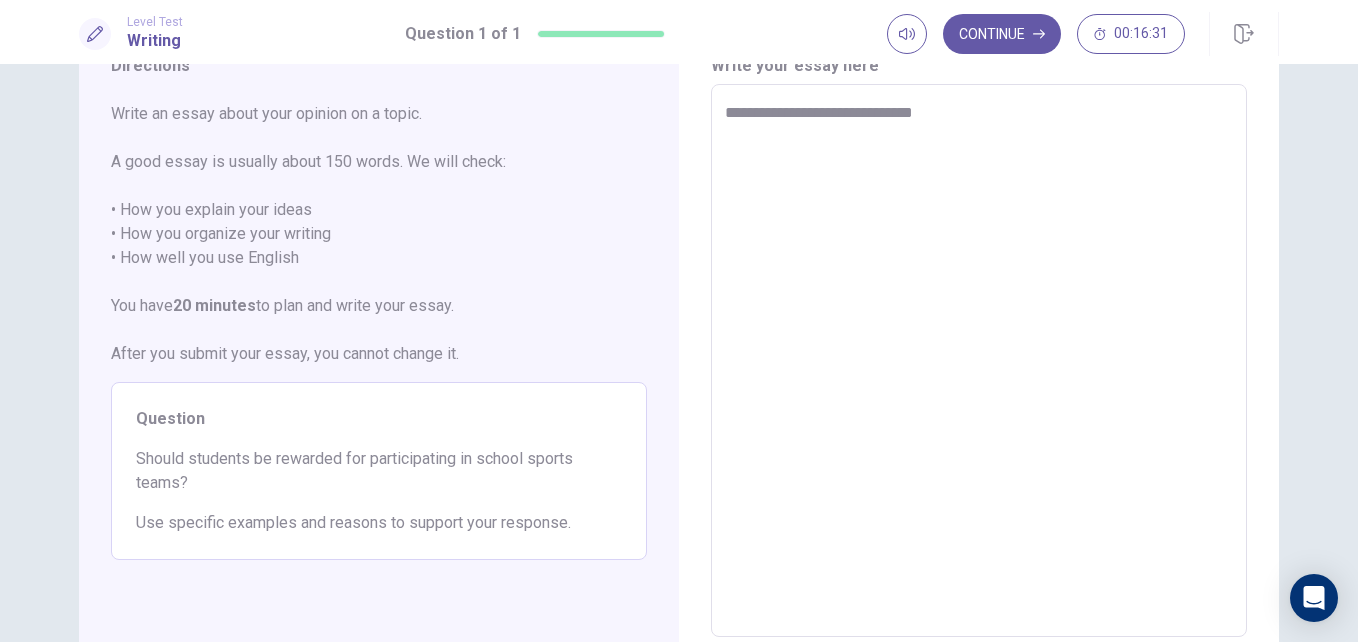 type on "*" 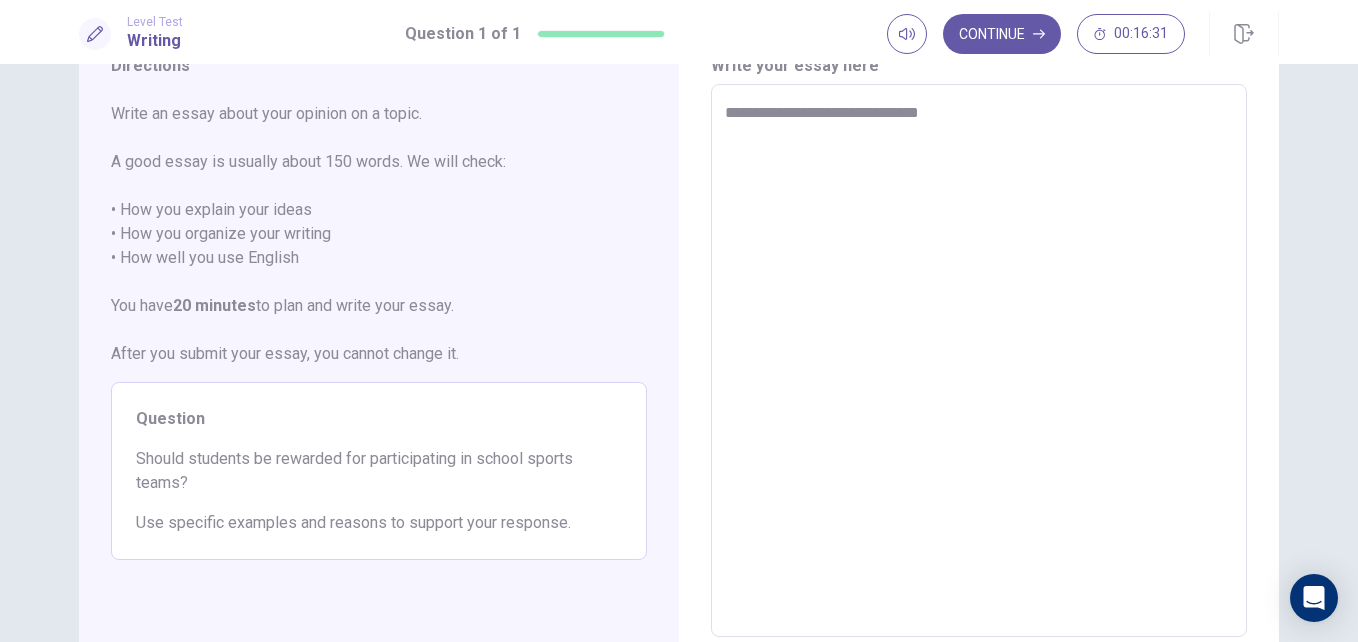 type on "*" 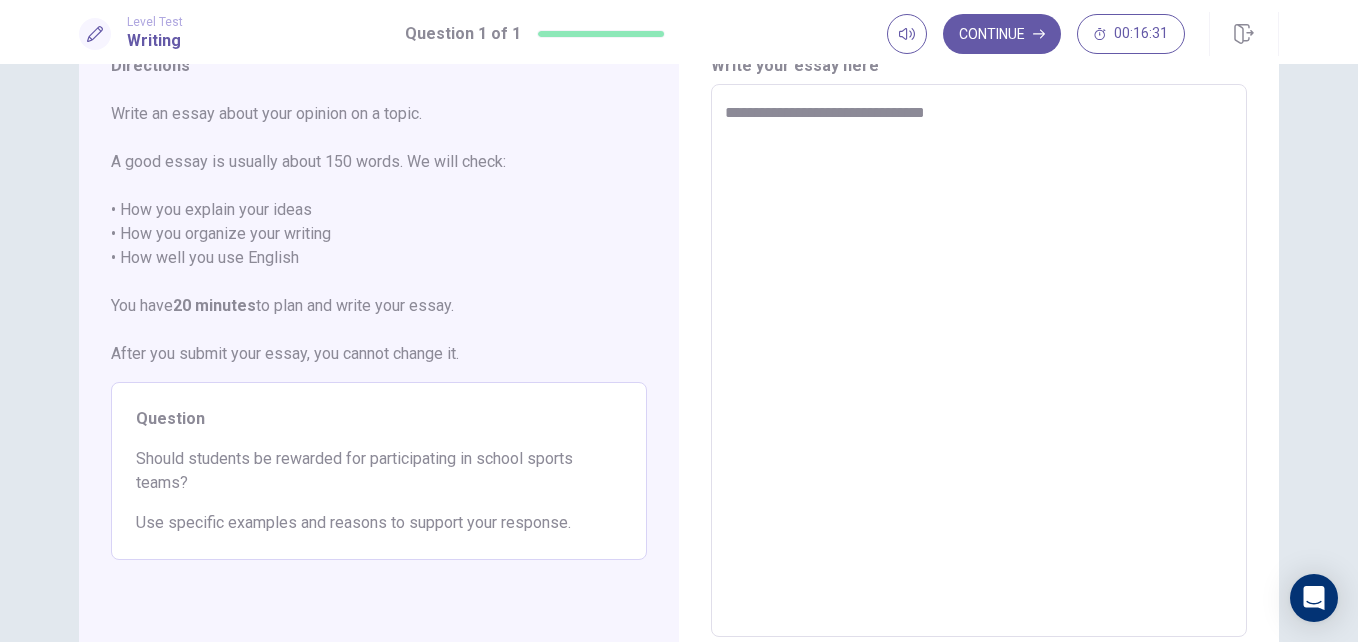 type on "*" 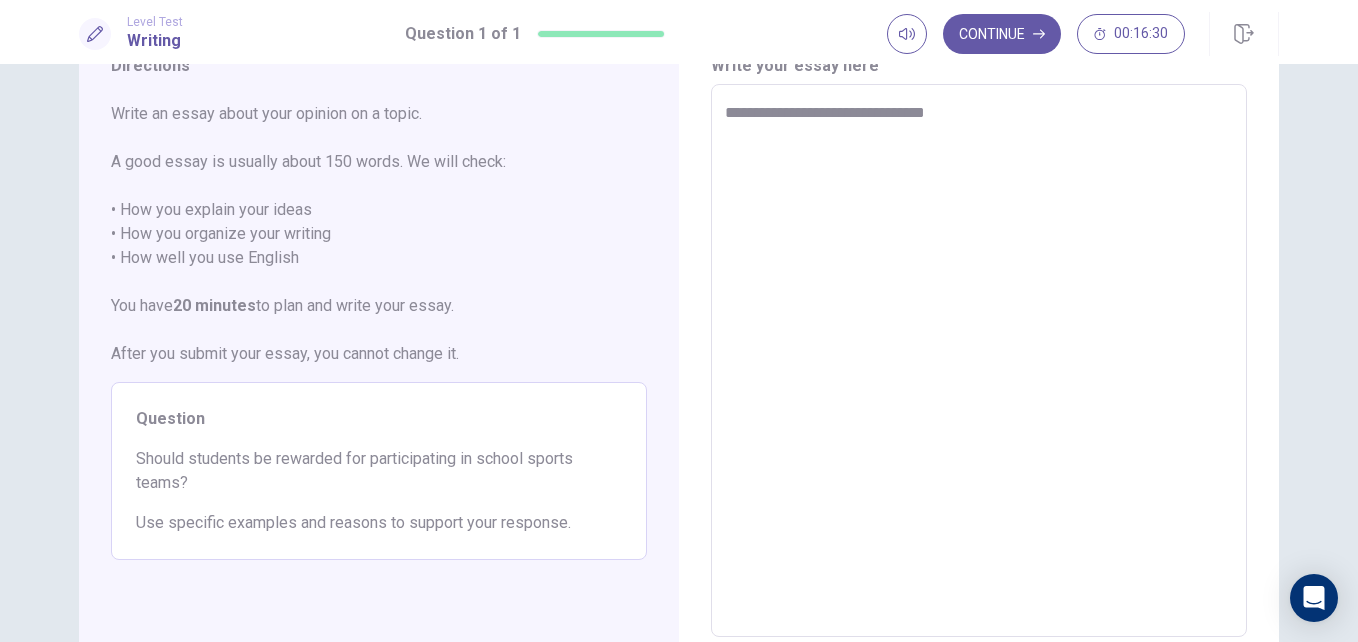 type on "**********" 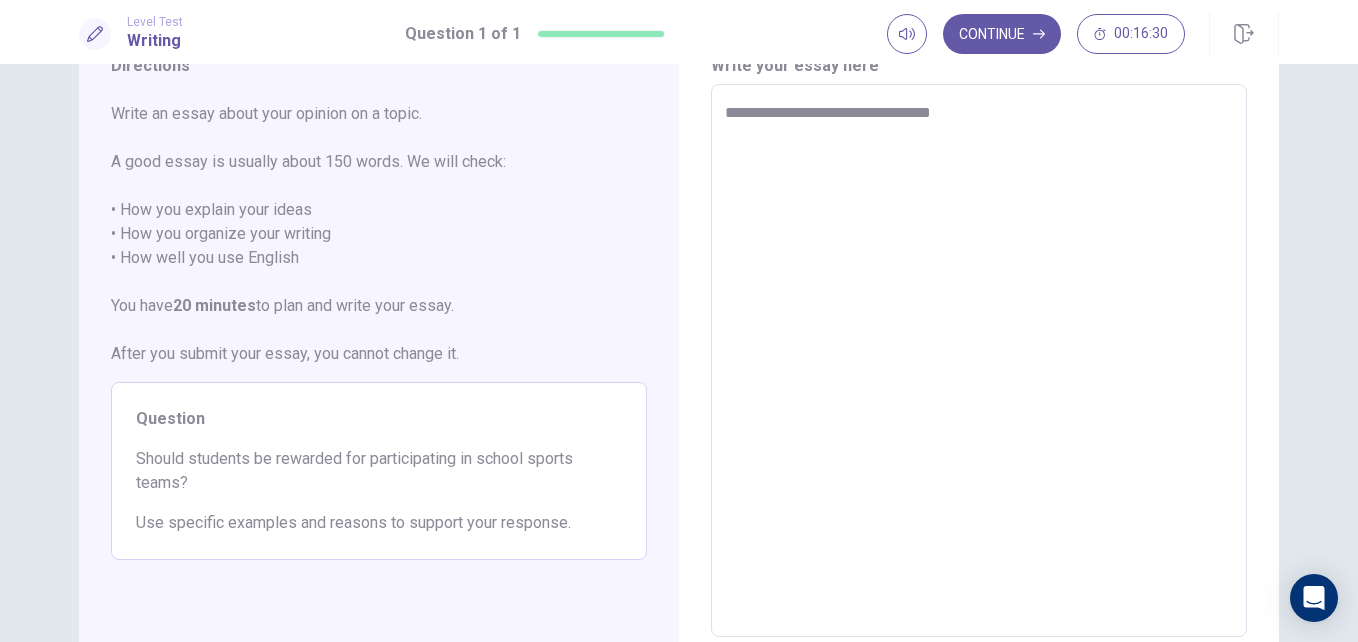 type on "*" 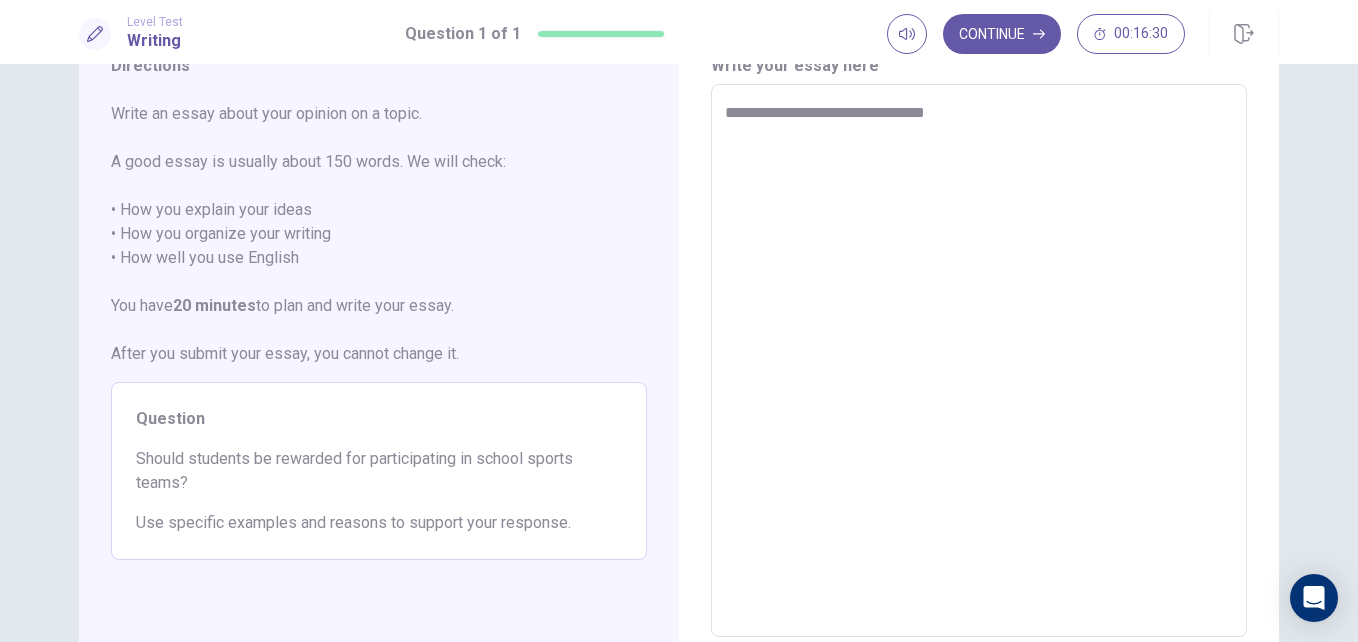 type on "*" 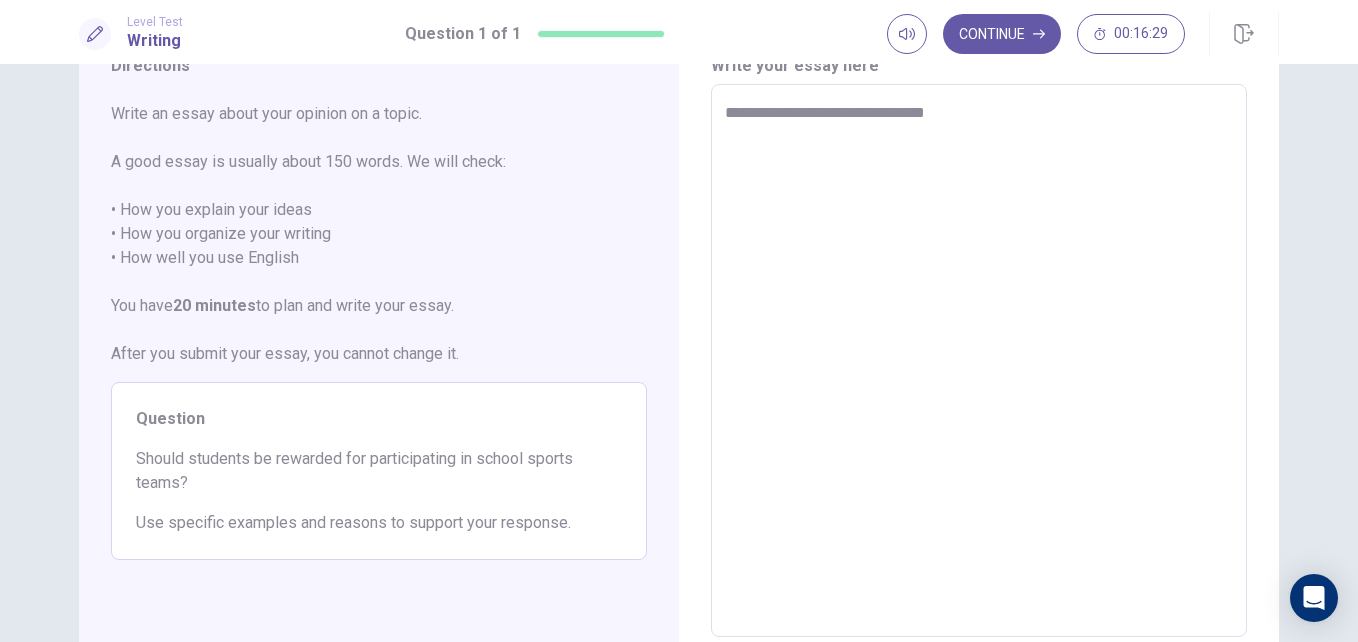 type on "**********" 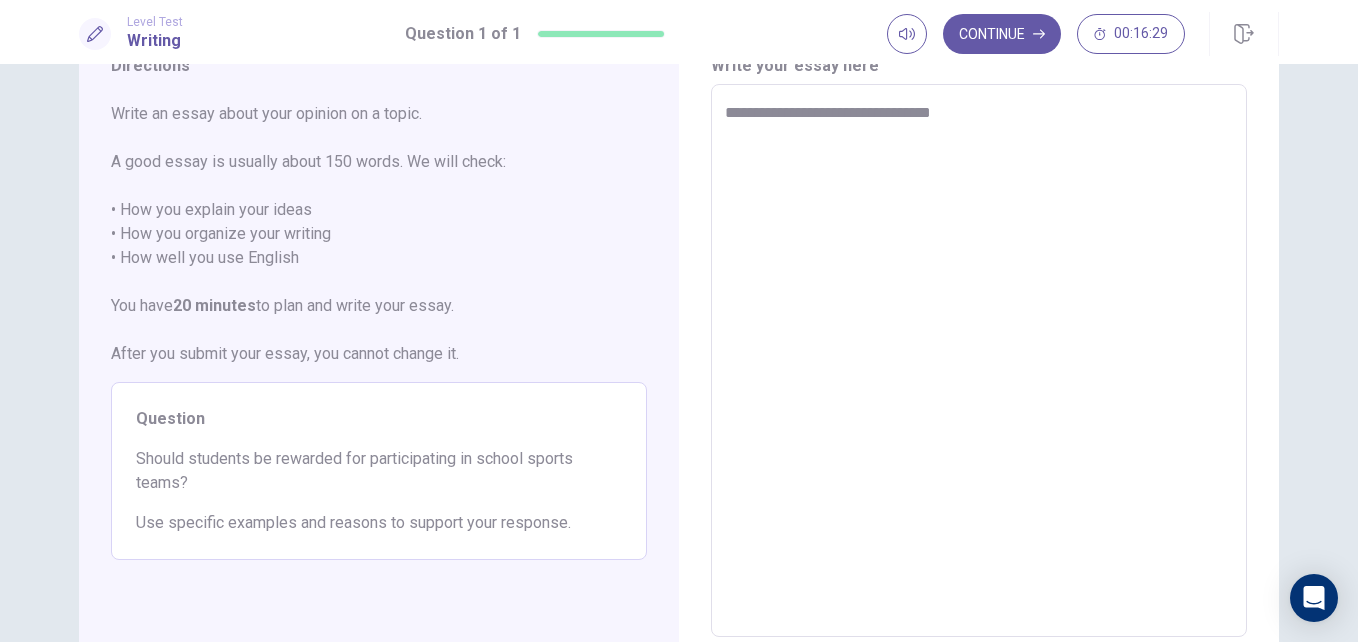 type on "*" 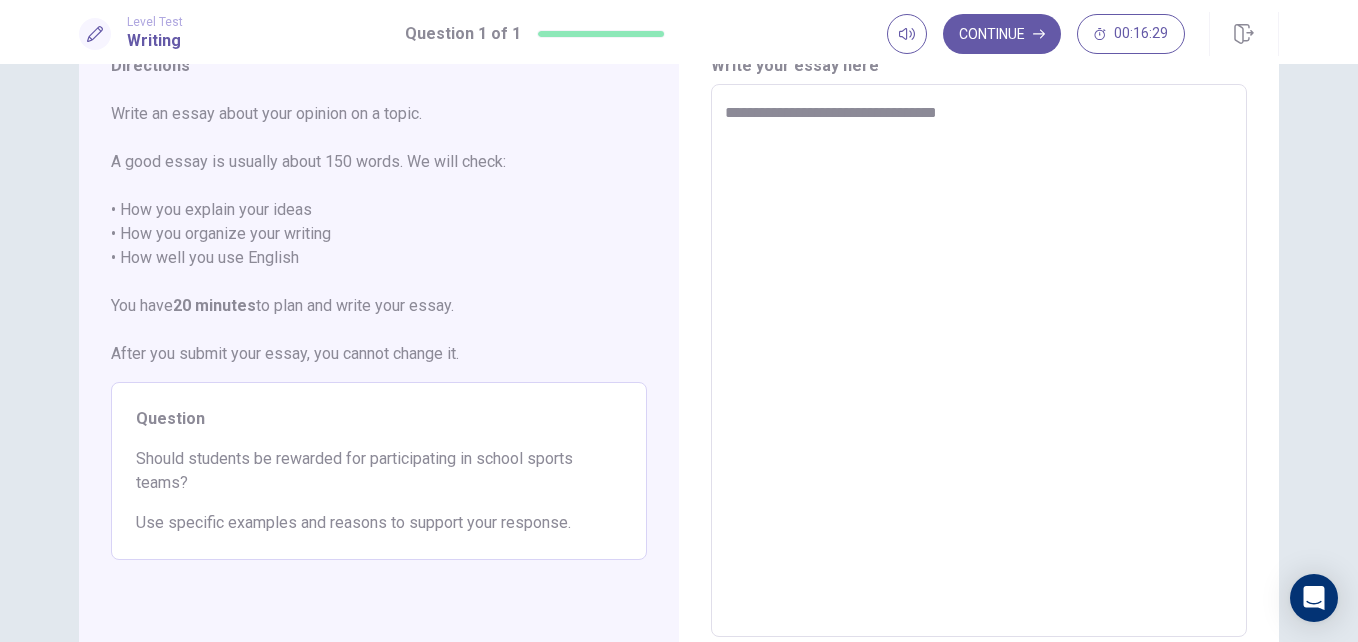 type on "*" 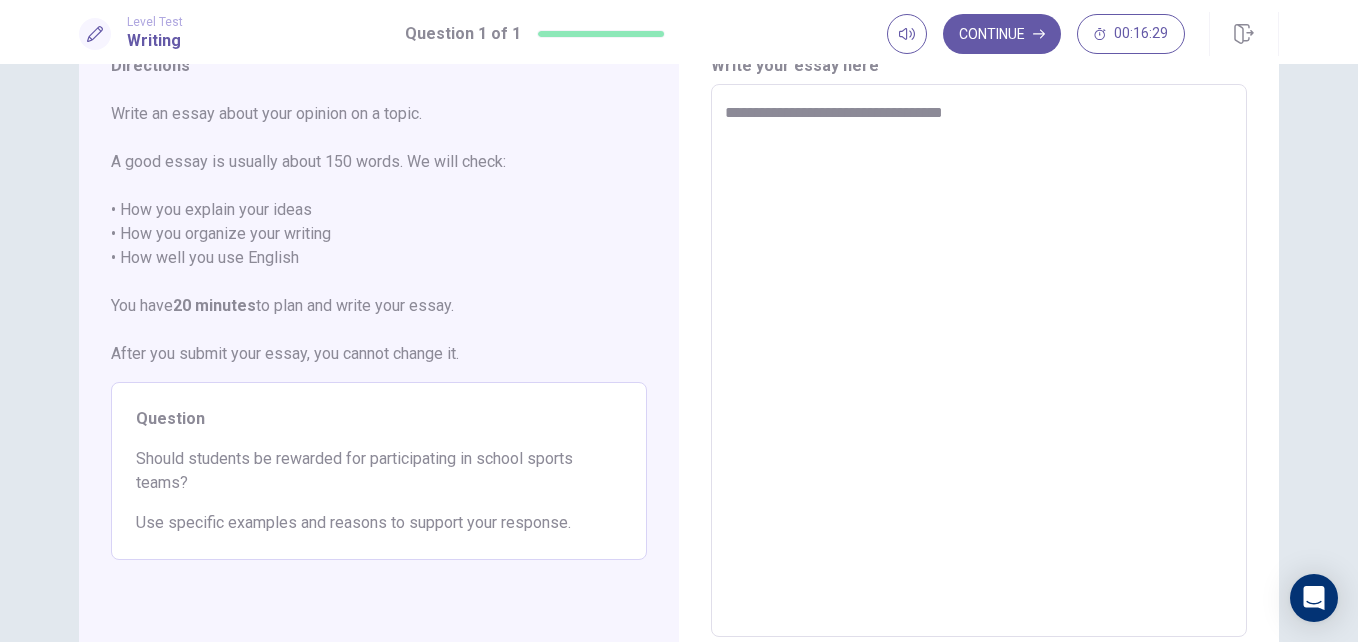 type on "*" 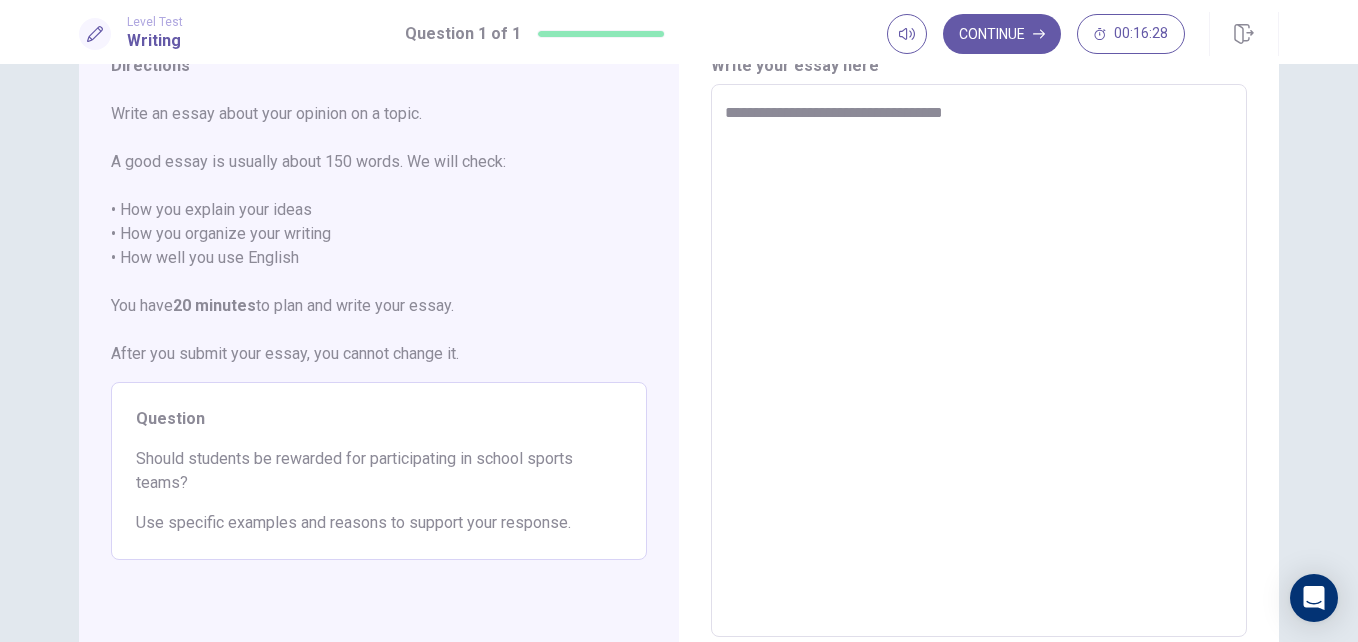 type on "**********" 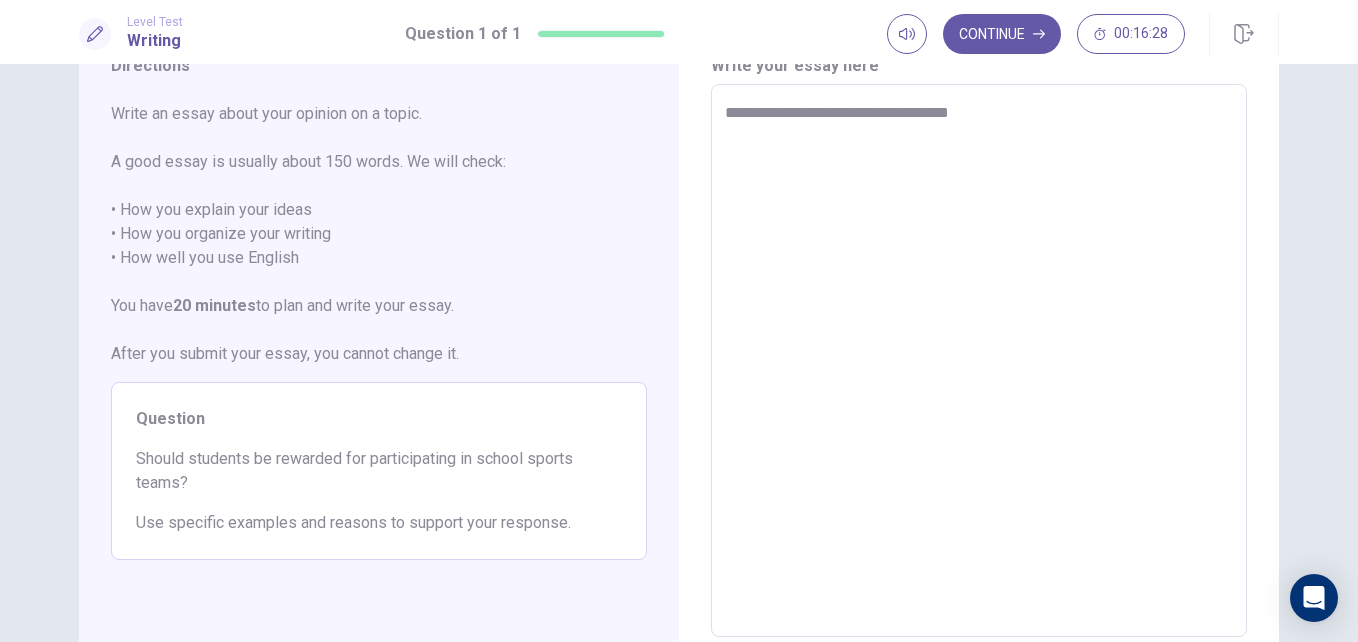 type on "*" 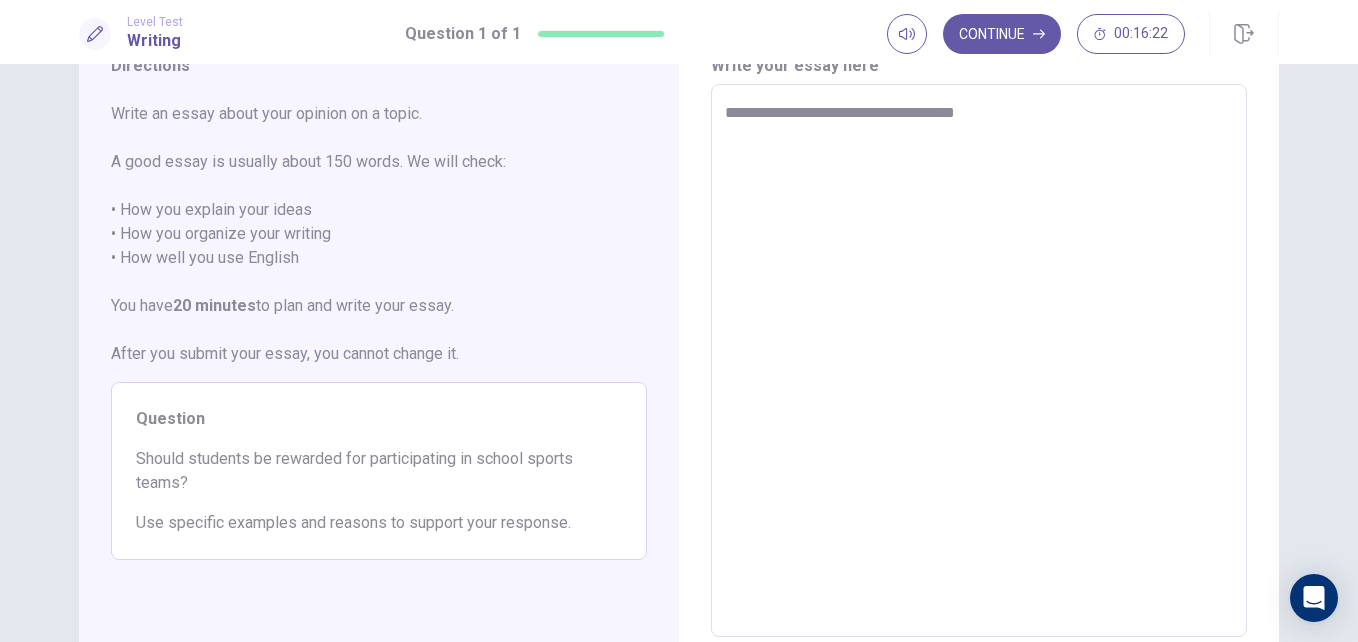 type on "*" 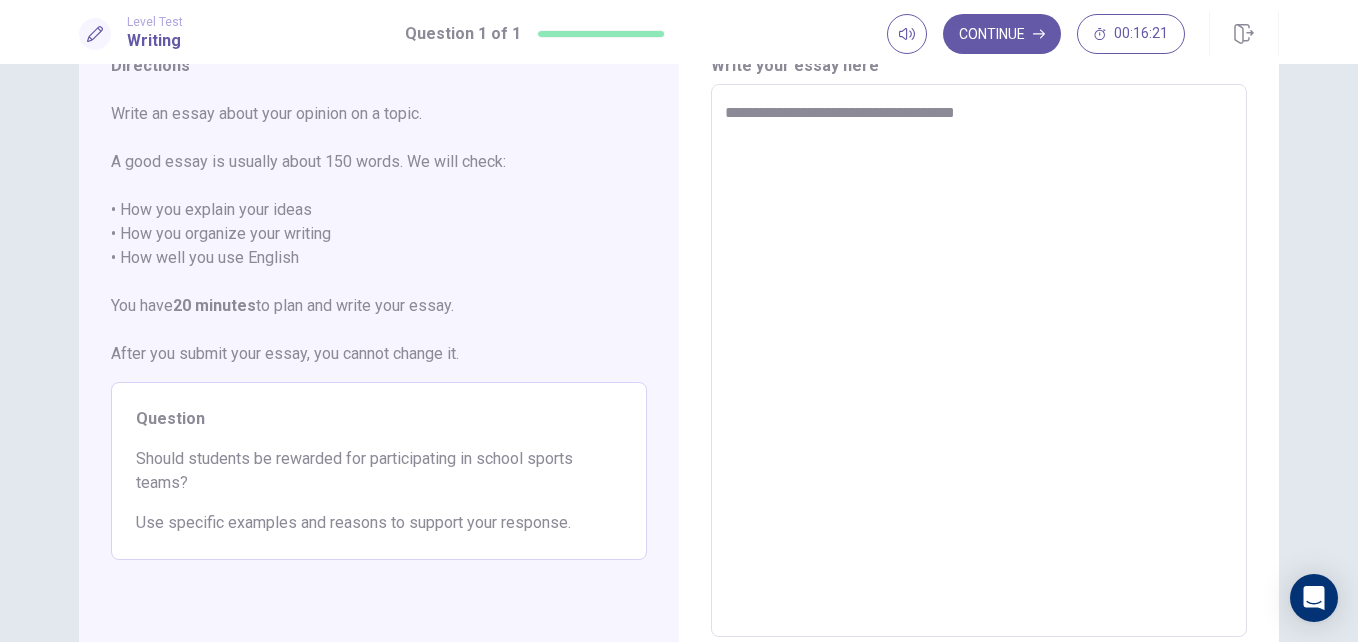 type on "**********" 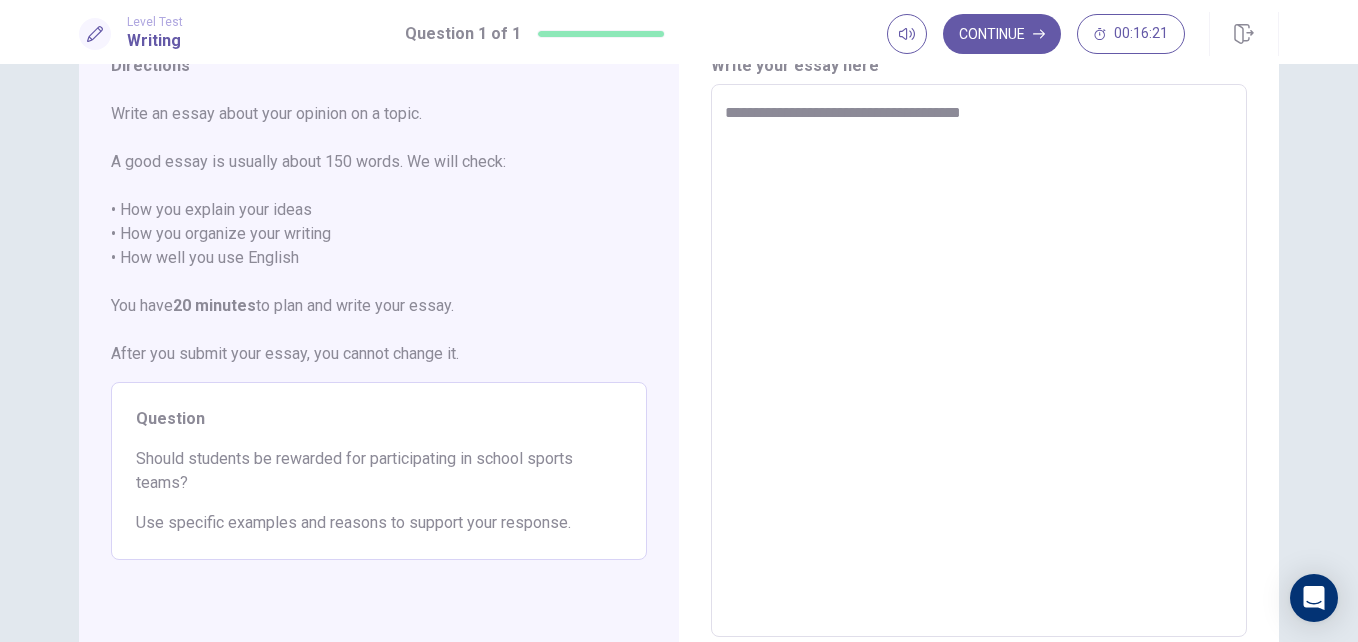 type on "*" 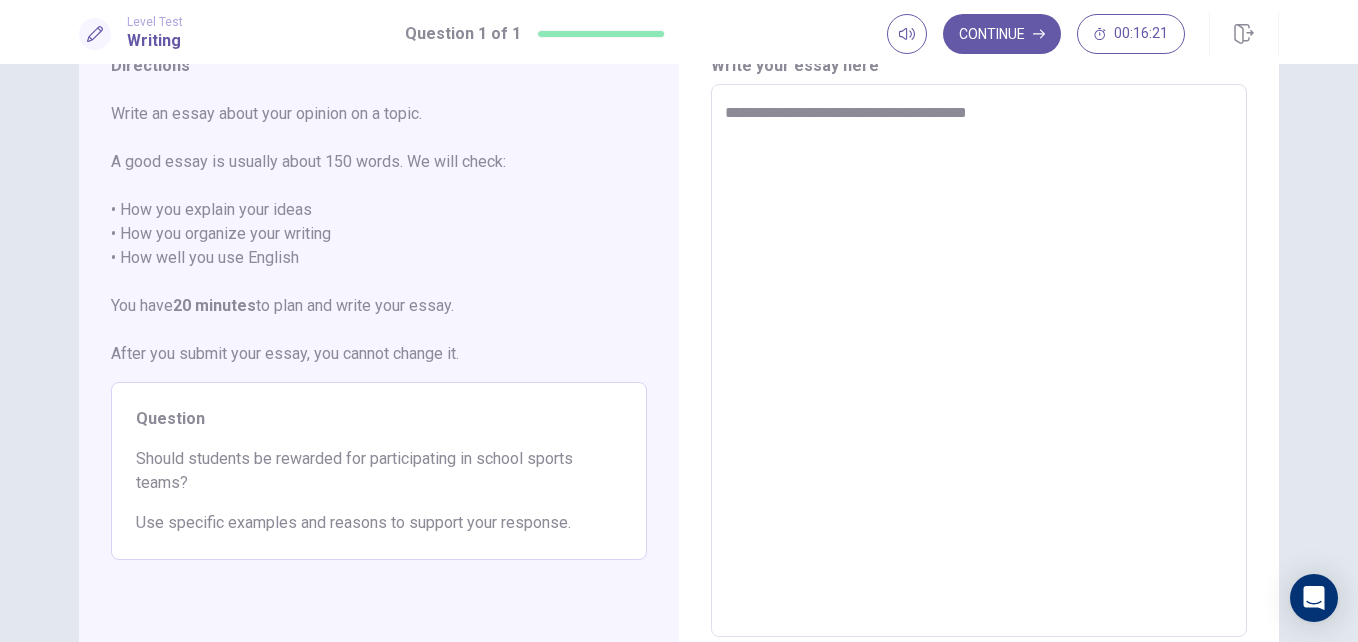 type on "*" 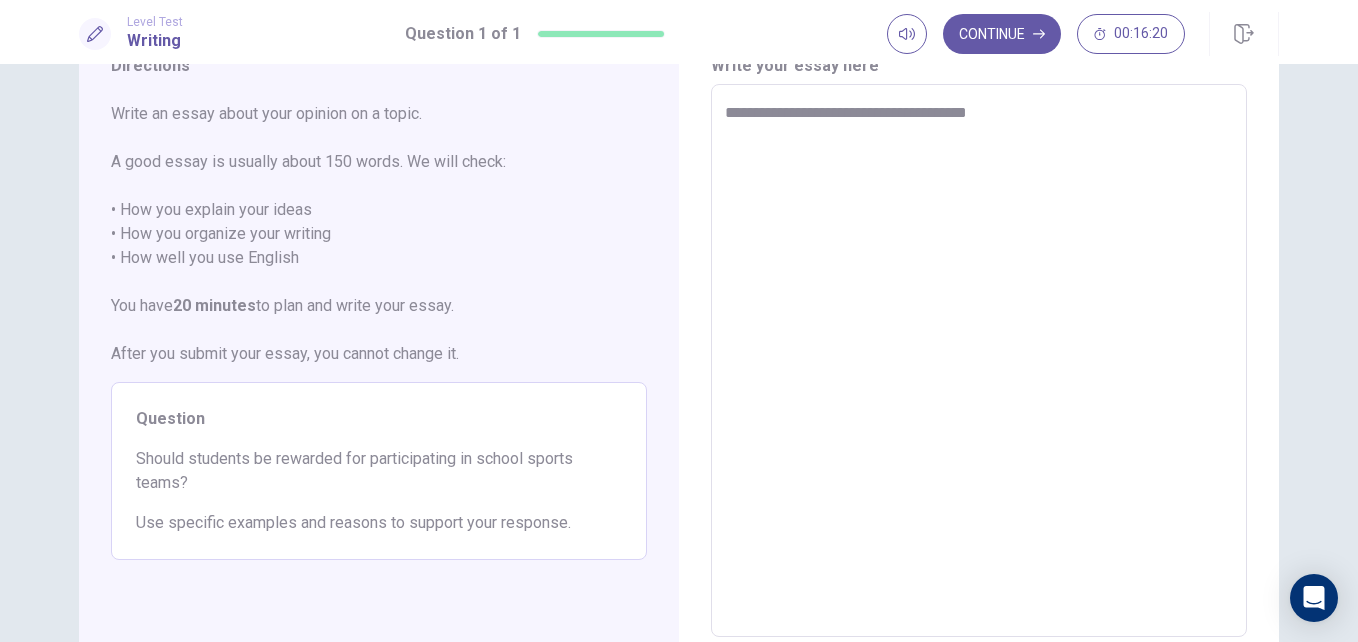 type on "**********" 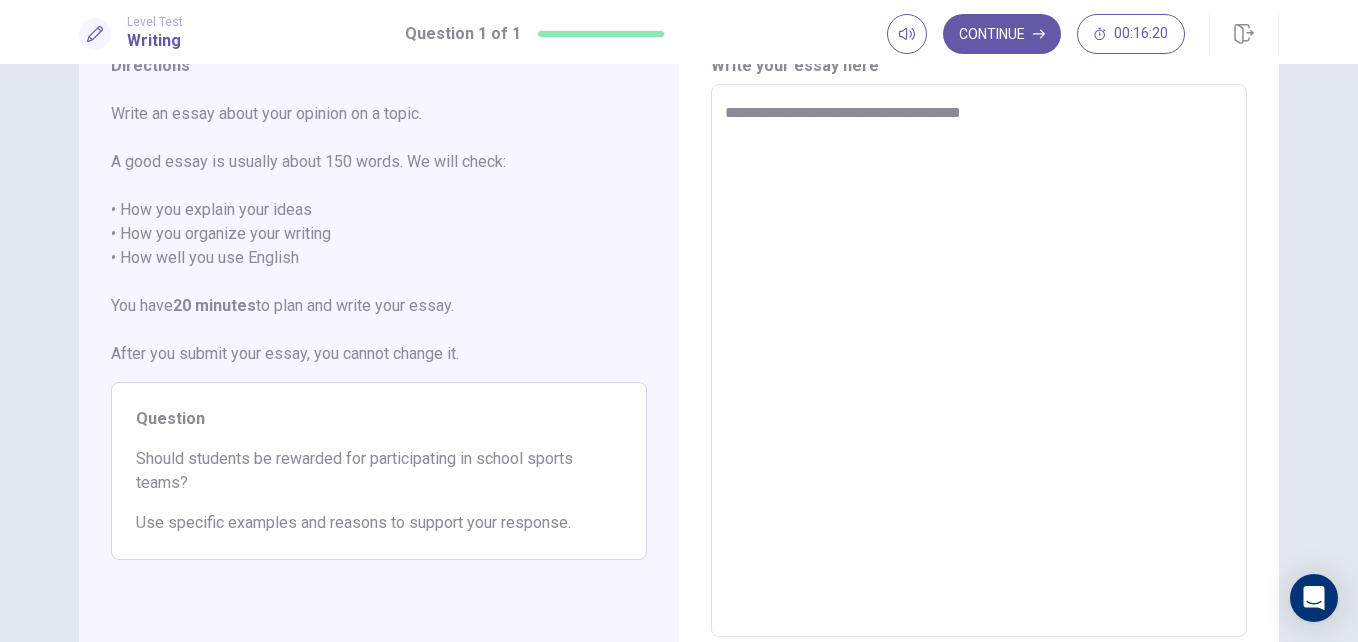type on "*" 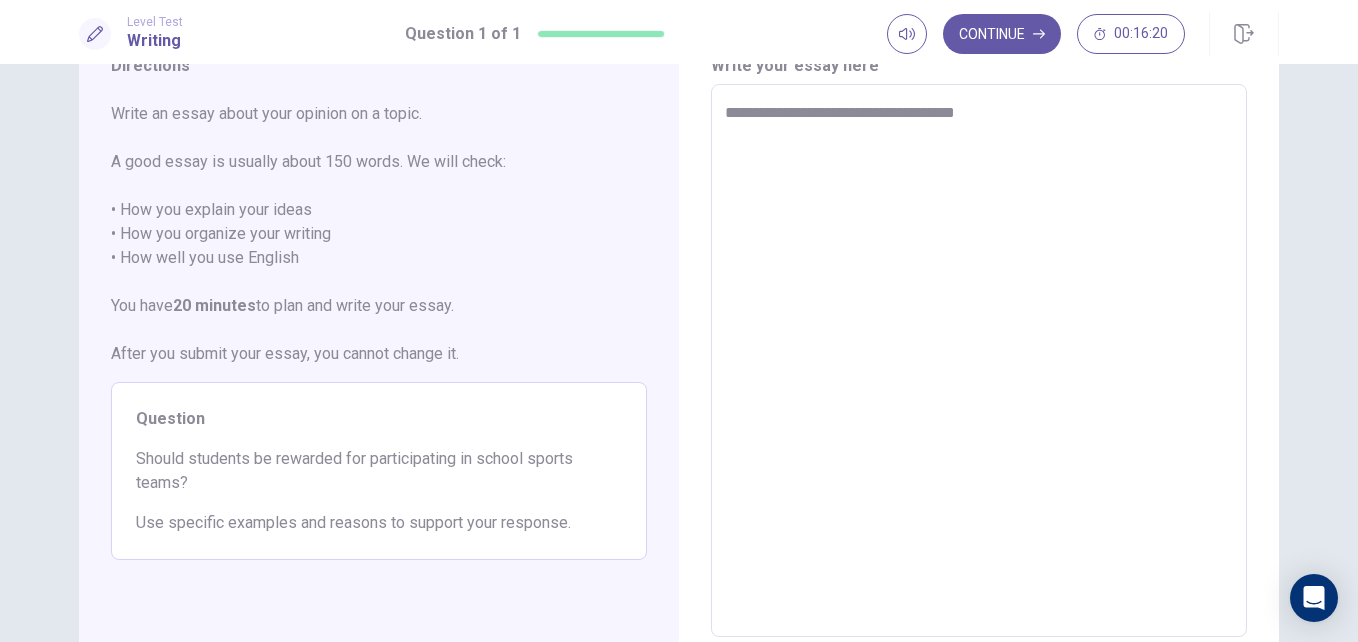 type on "*" 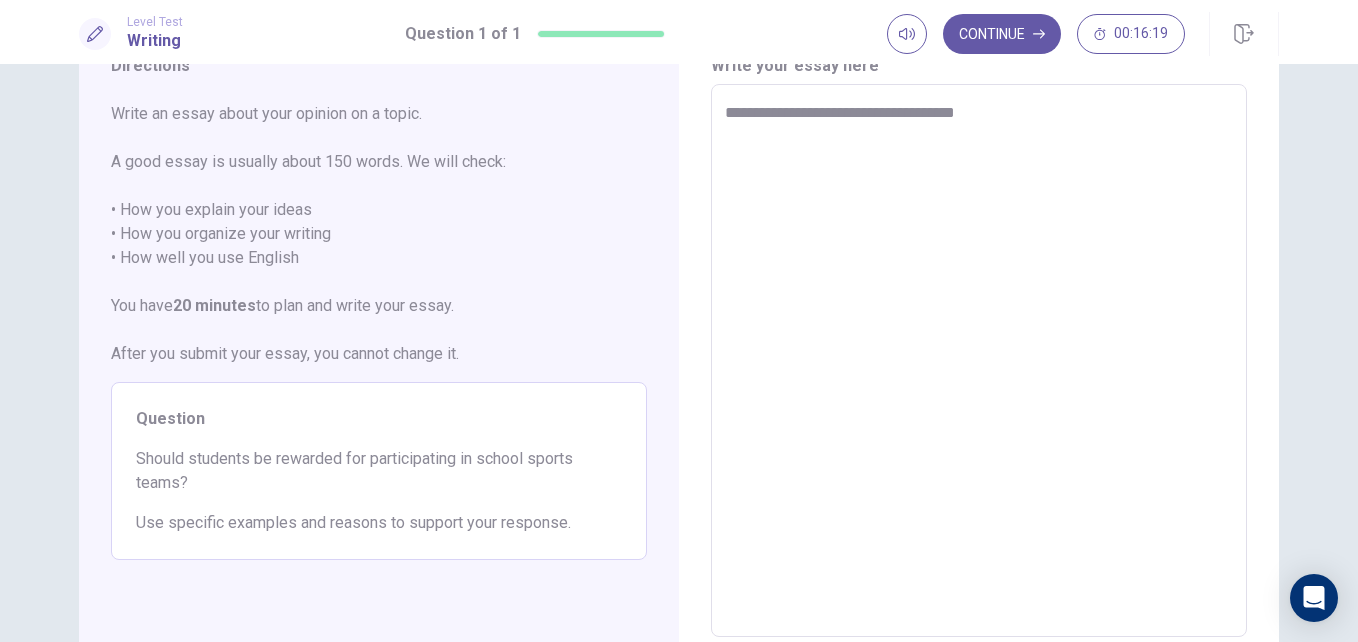 type on "**********" 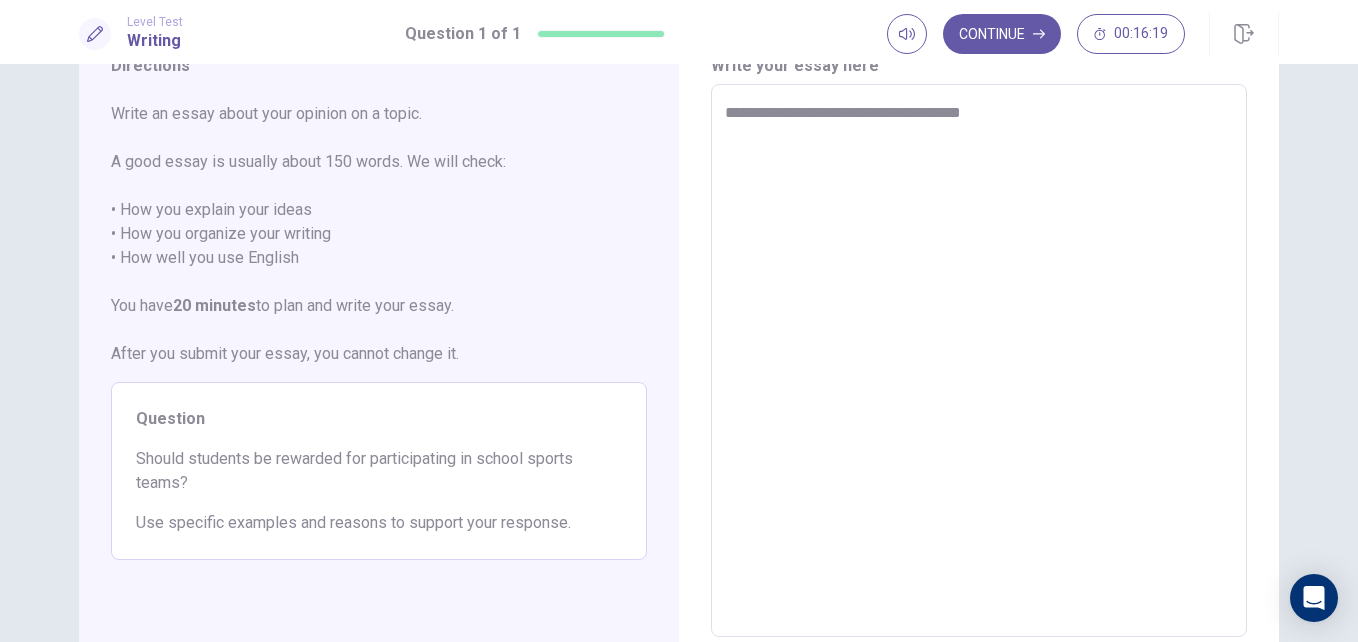 type on "*" 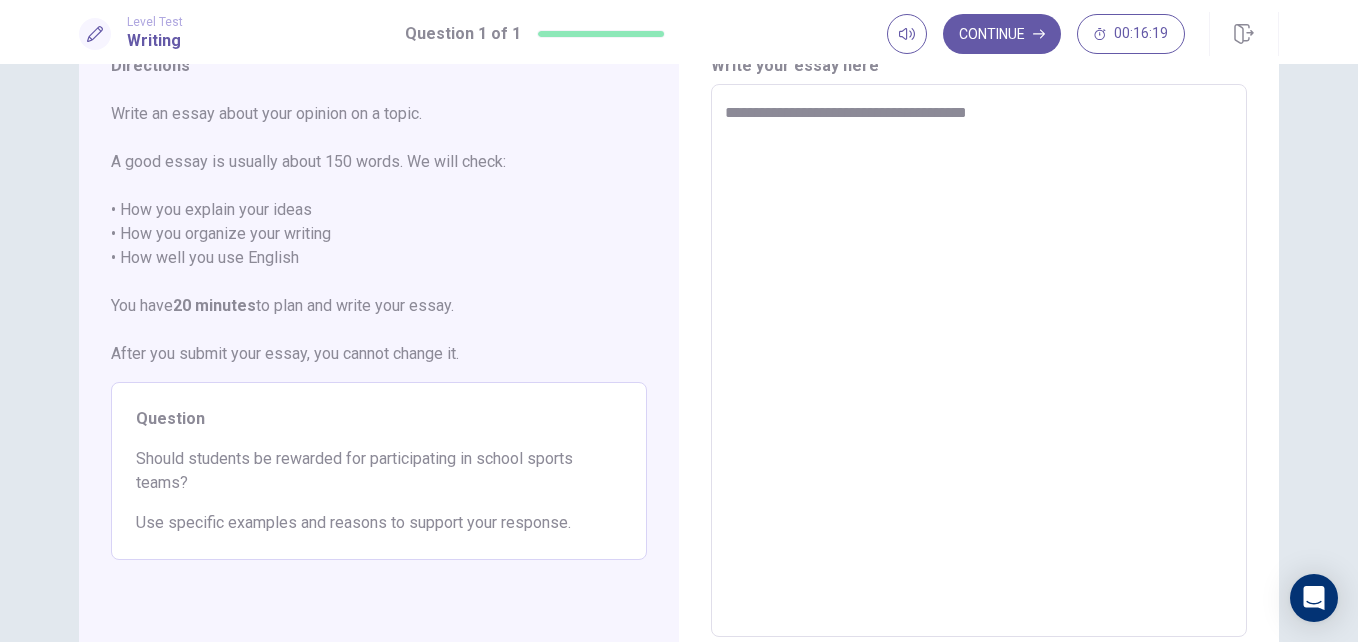 type on "*" 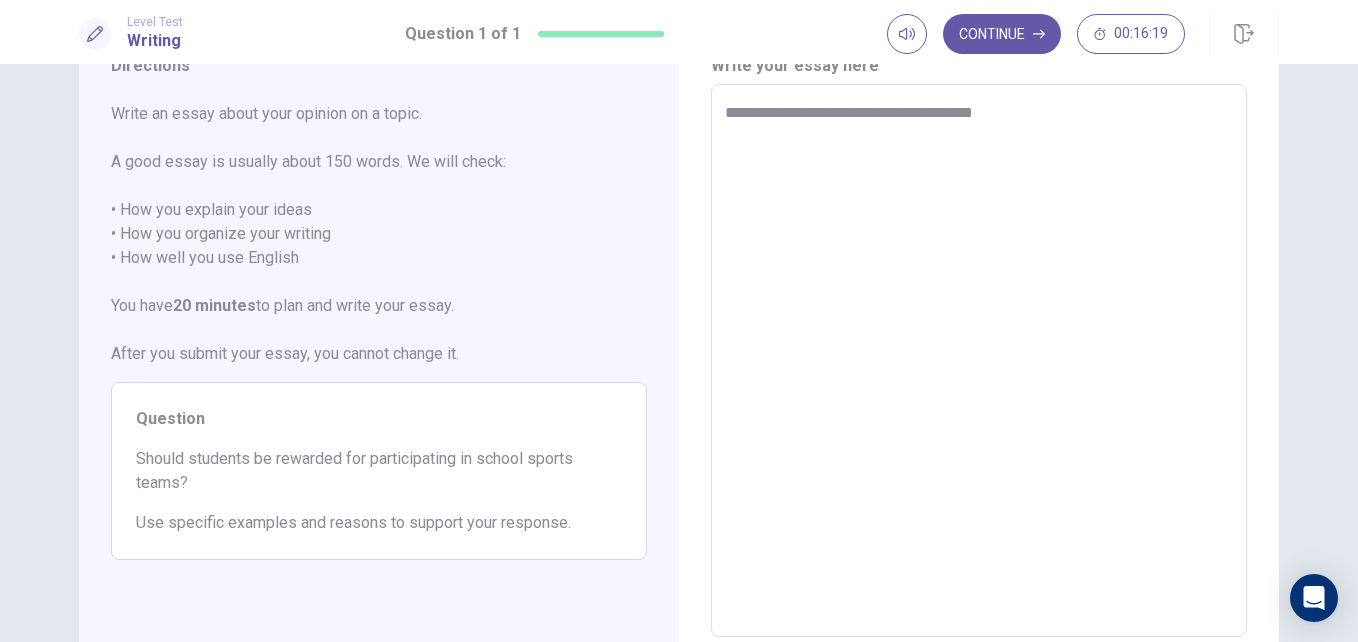 type on "*" 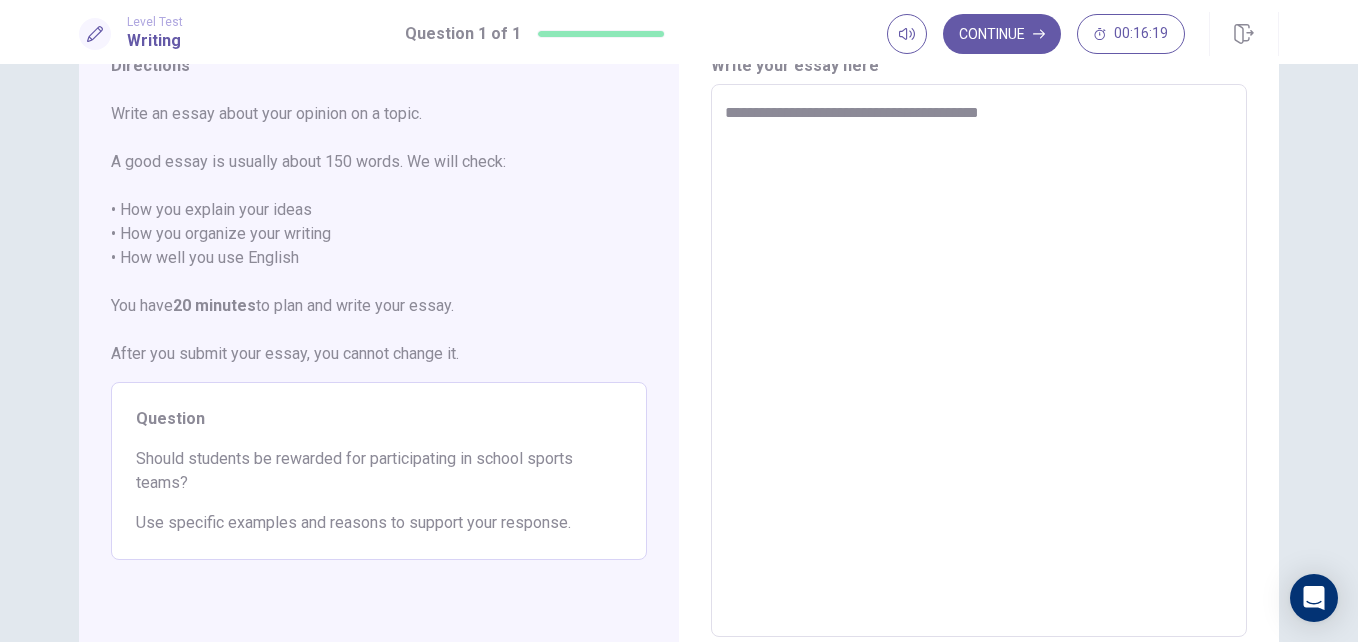type on "*" 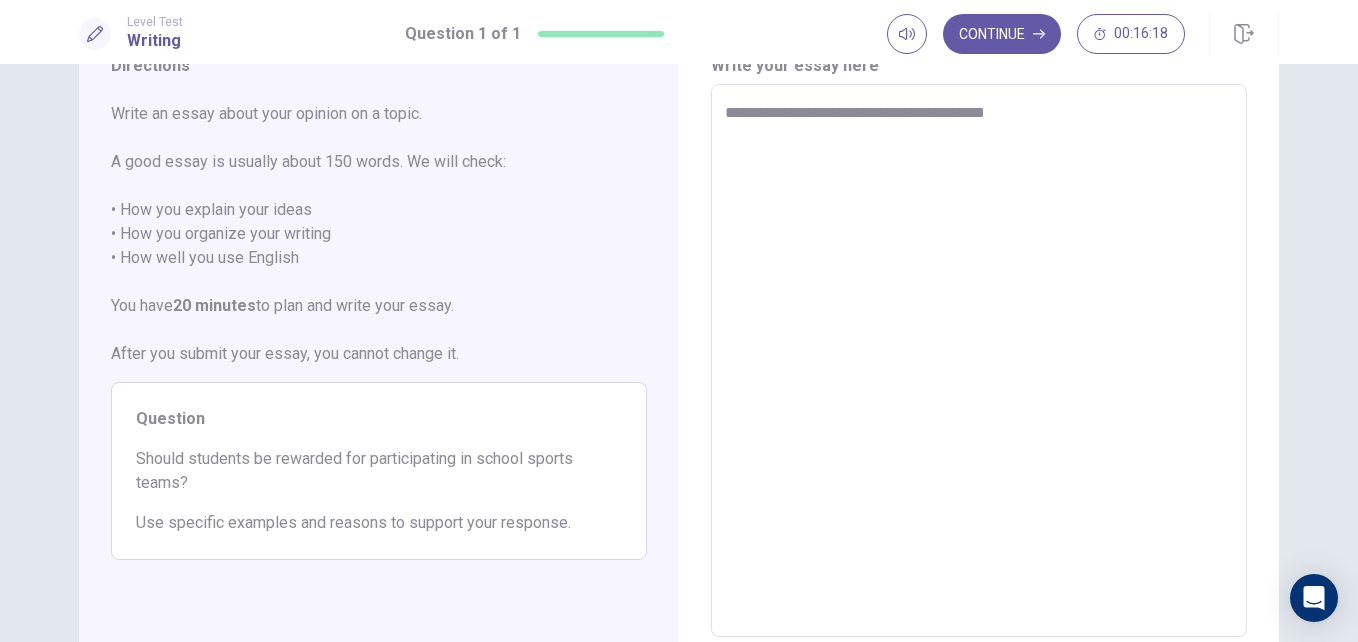 type on "*" 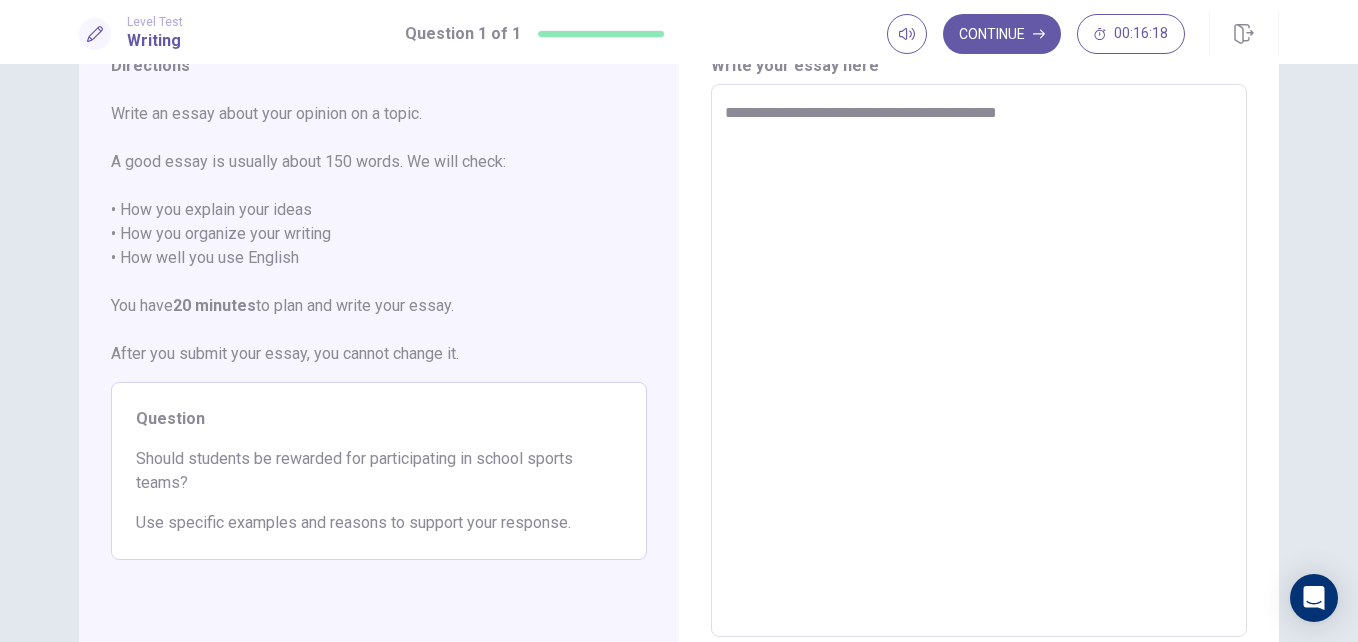 type on "**********" 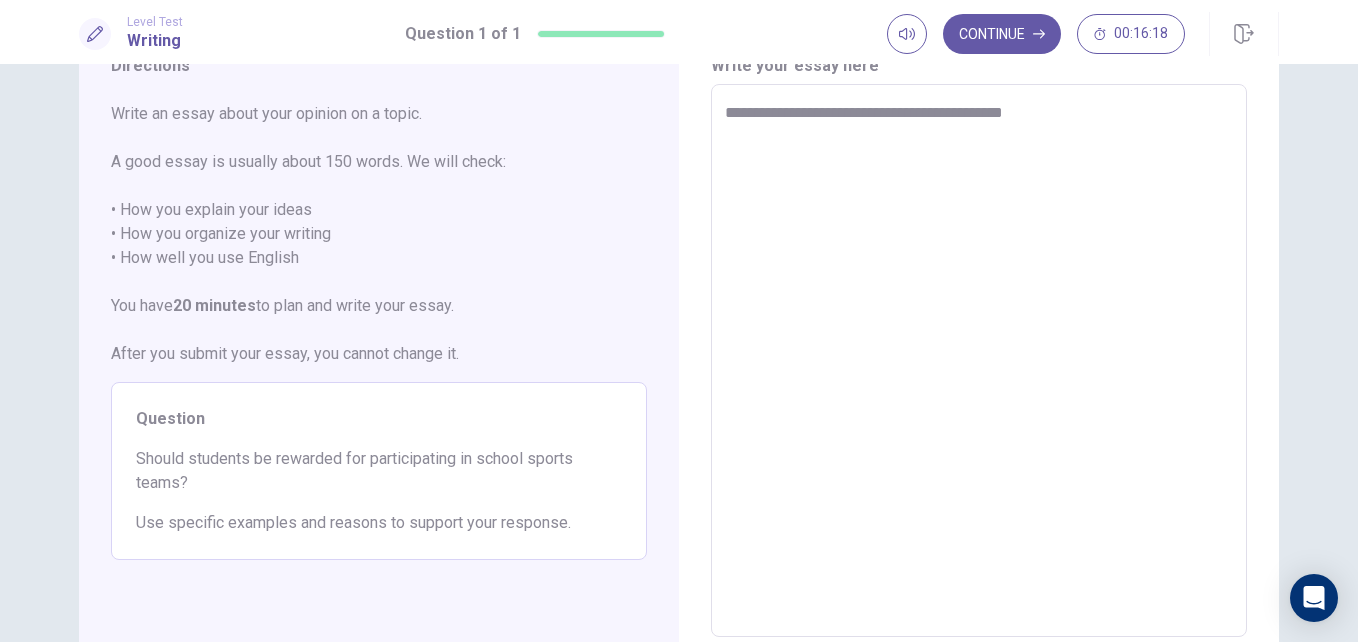 type on "*" 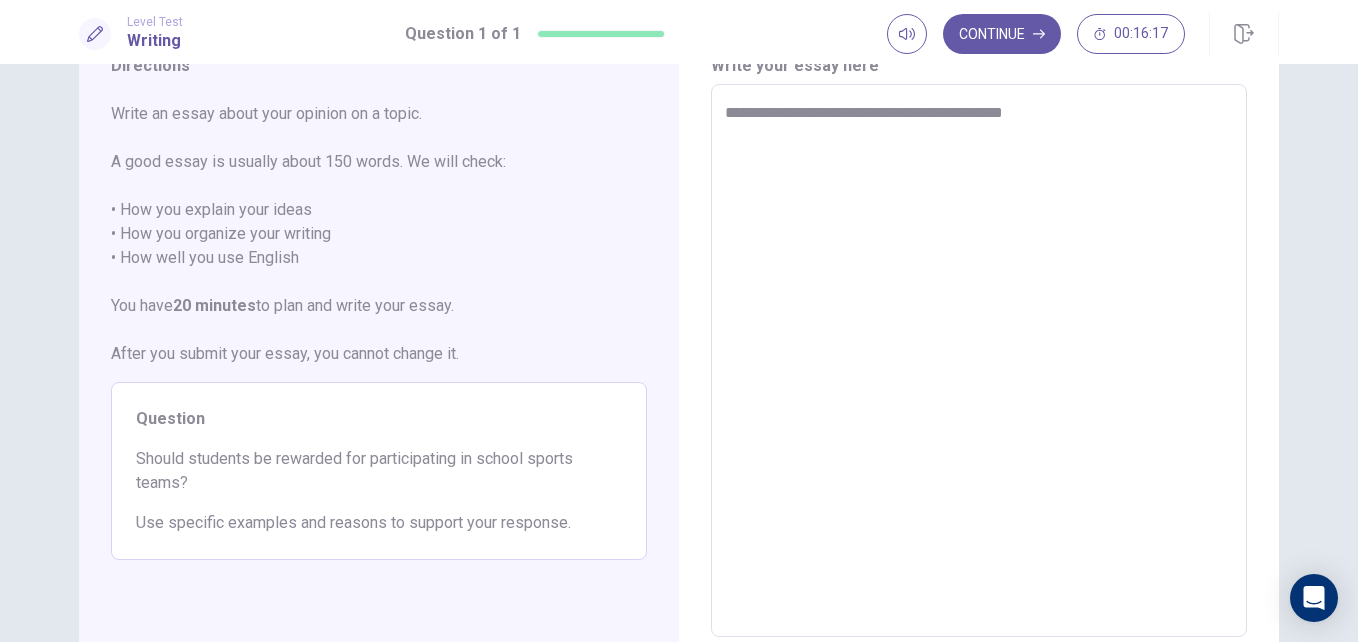 type on "**********" 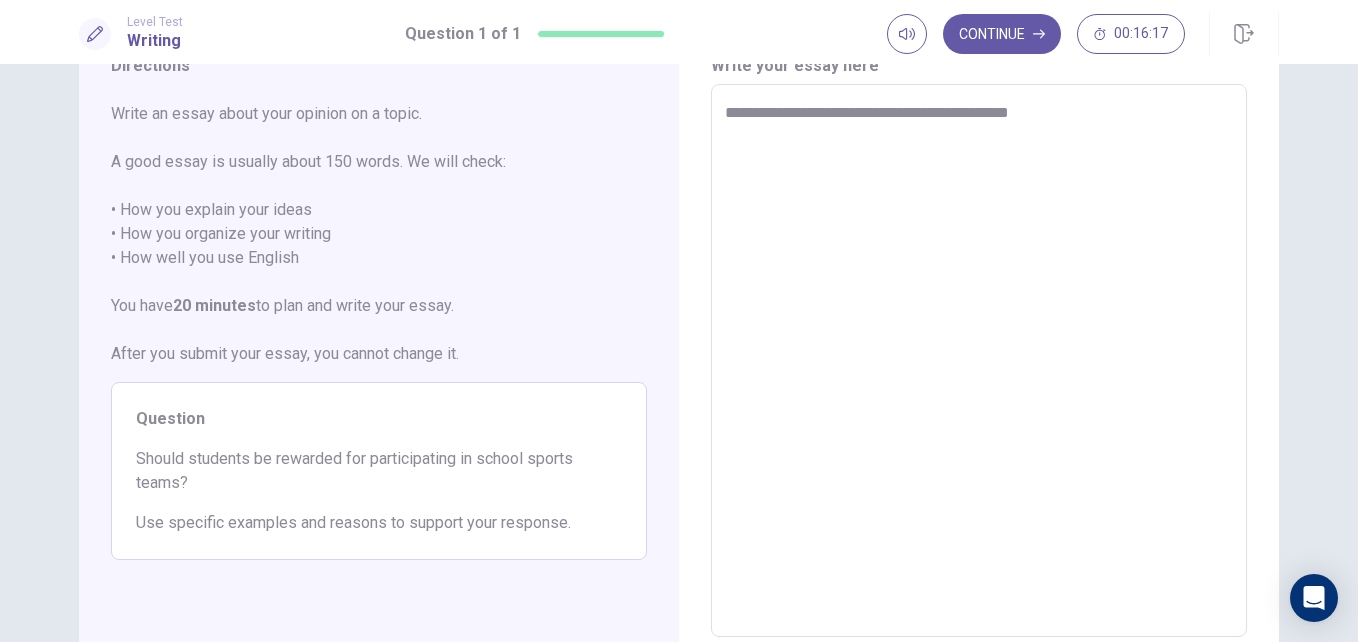 type on "*" 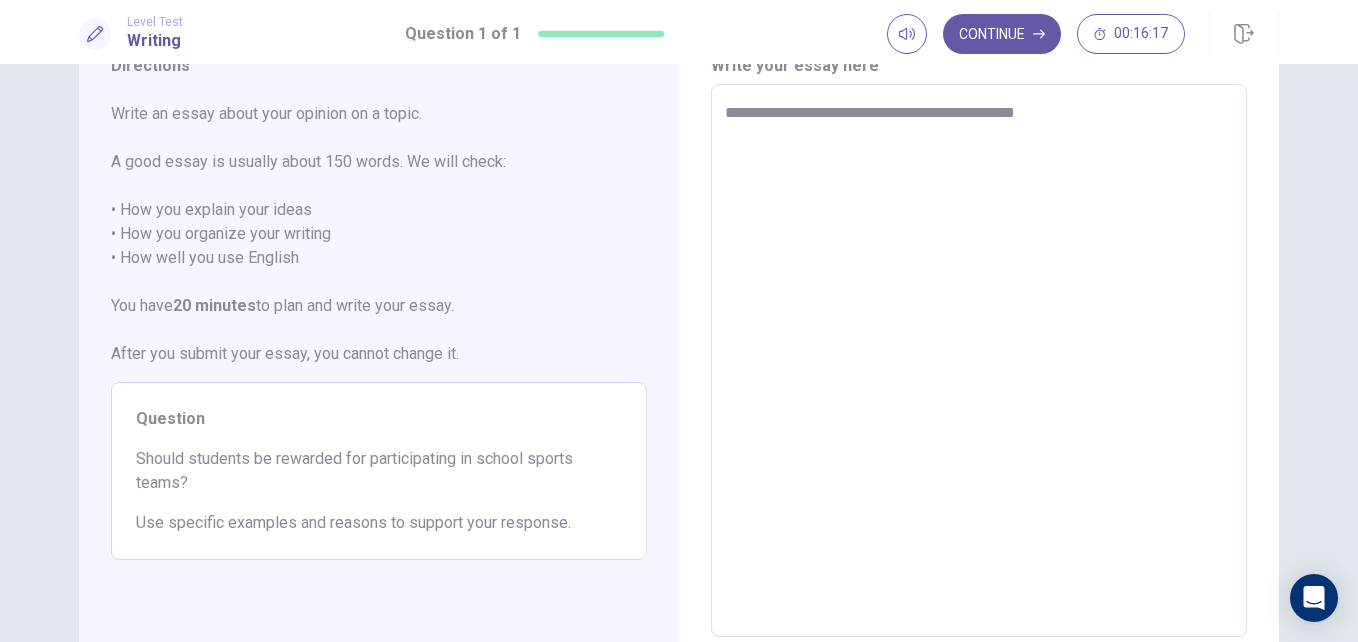 type 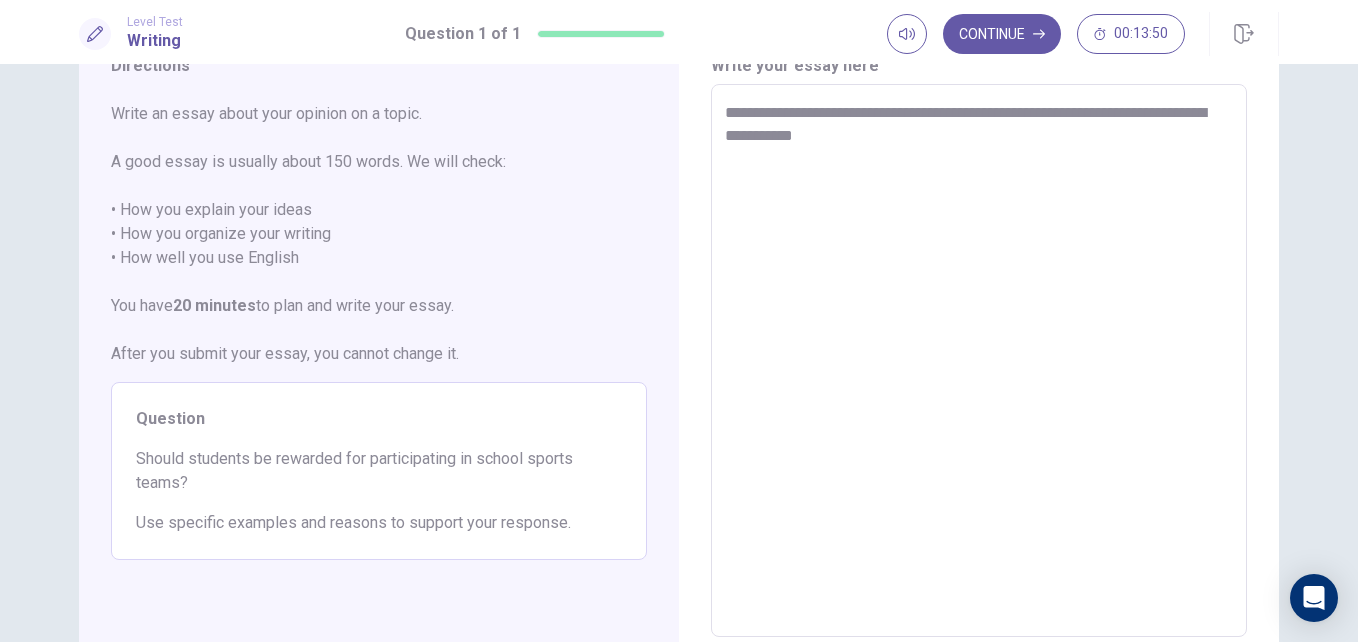 click on "**********" at bounding box center (979, 361) 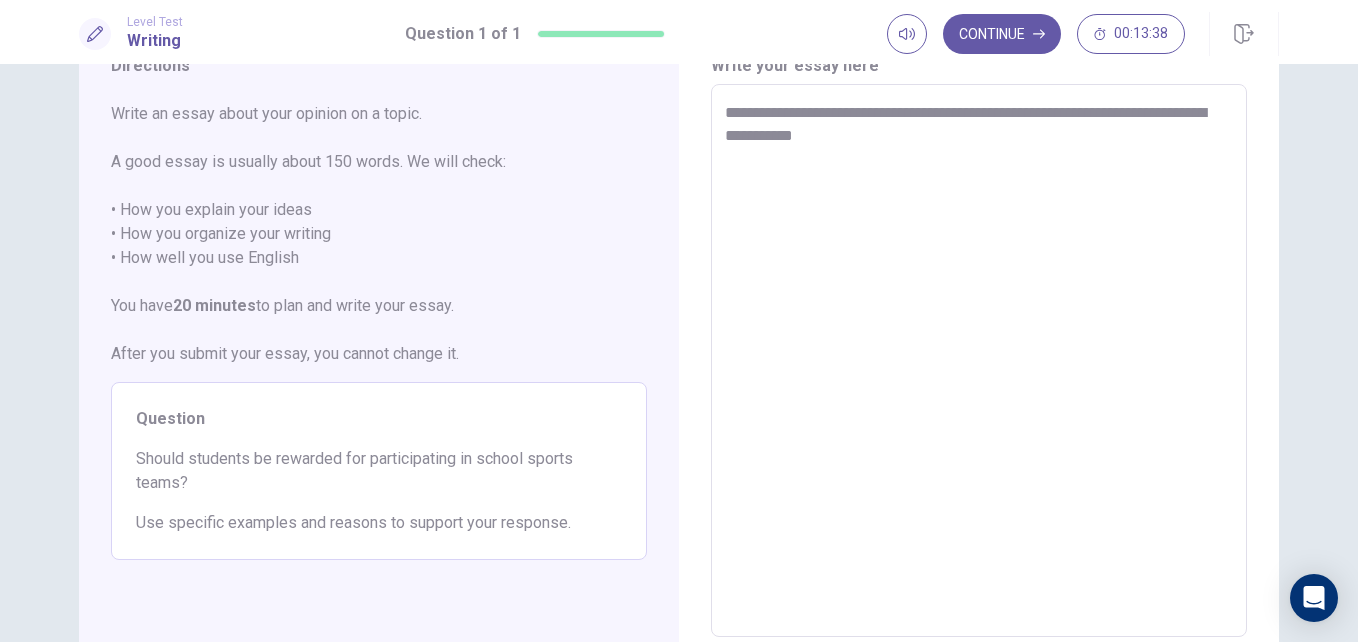 click on "**********" at bounding box center (979, 361) 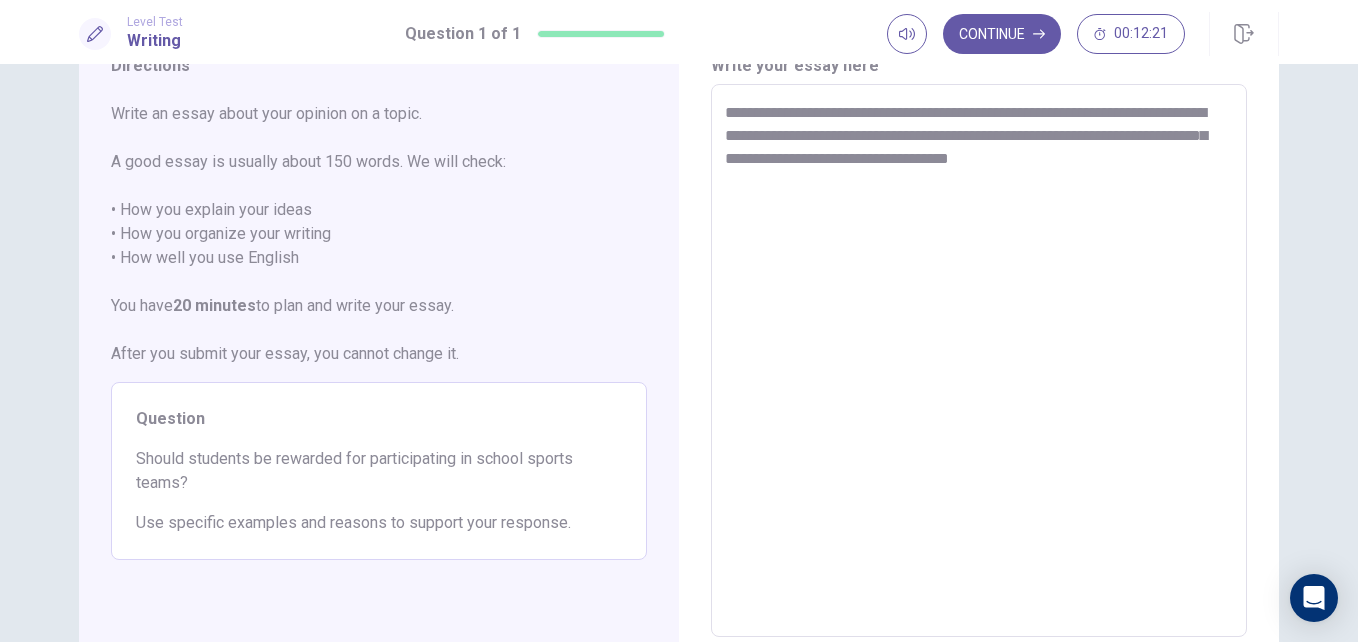 click on "**********" at bounding box center (979, 361) 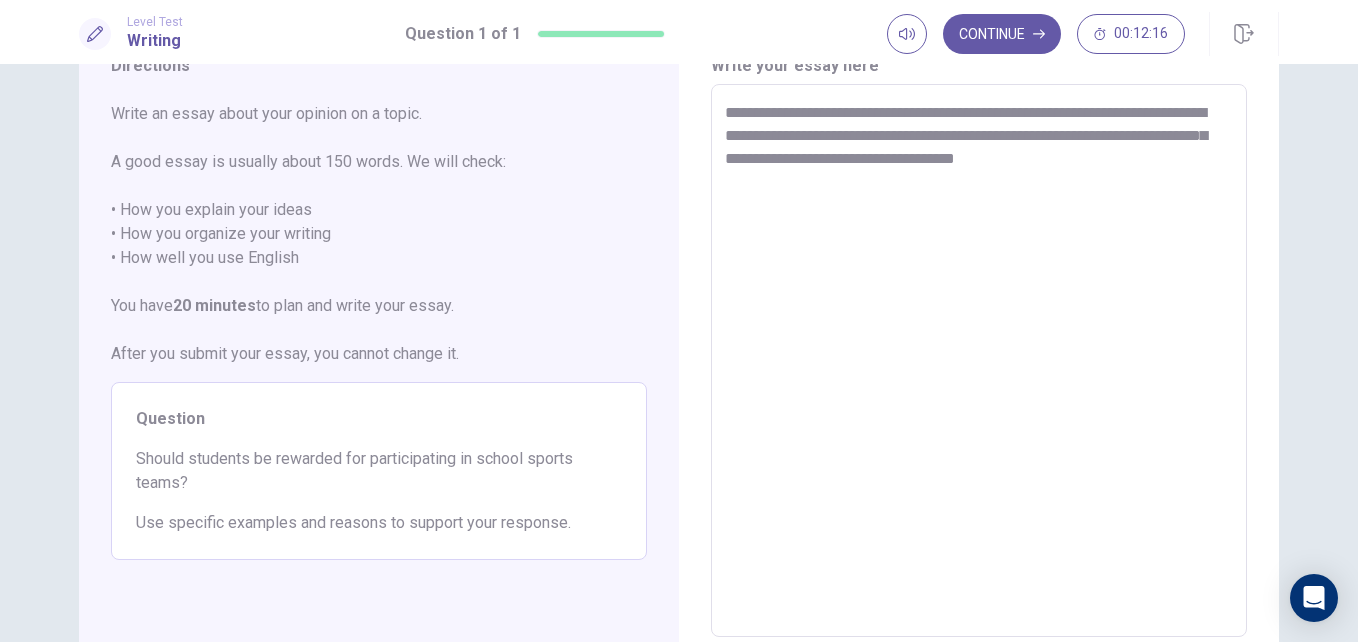 click on "**********" at bounding box center [979, 361] 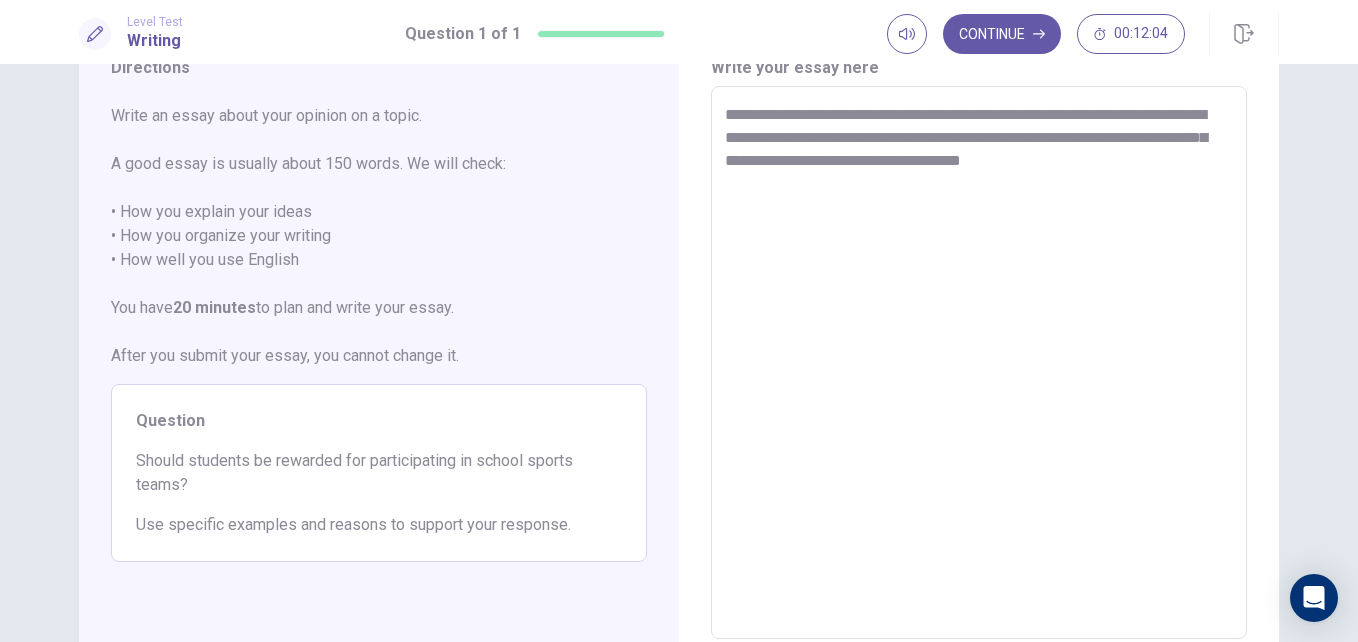 scroll, scrollTop: 86, scrollLeft: 0, axis: vertical 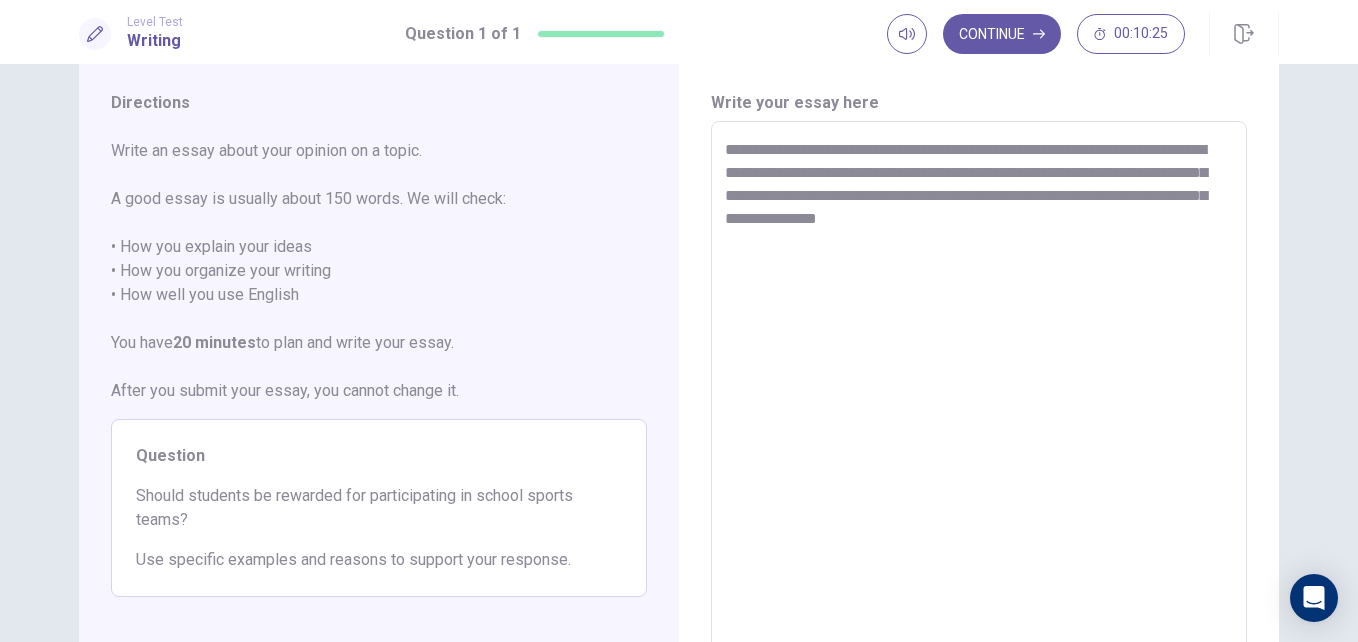 click on "**********" at bounding box center (979, 398) 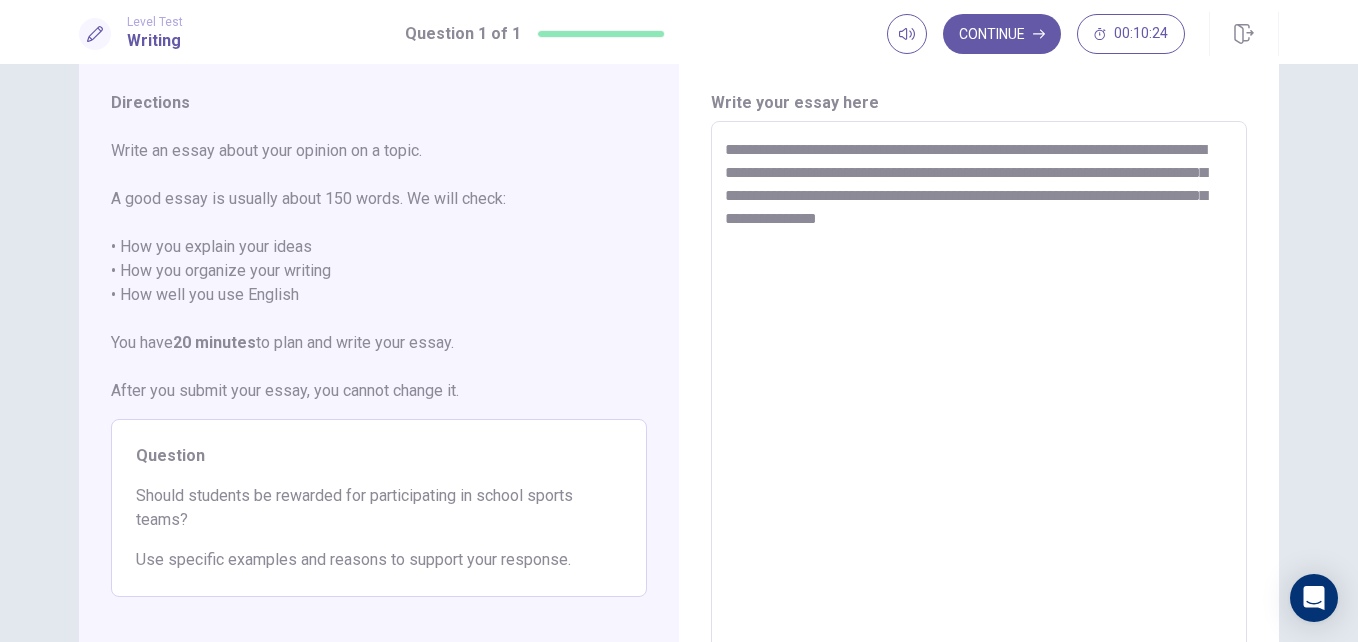click on "**********" at bounding box center (979, 398) 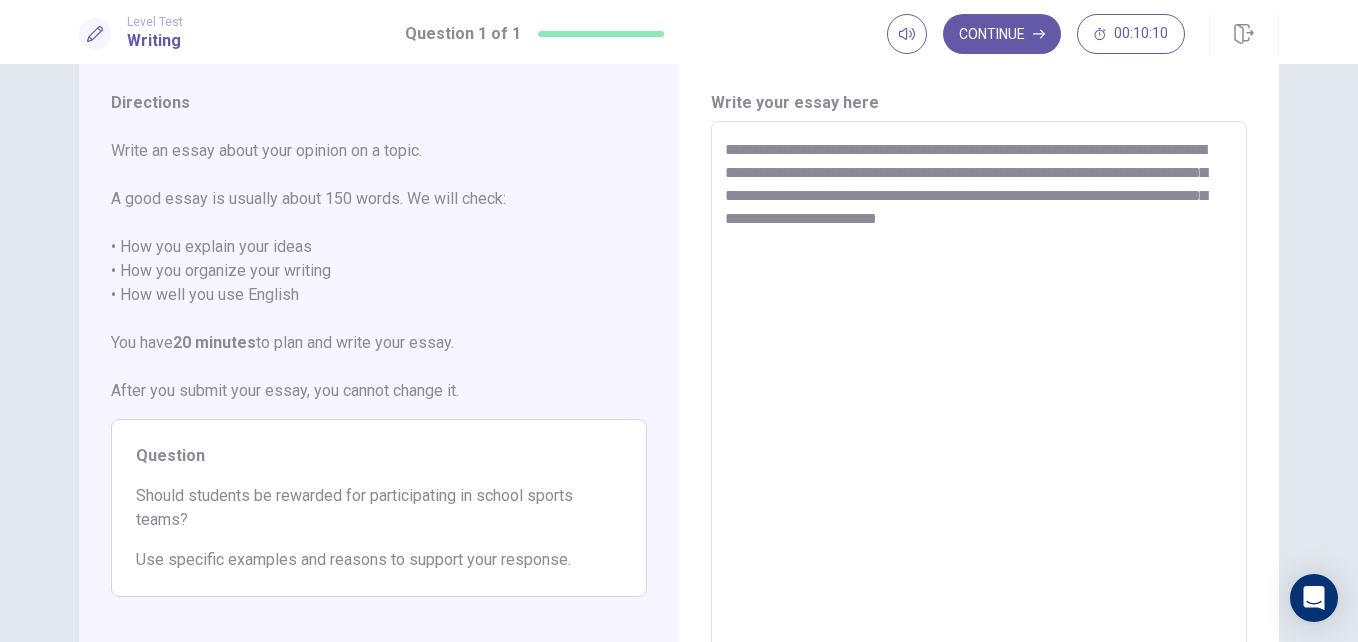 click on "**********" at bounding box center (979, 398) 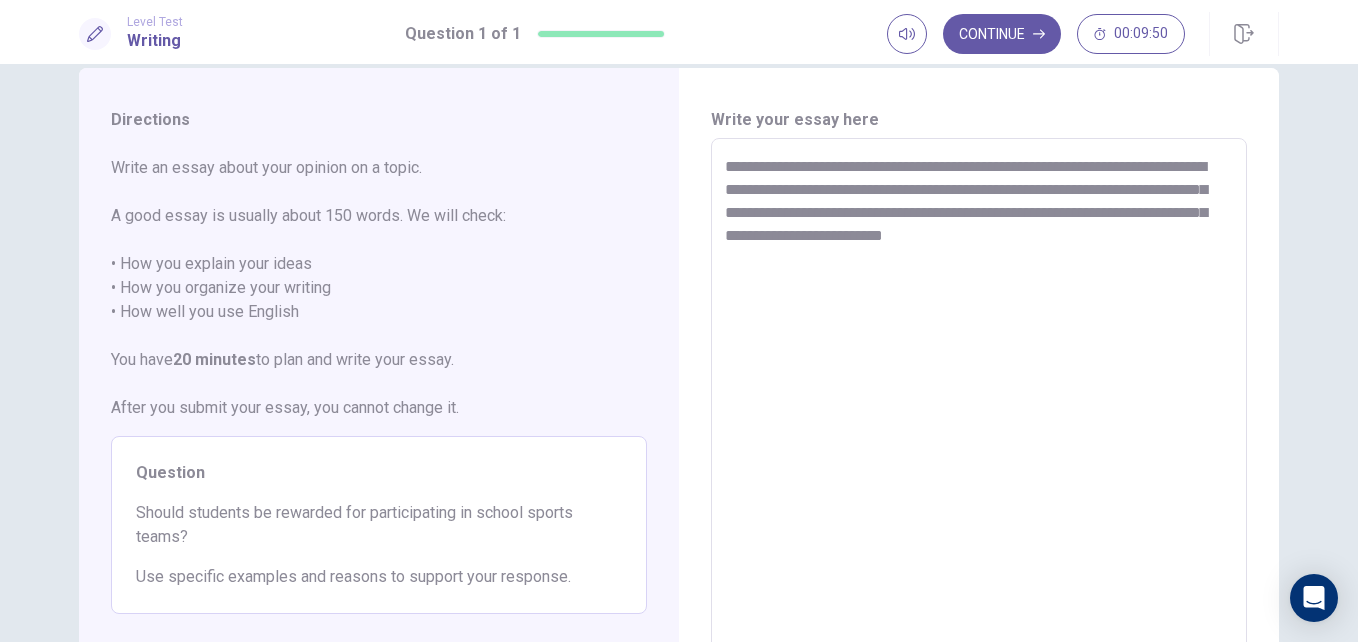 scroll, scrollTop: 35, scrollLeft: 0, axis: vertical 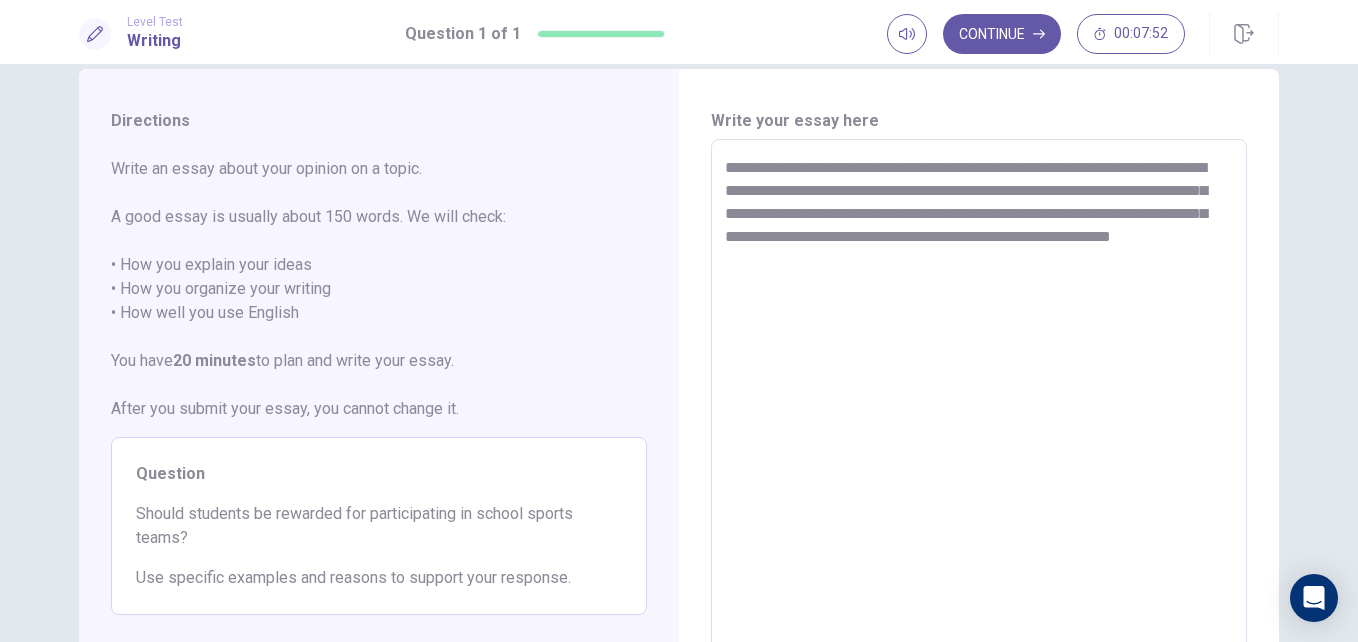 click on "**********" at bounding box center [979, 416] 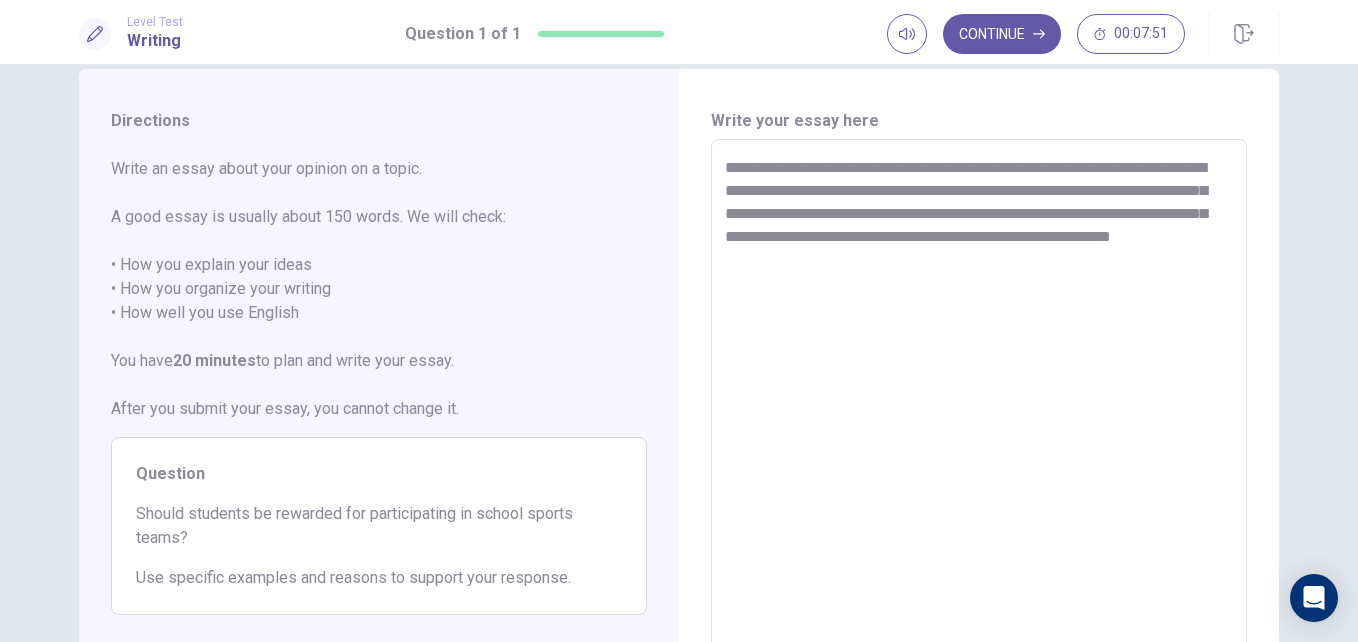 click on "**********" at bounding box center (979, 416) 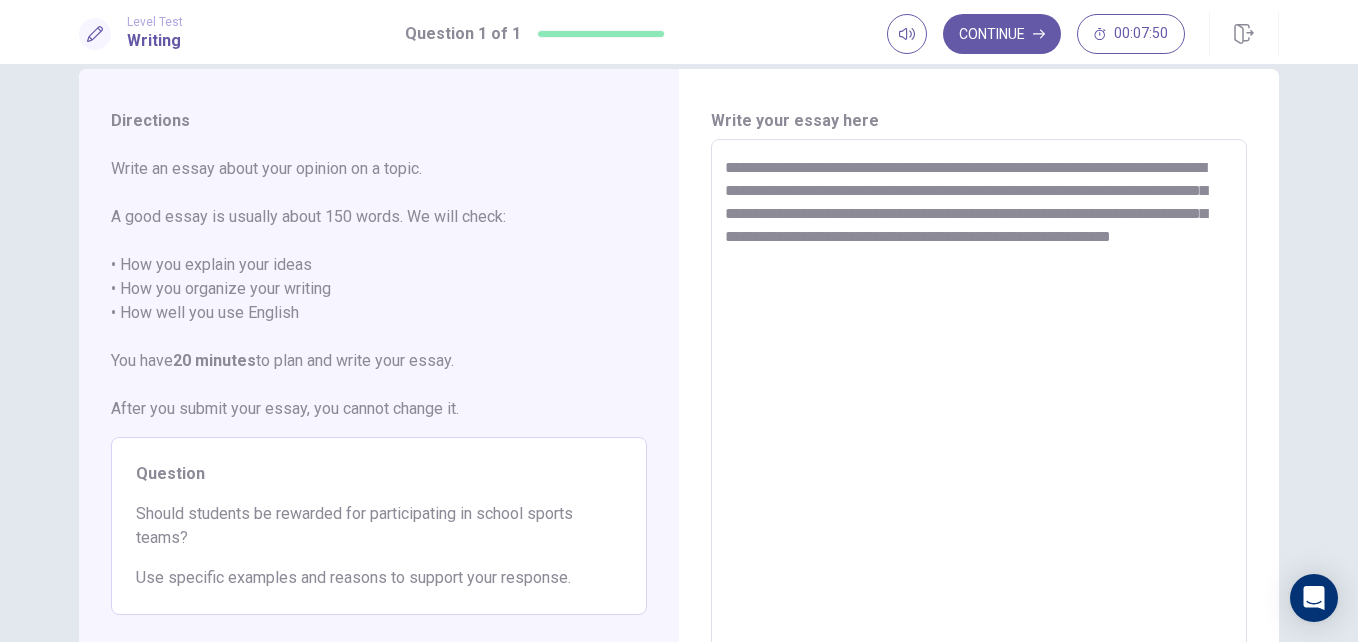 click on "**********" at bounding box center (979, 416) 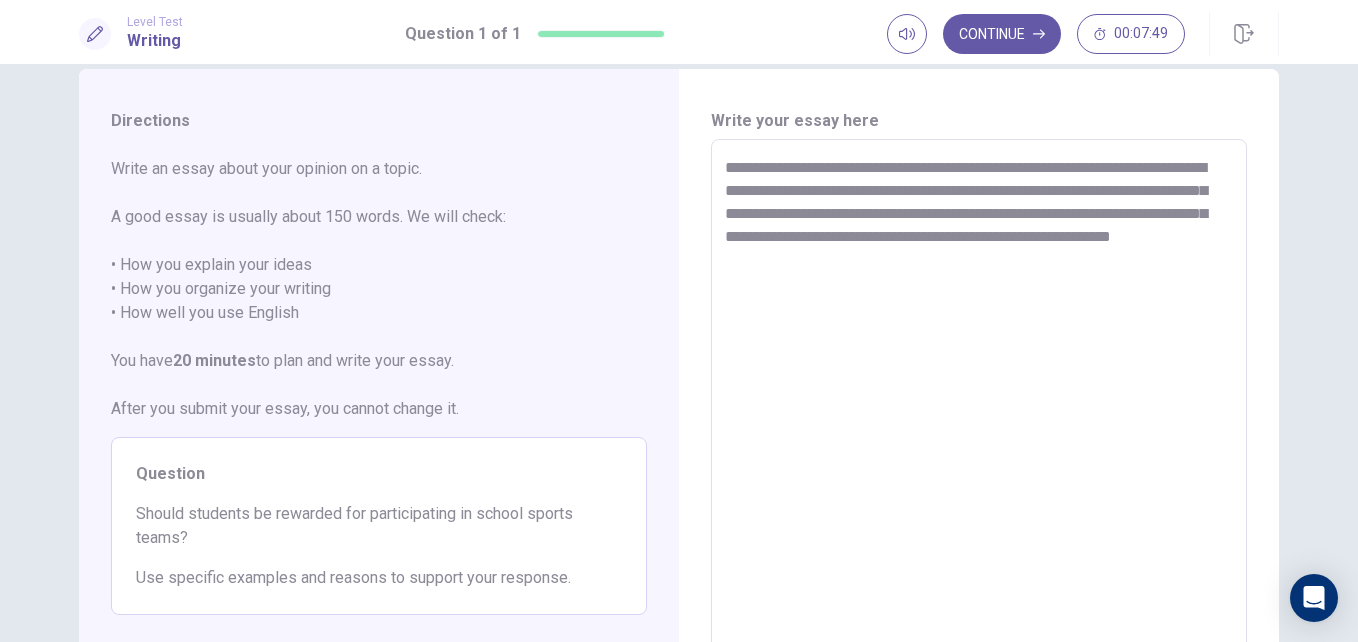 click on "**********" at bounding box center [979, 416] 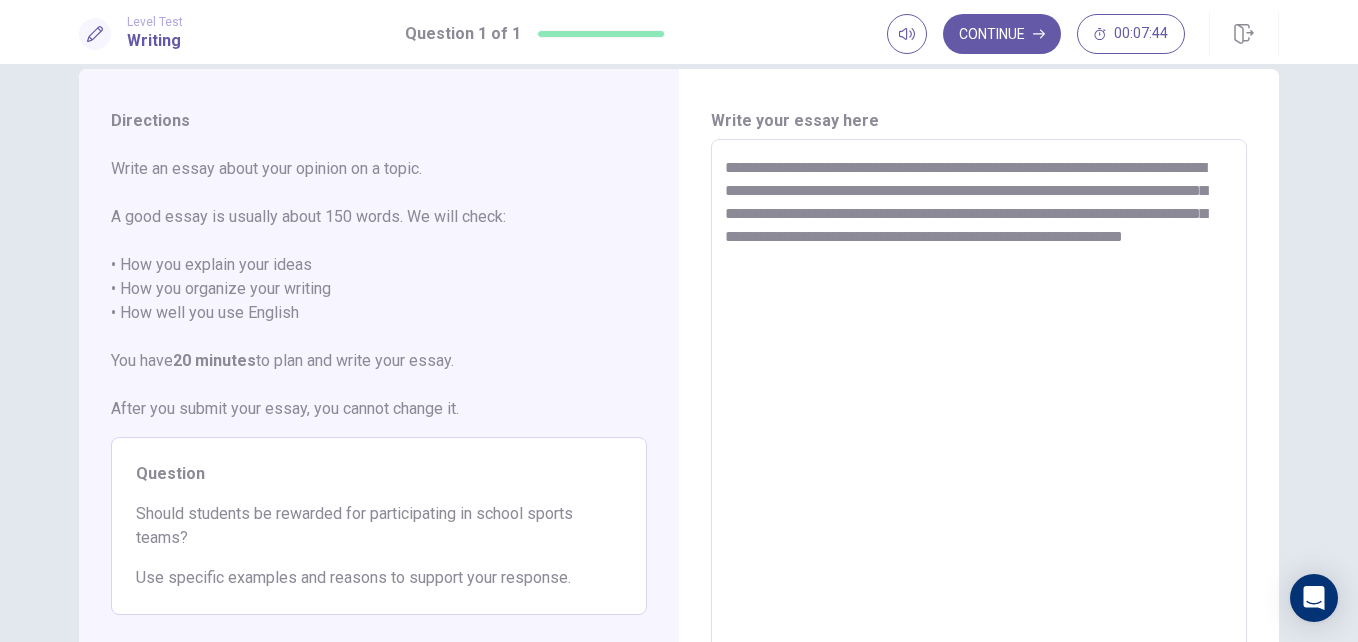 click on "**********" at bounding box center [979, 416] 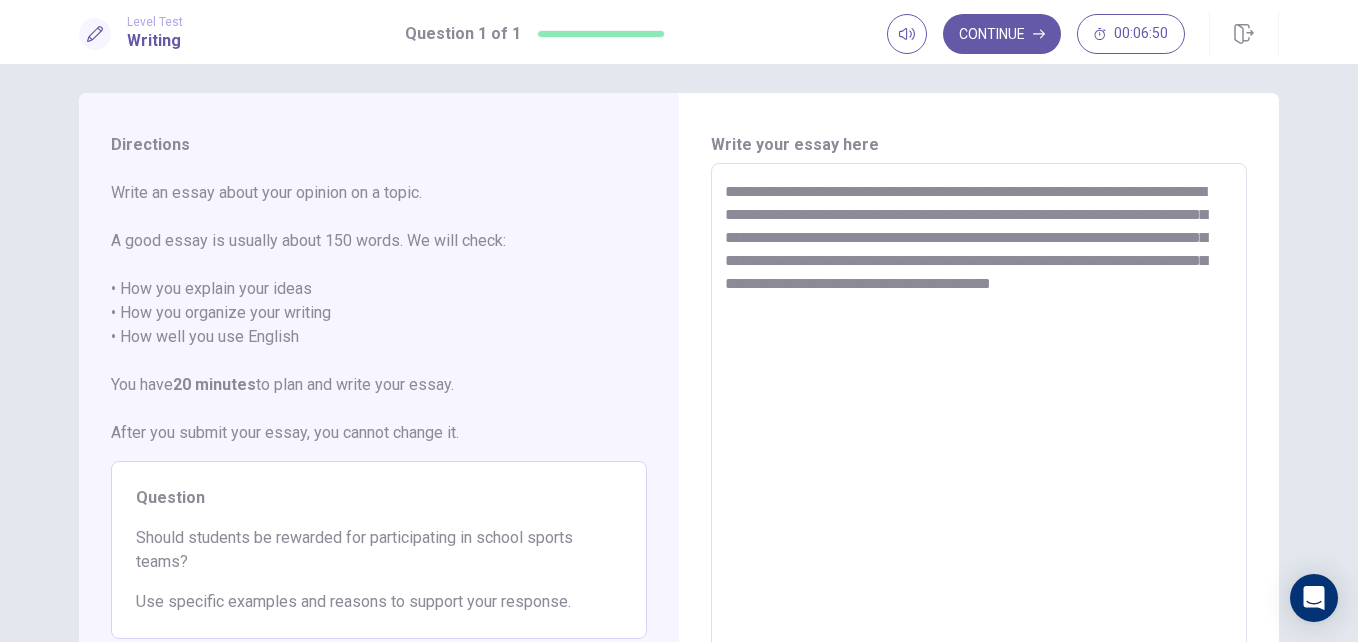 scroll, scrollTop: 0, scrollLeft: 0, axis: both 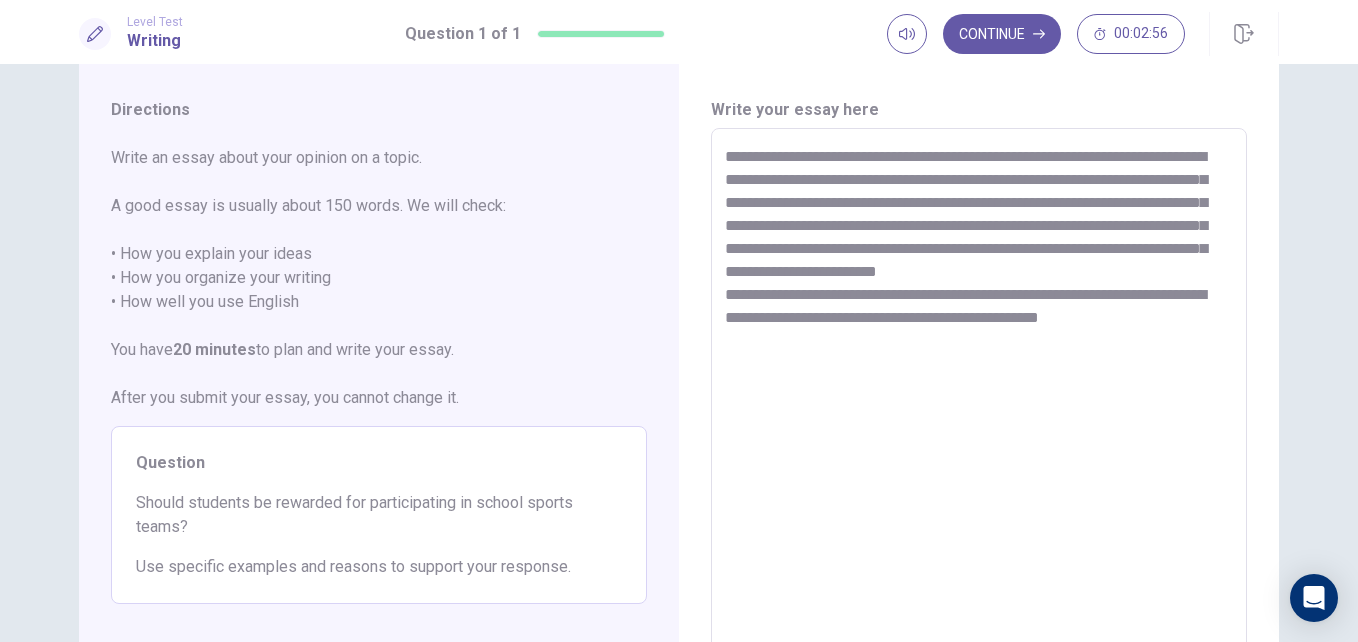 click on "**********" at bounding box center (979, 405) 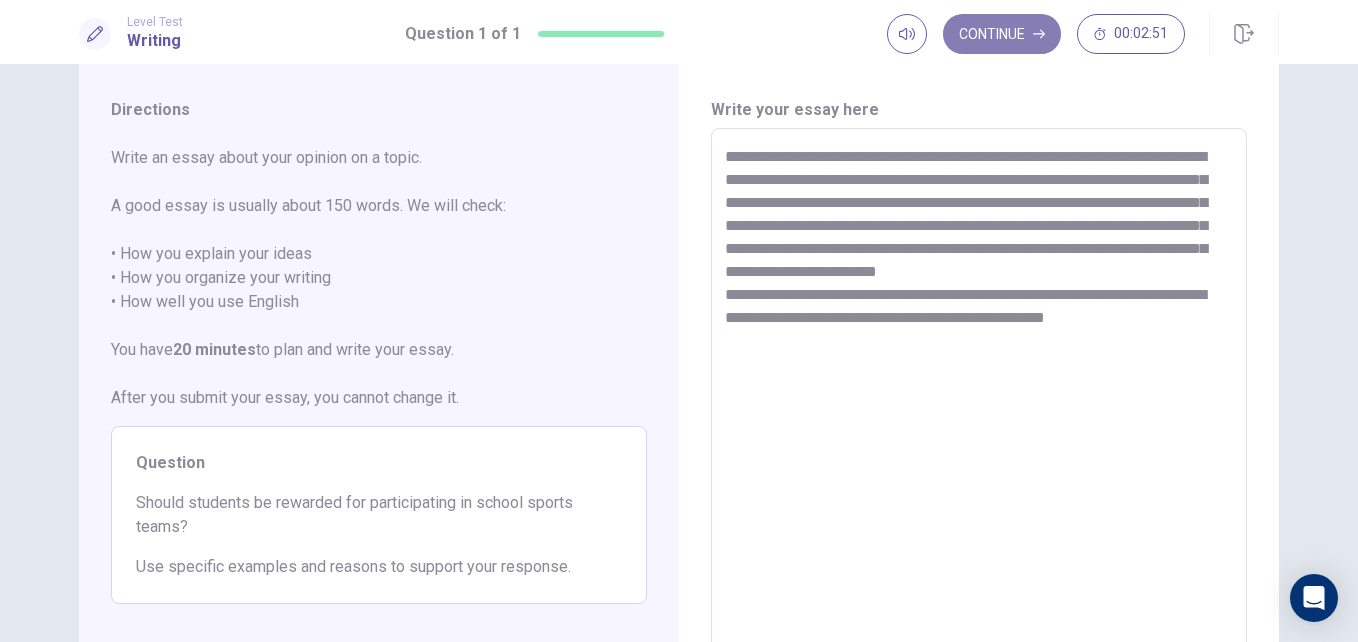 click on "Continue" at bounding box center [1002, 34] 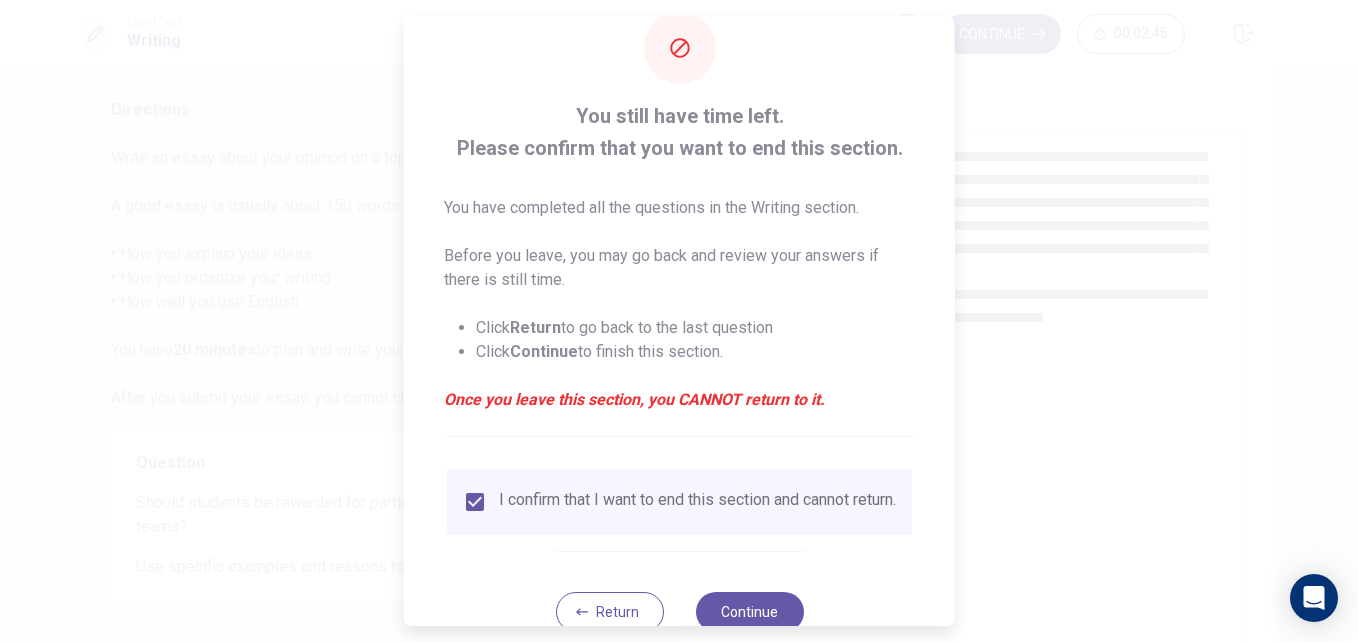 scroll, scrollTop: 104, scrollLeft: 0, axis: vertical 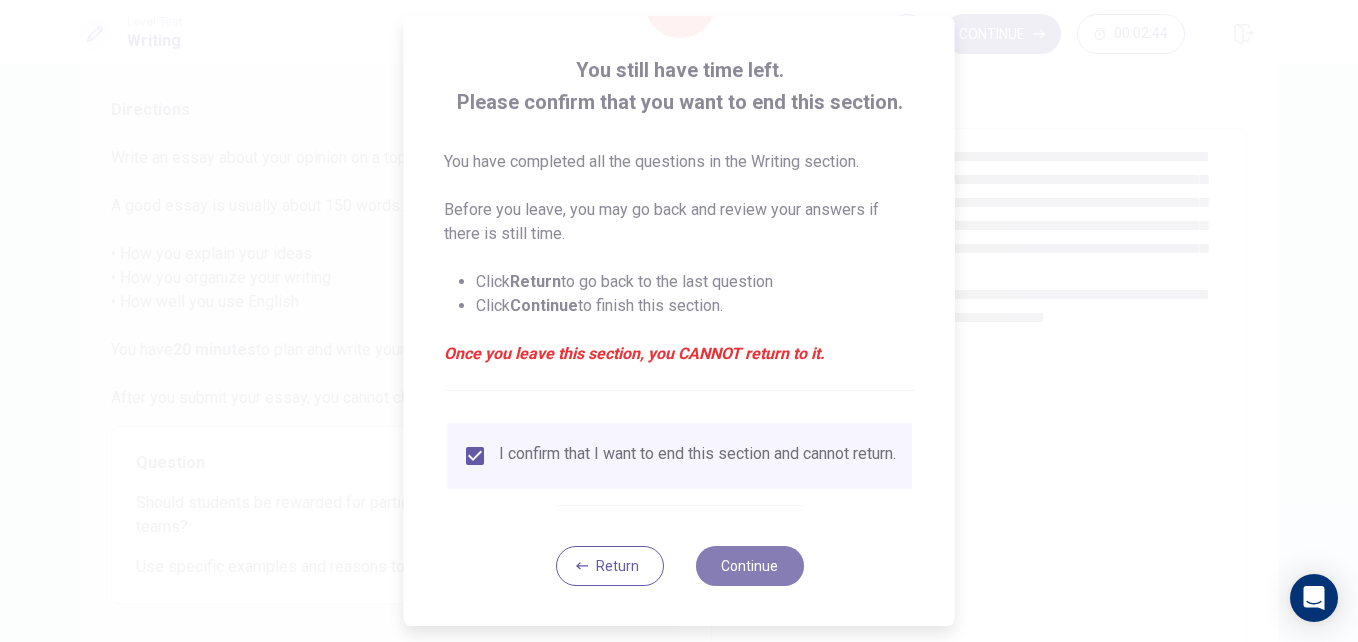 click on "Continue" at bounding box center (749, 566) 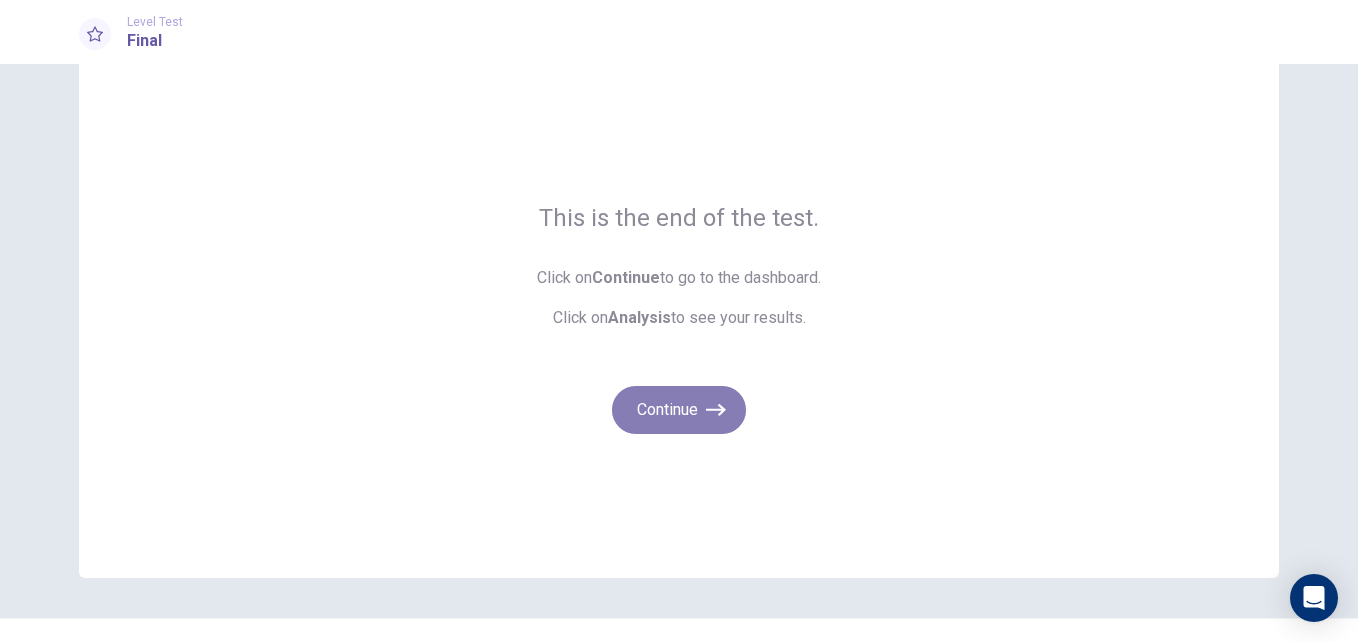 click 